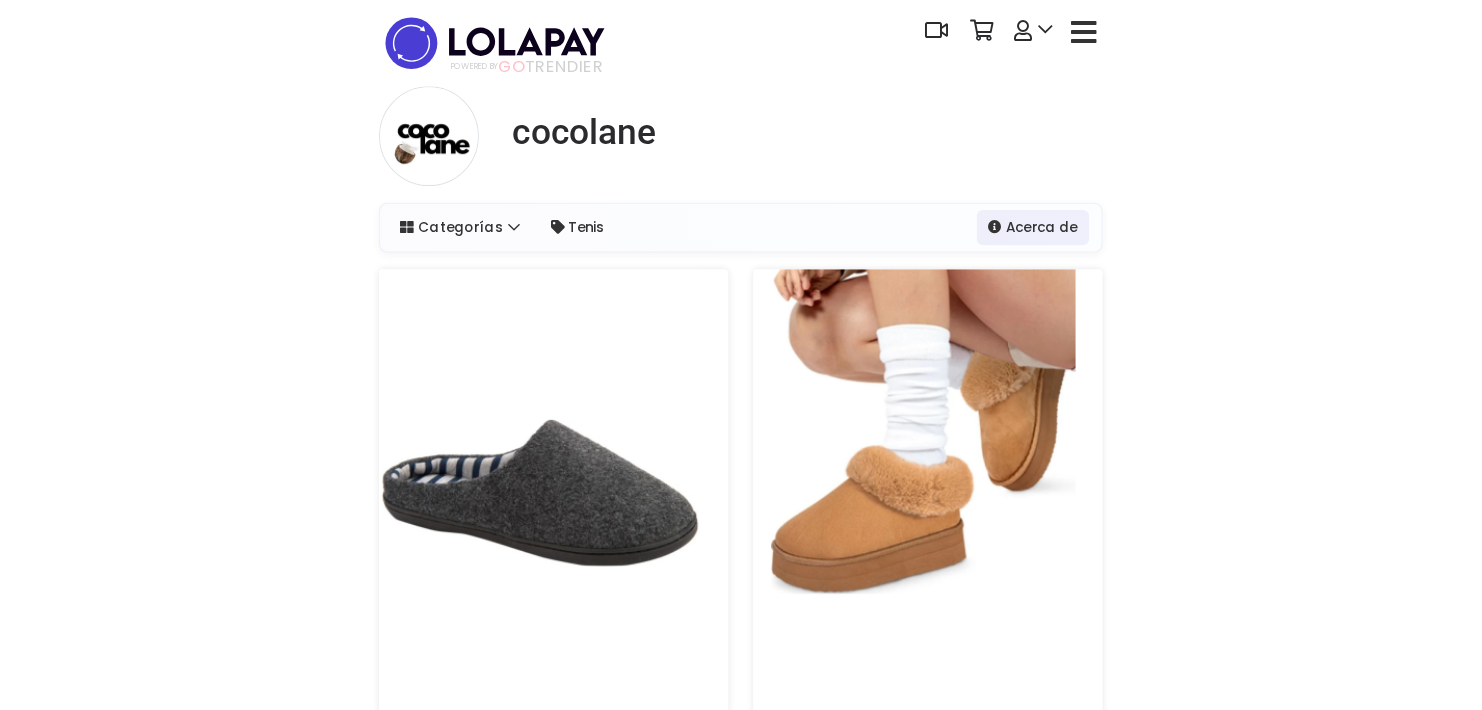 scroll, scrollTop: 0, scrollLeft: 0, axis: both 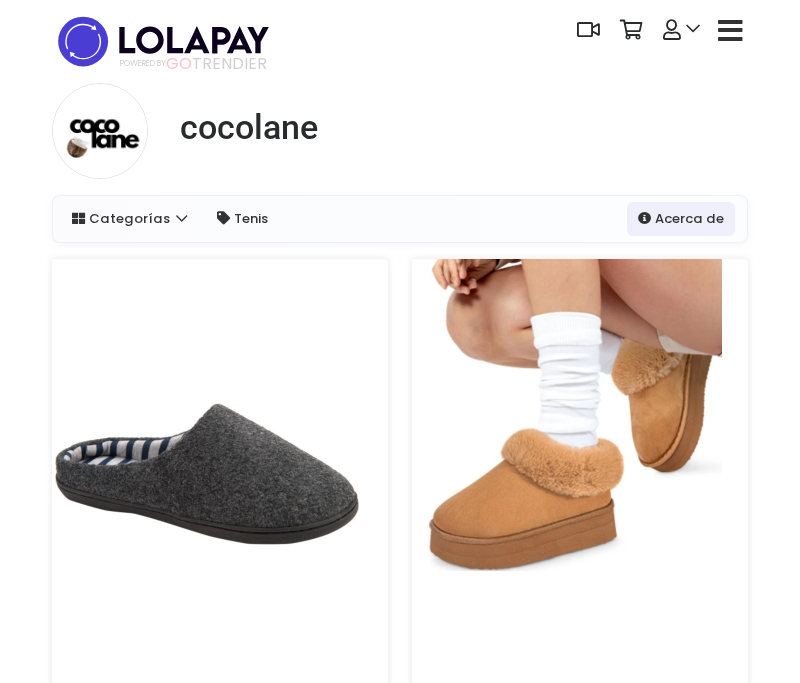 click at bounding box center [730, 31] 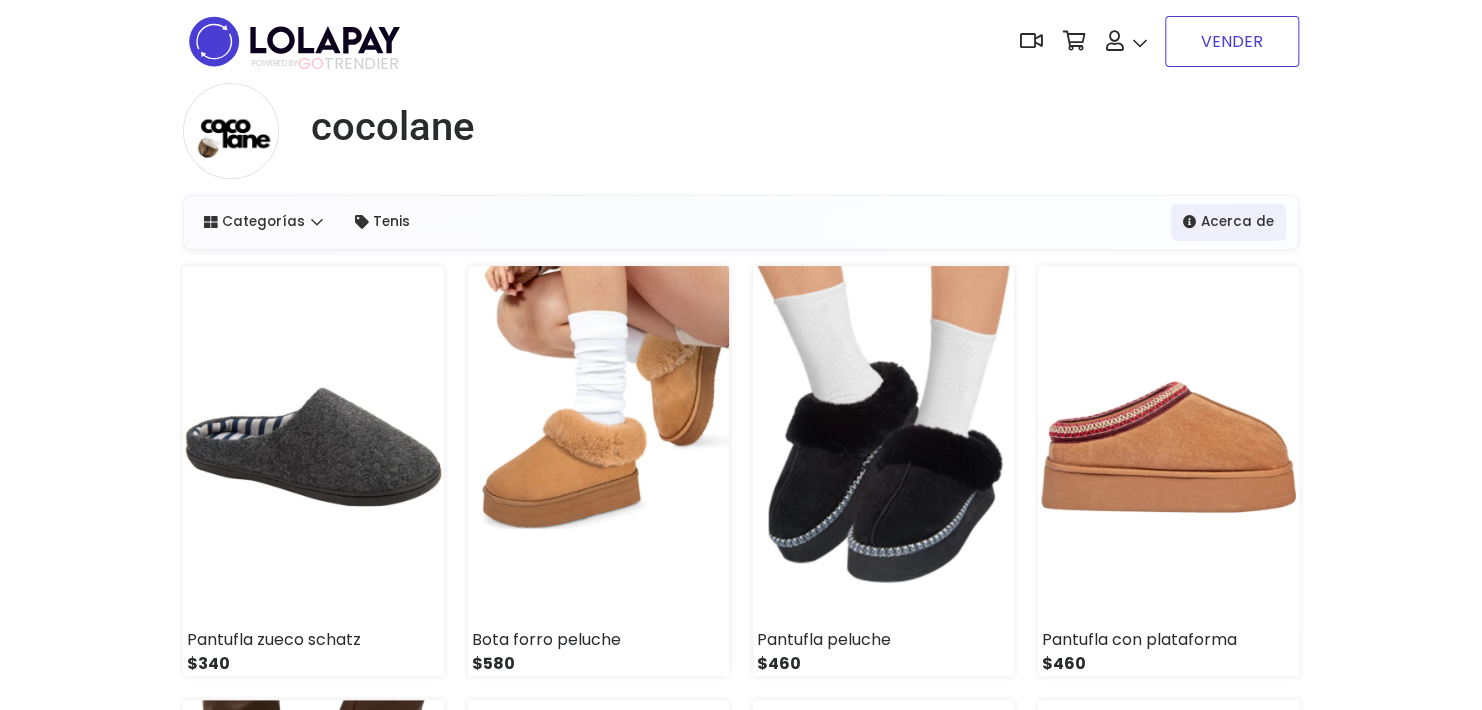 click on "VENDER" at bounding box center [1232, 41] 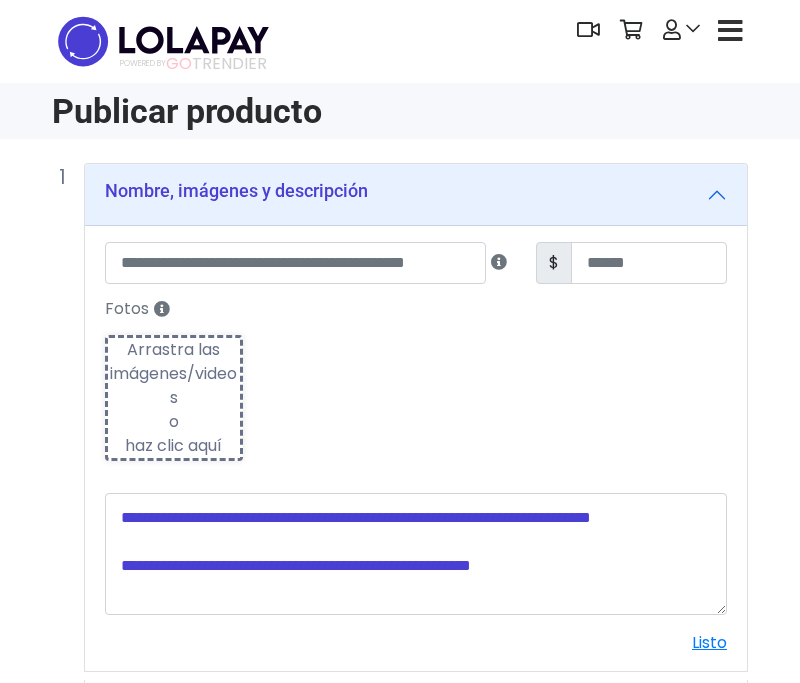 scroll, scrollTop: 0, scrollLeft: 0, axis: both 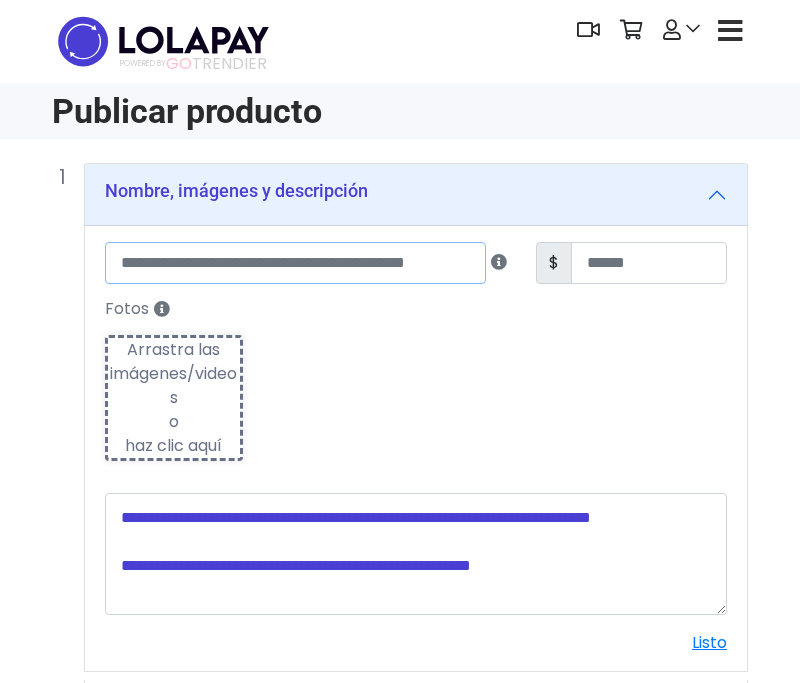click at bounding box center [295, 263] 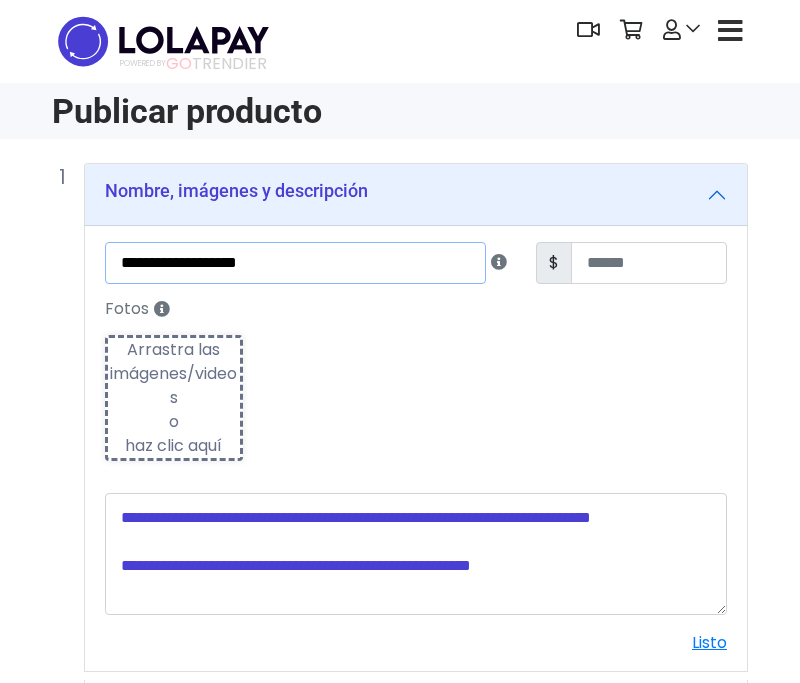 type on "**********" 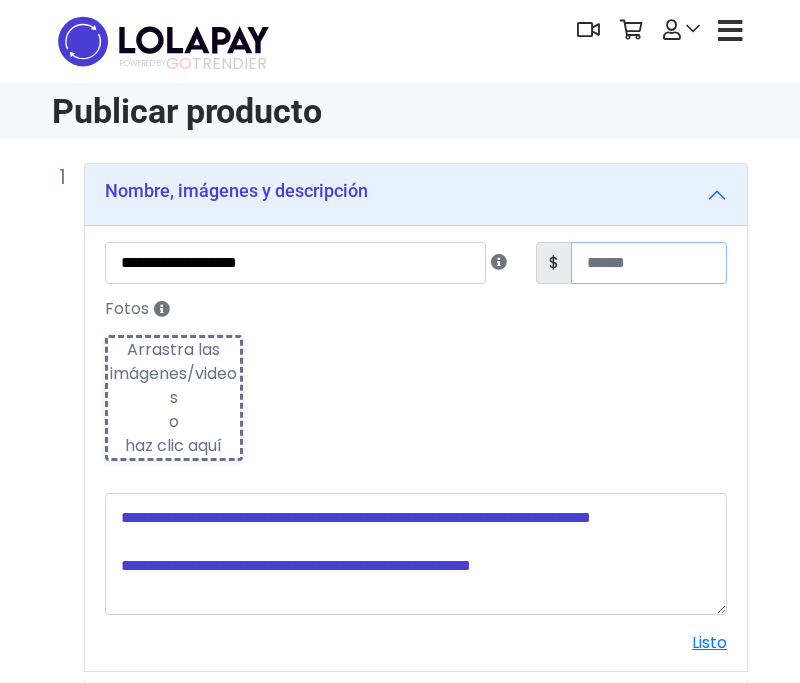click at bounding box center [649, 263] 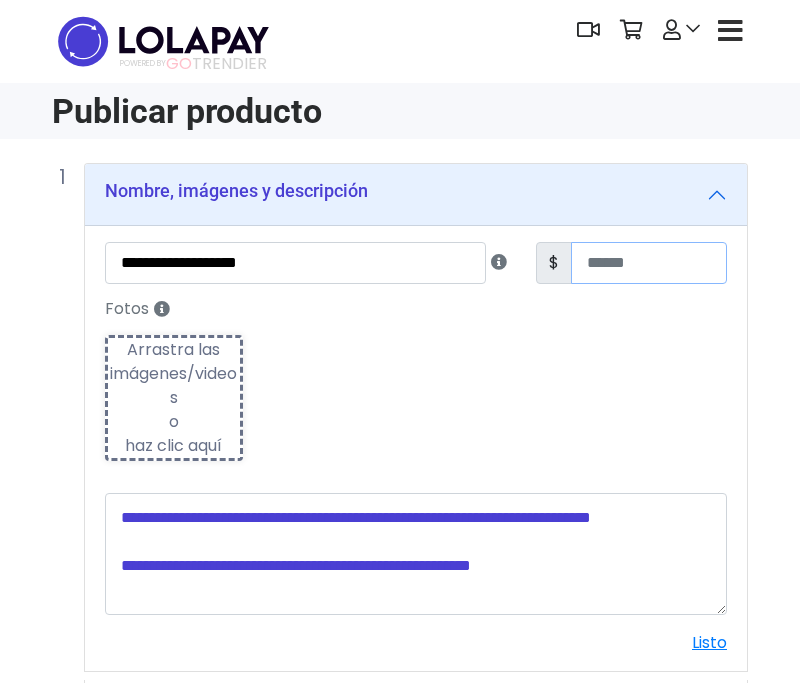 type on "***" 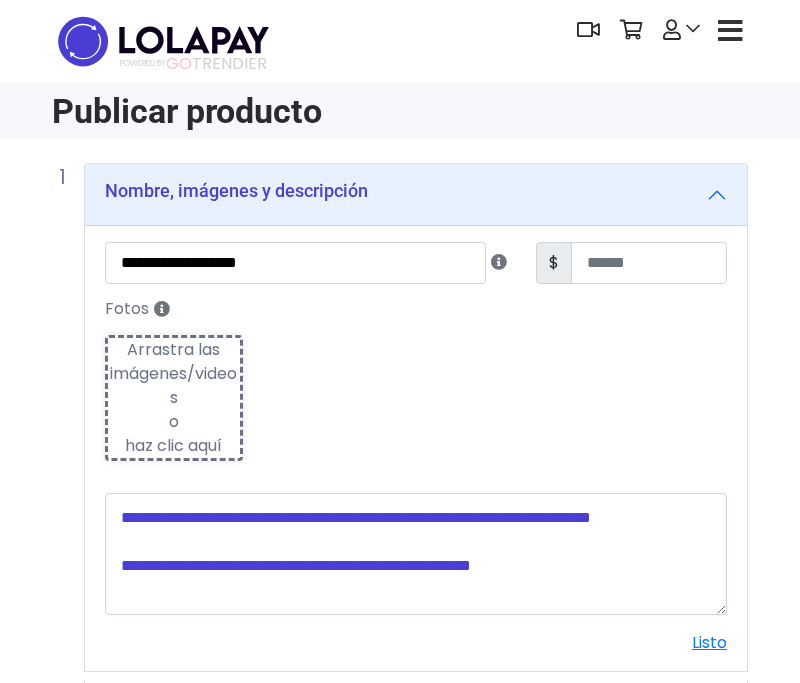 click on "Arrastra las
imágenes/videos
o
haz clic aquí" at bounding box center (174, 398) 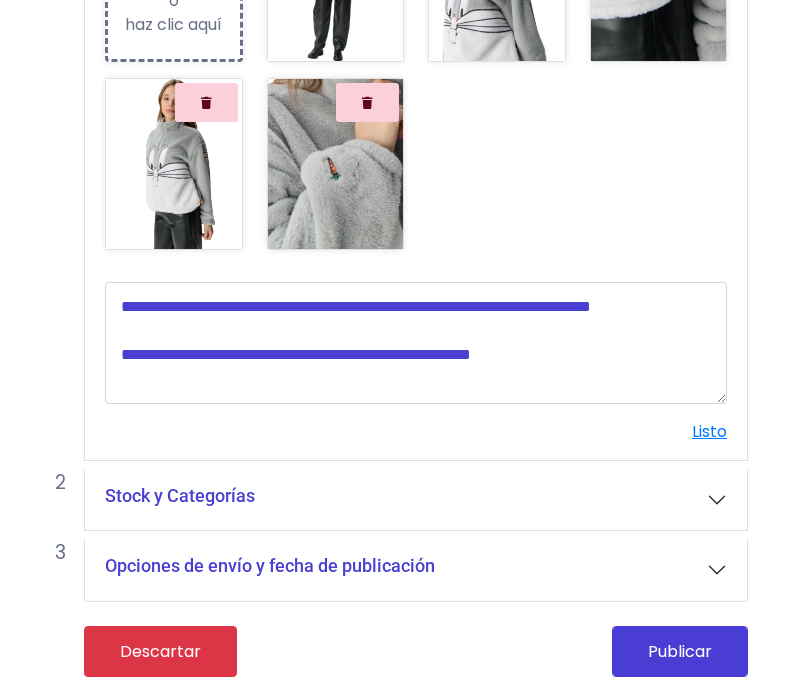 scroll, scrollTop: 450, scrollLeft: 0, axis: vertical 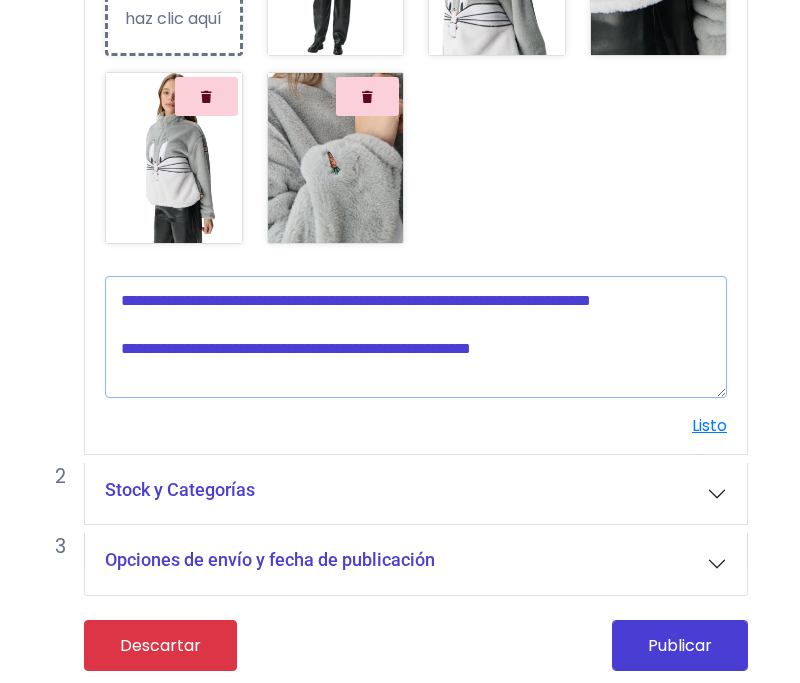 click at bounding box center (416, 337) 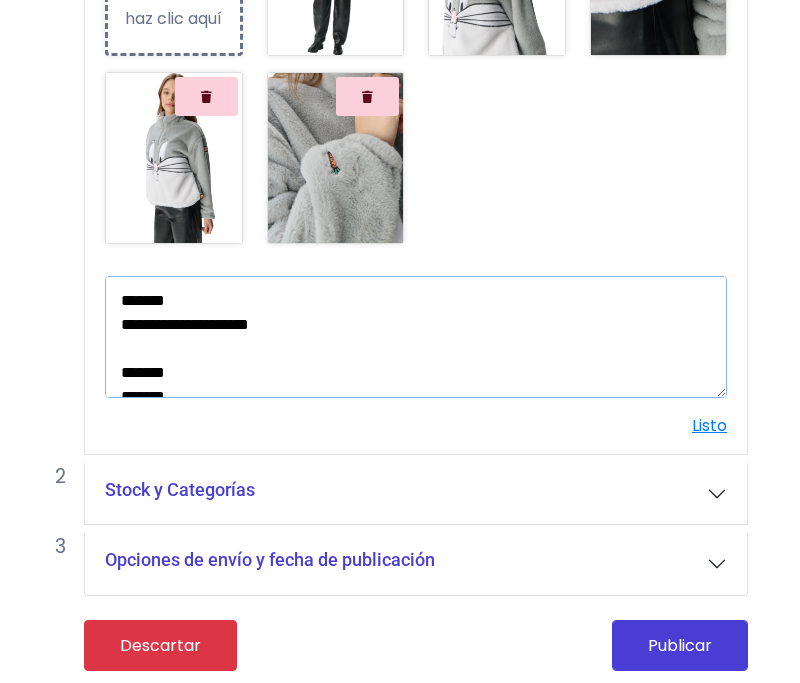 scroll, scrollTop: 228, scrollLeft: 0, axis: vertical 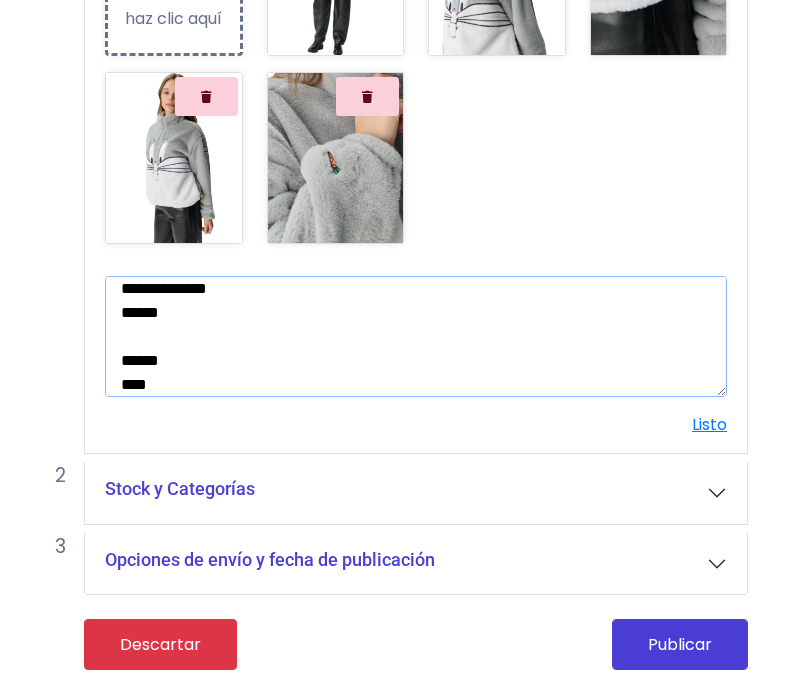 click on "**********" at bounding box center (416, 337) 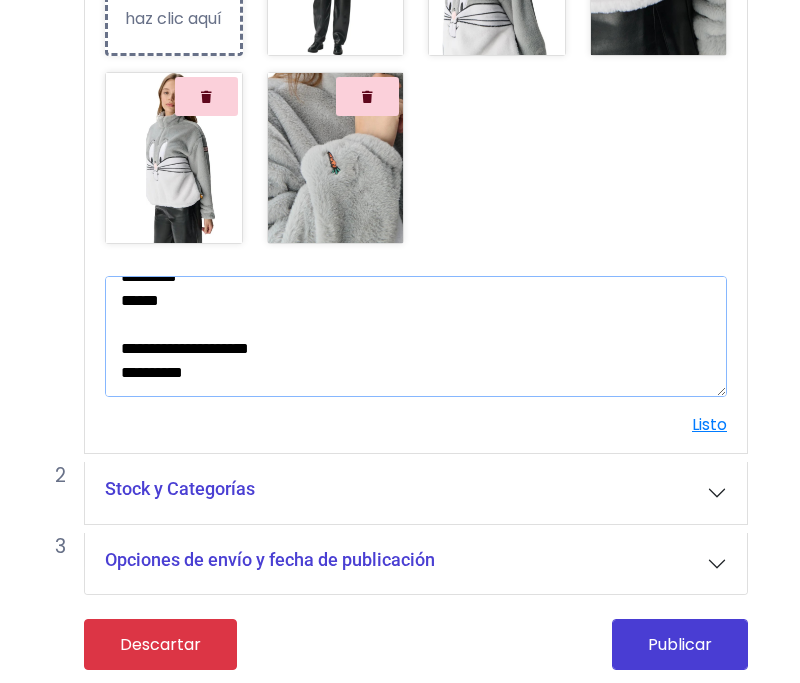 scroll, scrollTop: 168, scrollLeft: 0, axis: vertical 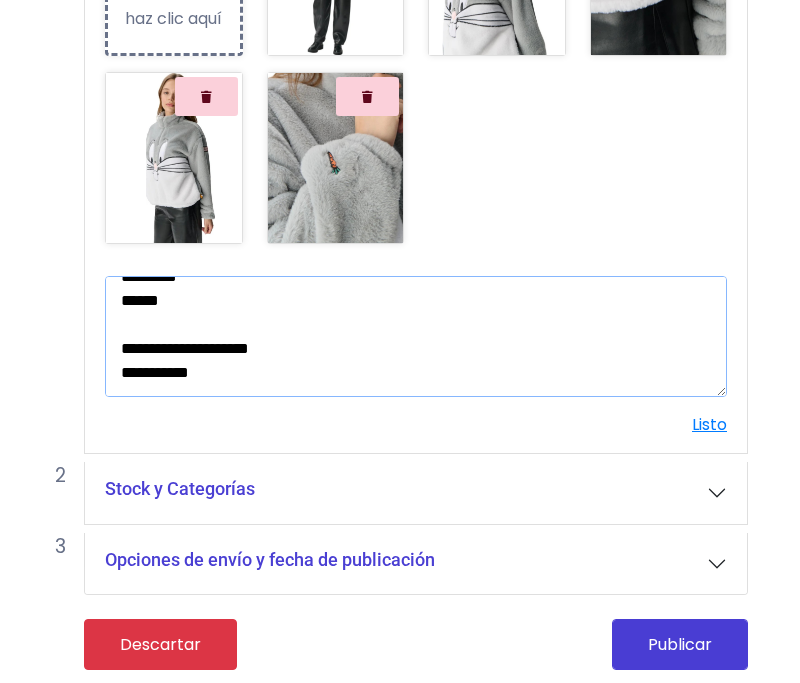 click on "**********" at bounding box center (416, 337) 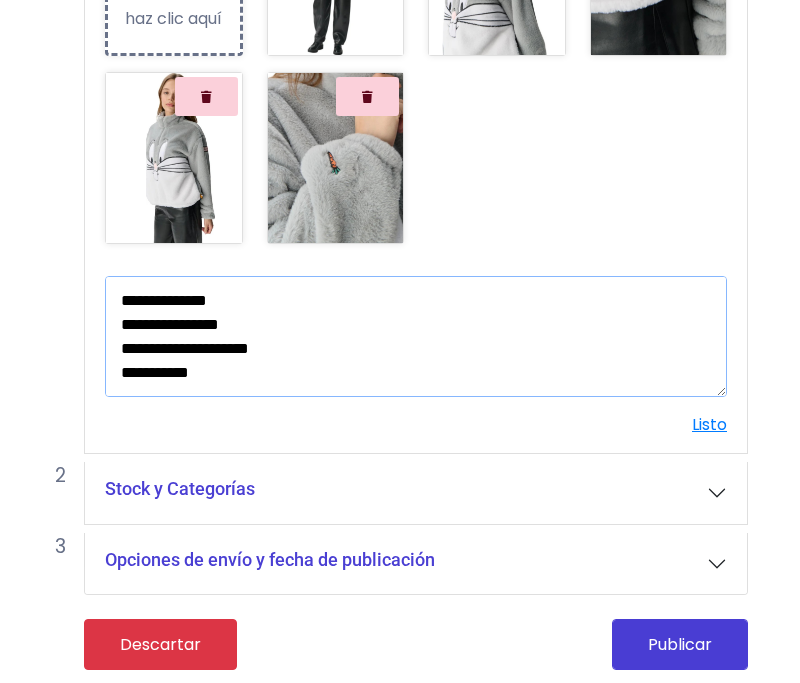 scroll, scrollTop: 72, scrollLeft: 0, axis: vertical 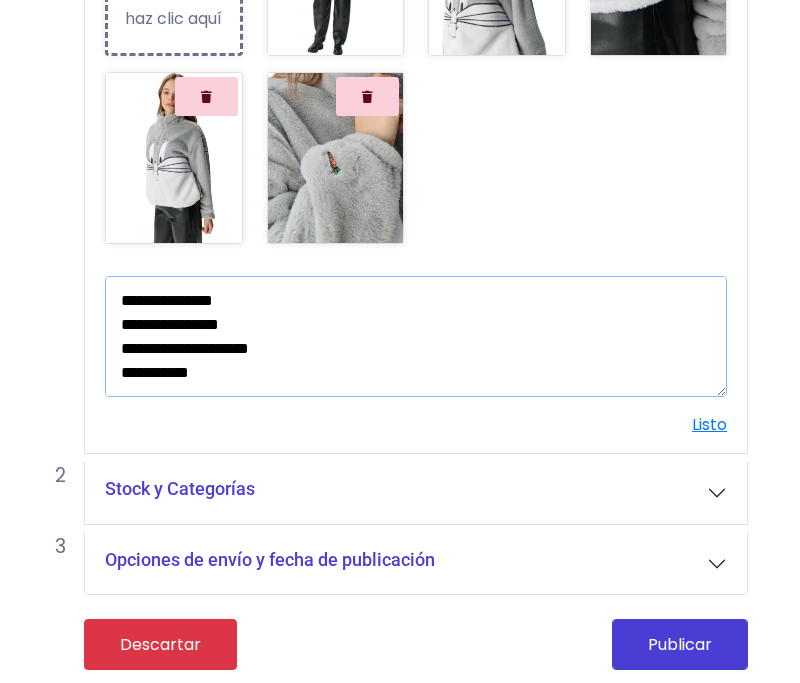 click on "**********" at bounding box center (416, 337) 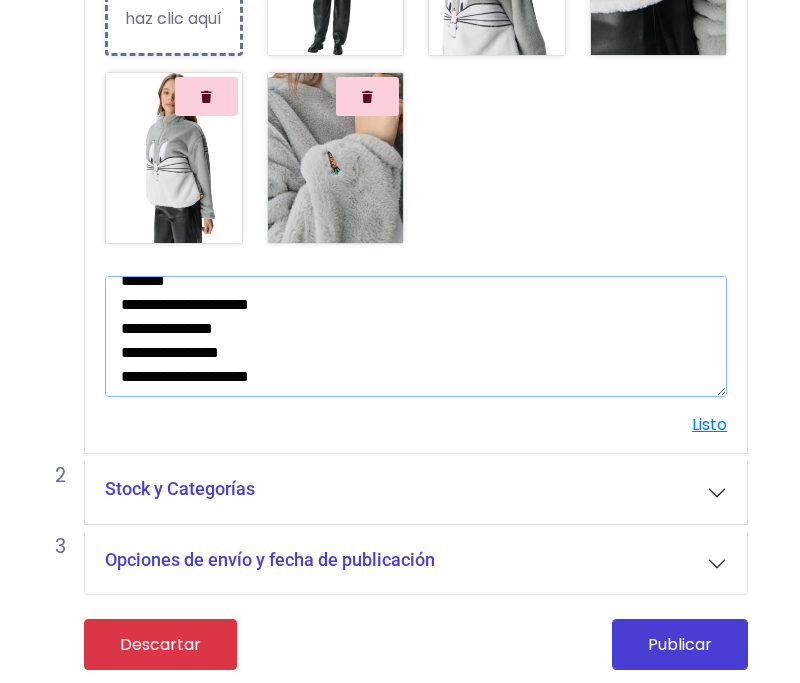 scroll, scrollTop: 0, scrollLeft: 0, axis: both 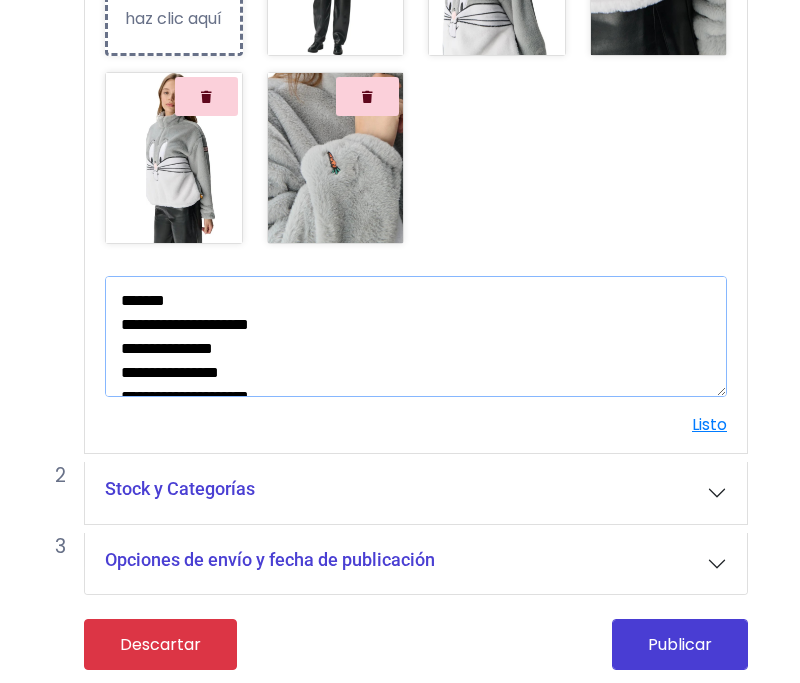 click on "**********" at bounding box center [416, 337] 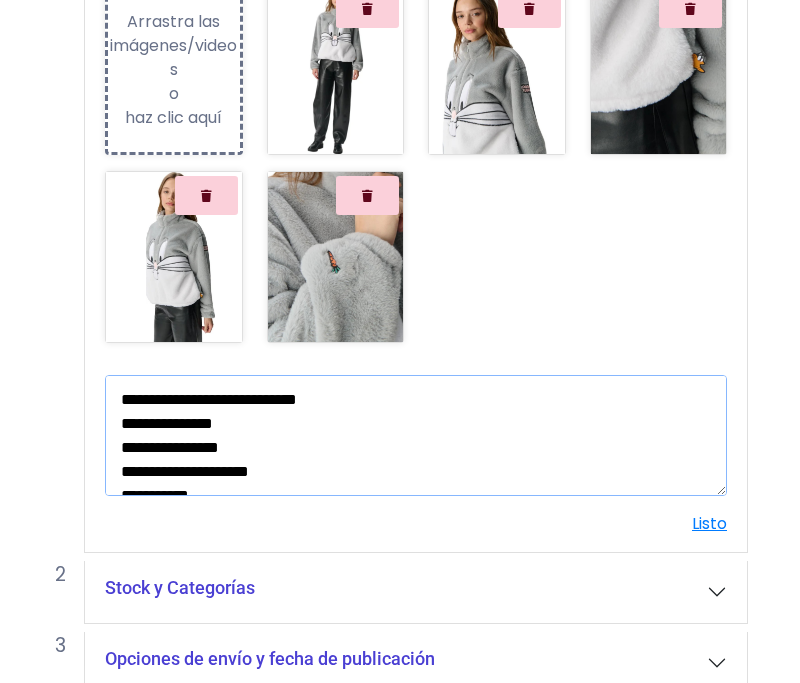 scroll, scrollTop: 450, scrollLeft: 0, axis: vertical 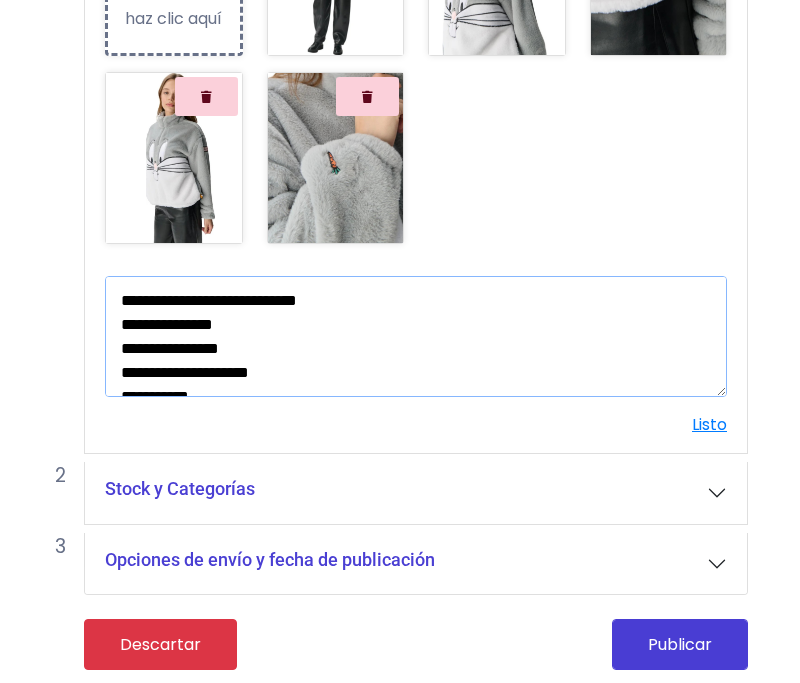type on "**********" 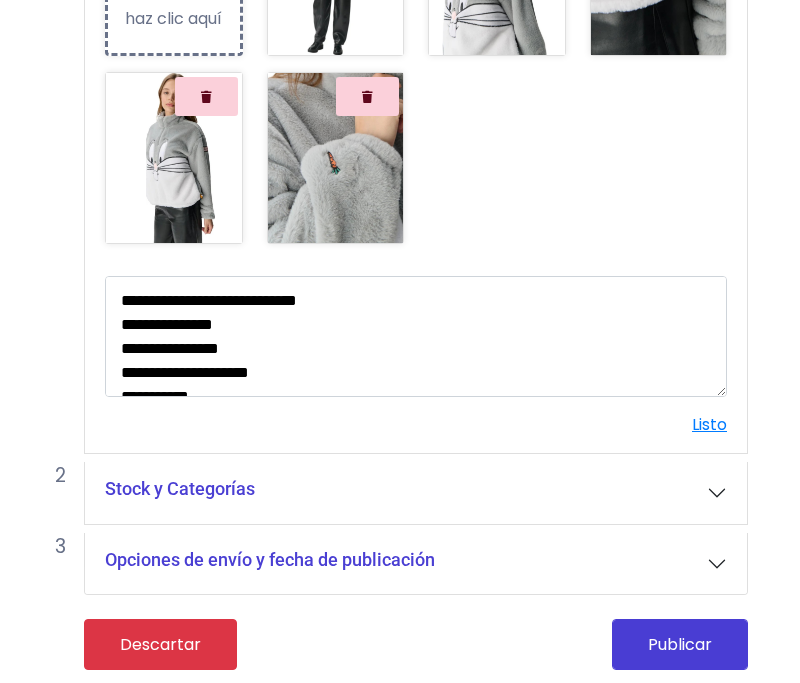 click on "Stock y Categorías" at bounding box center [416, 493] 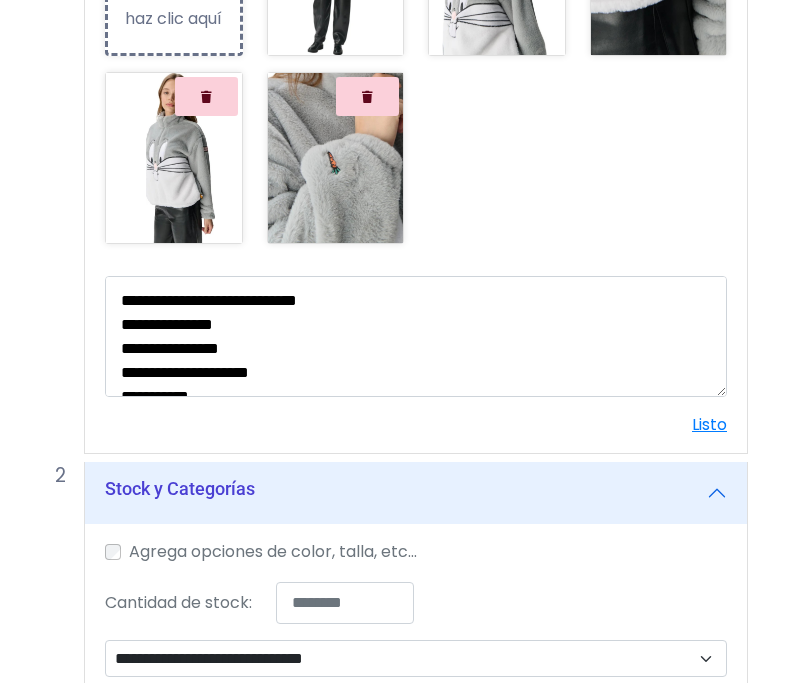 scroll, scrollTop: 24, scrollLeft: 0, axis: vertical 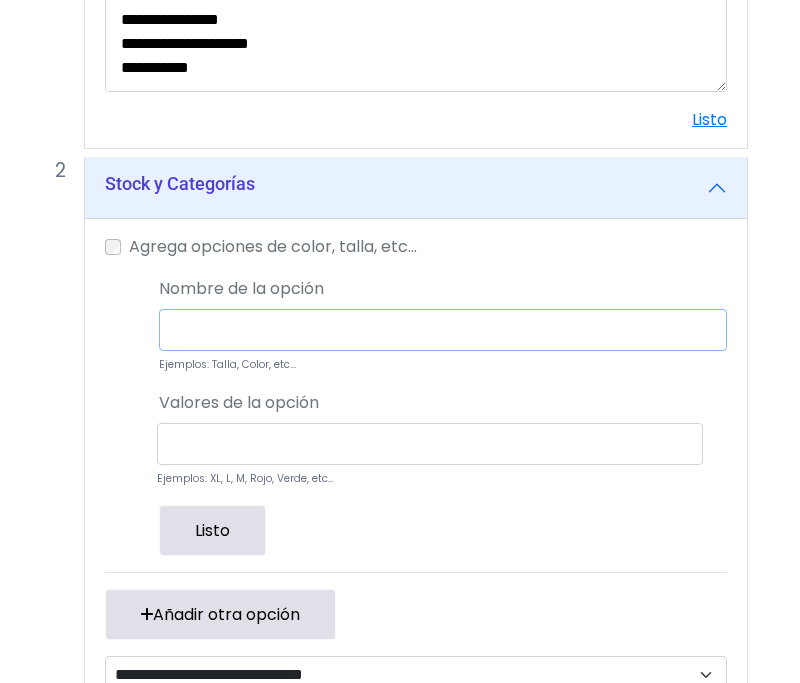 click at bounding box center [443, 330] 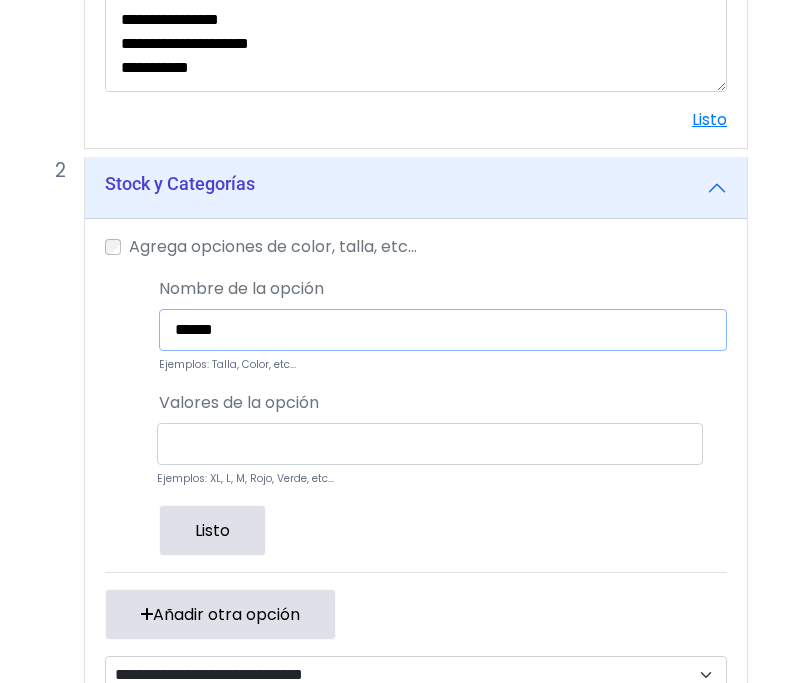 type on "******" 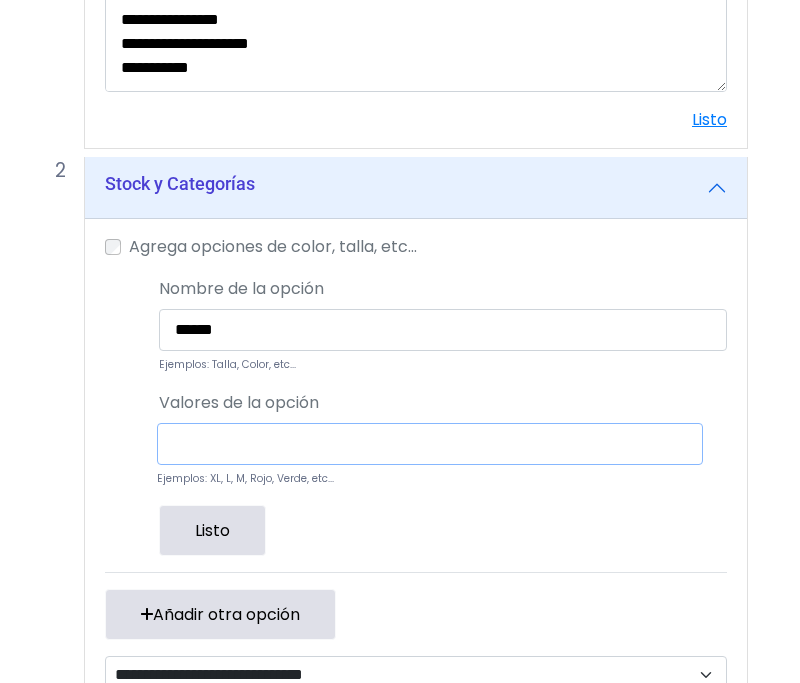 drag, startPoint x: 265, startPoint y: 441, endPoint x: 782, endPoint y: 429, distance: 517.1392 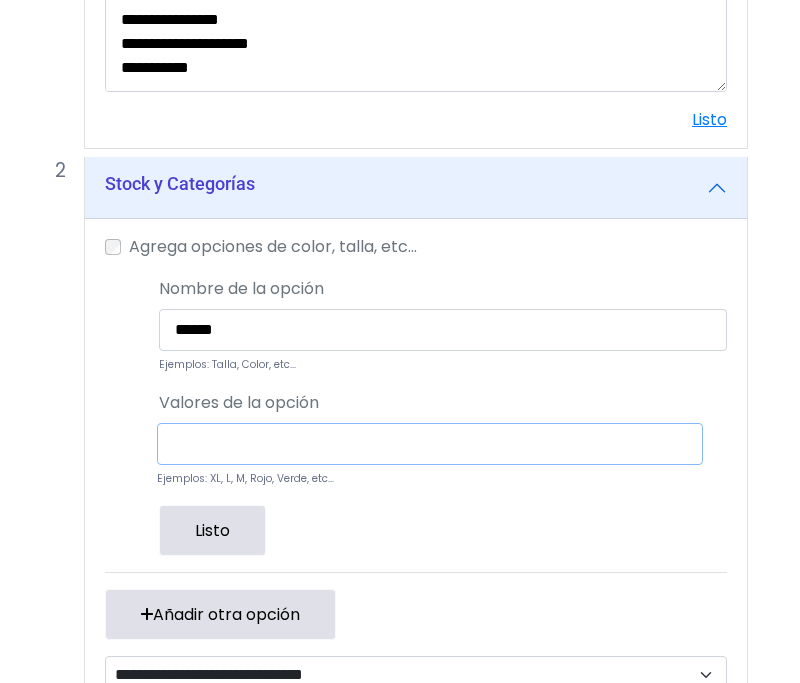 click at bounding box center [430, 444] 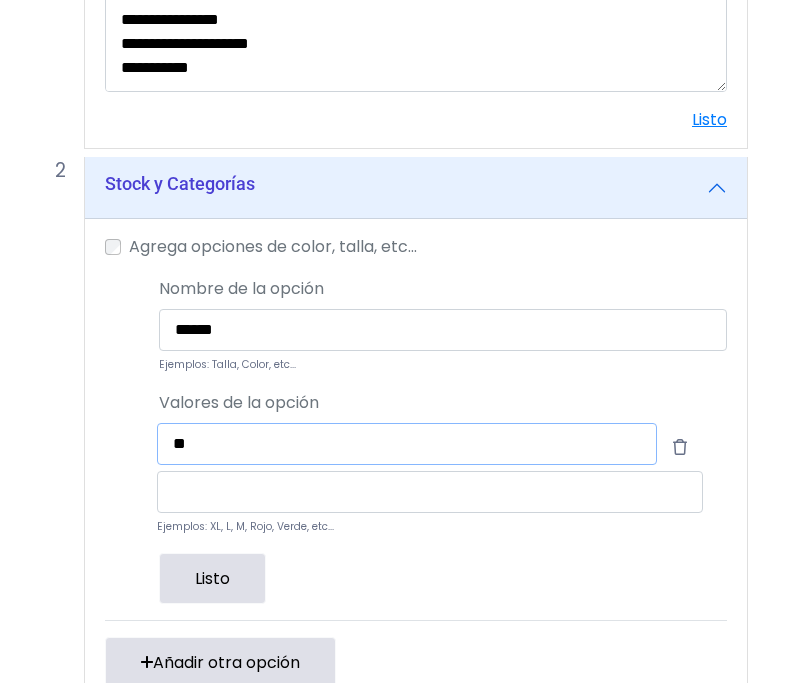 type on "**" 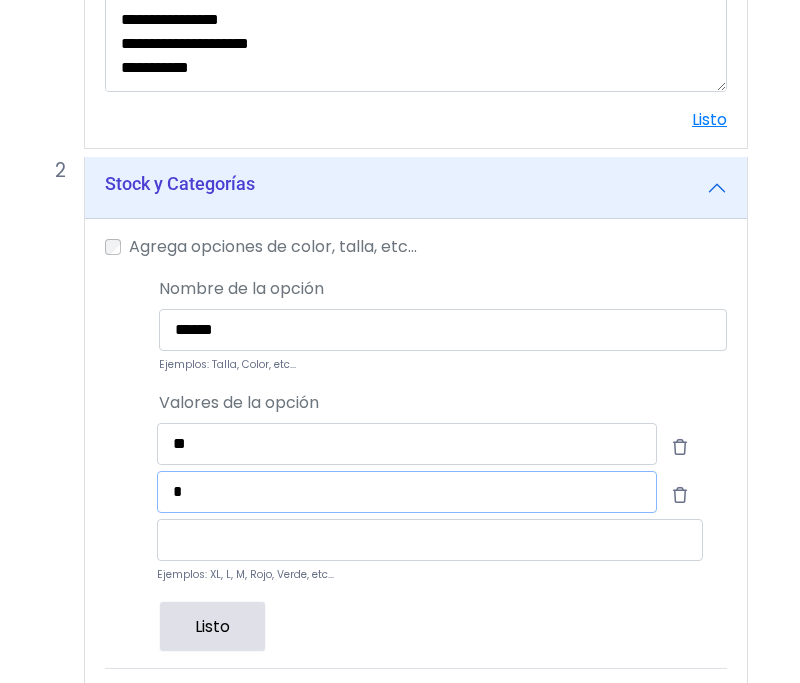 type on "*" 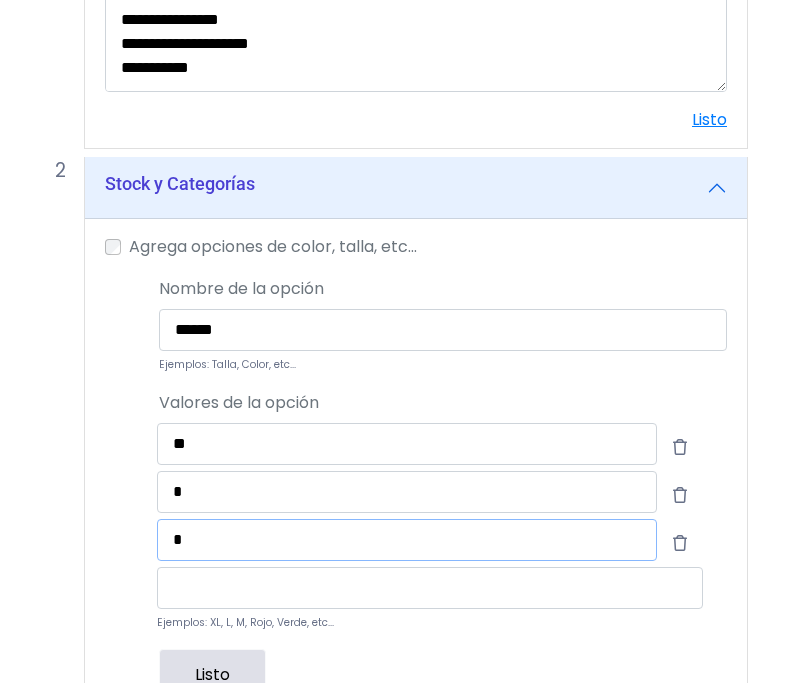 type on "*" 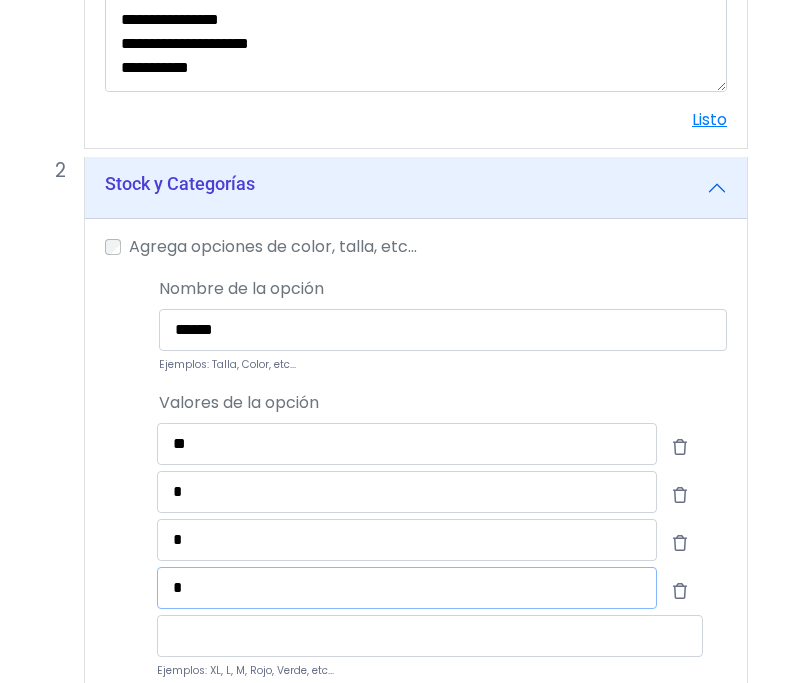 type on "*" 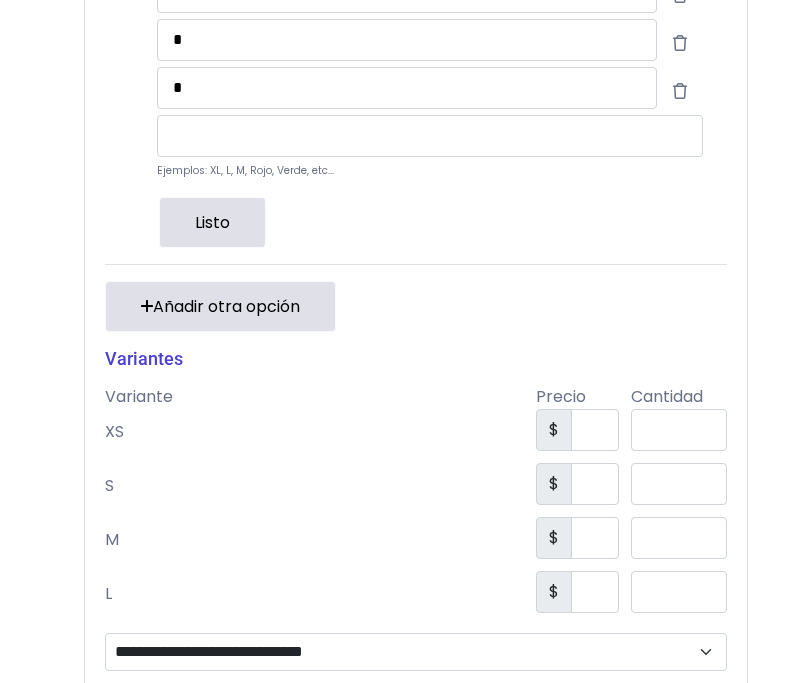 click on "Listo" at bounding box center (212, 222) 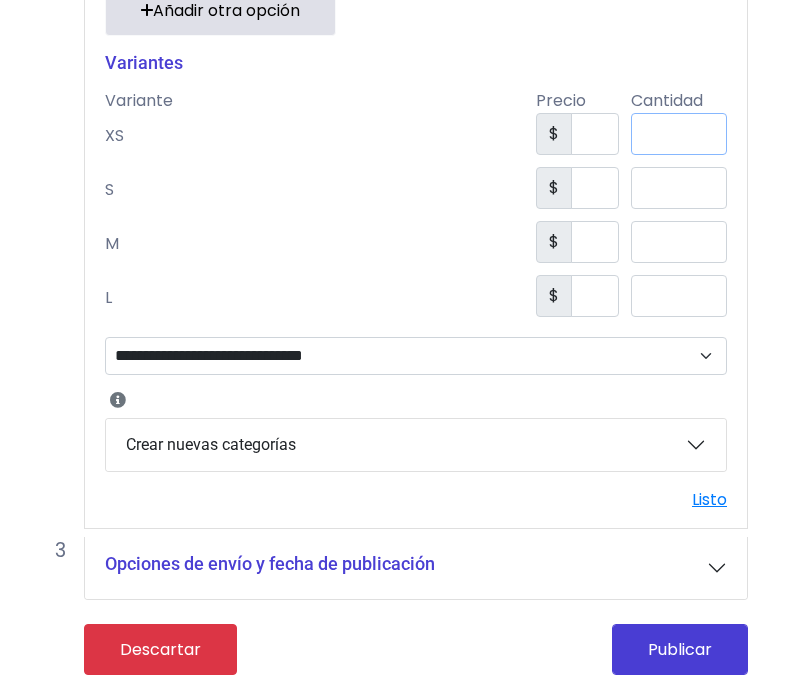 click on "*" at bounding box center [679, 134] 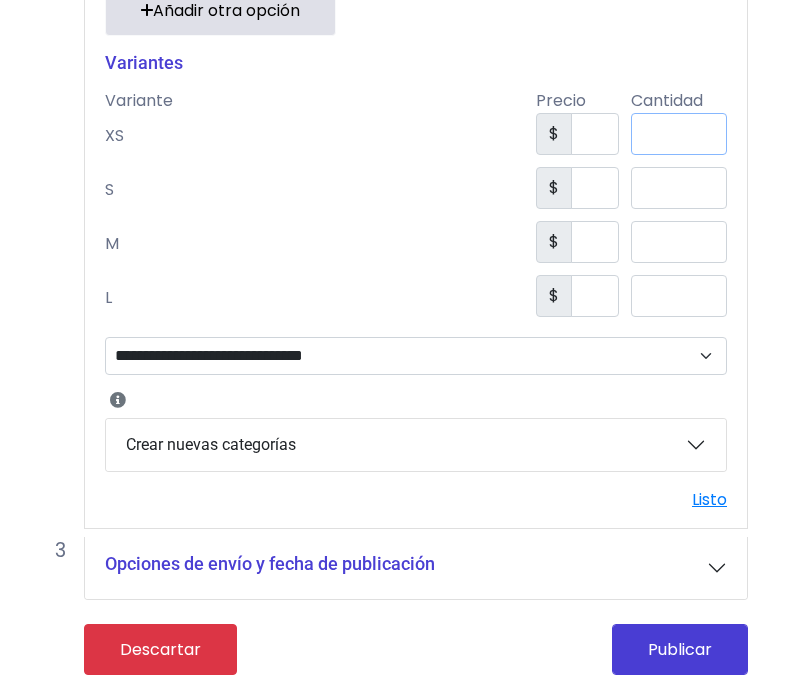 type on "*" 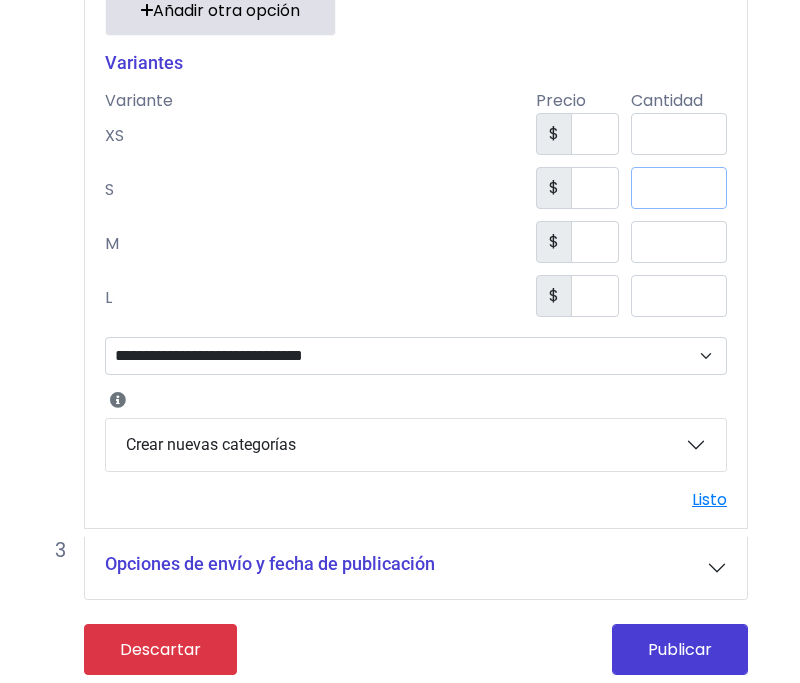 click on "*" at bounding box center (679, 188) 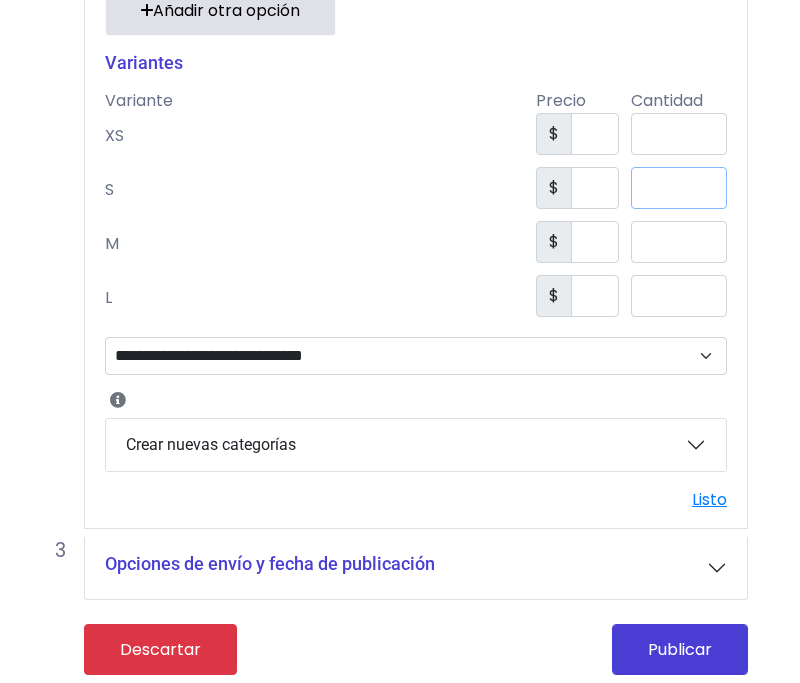 type on "*" 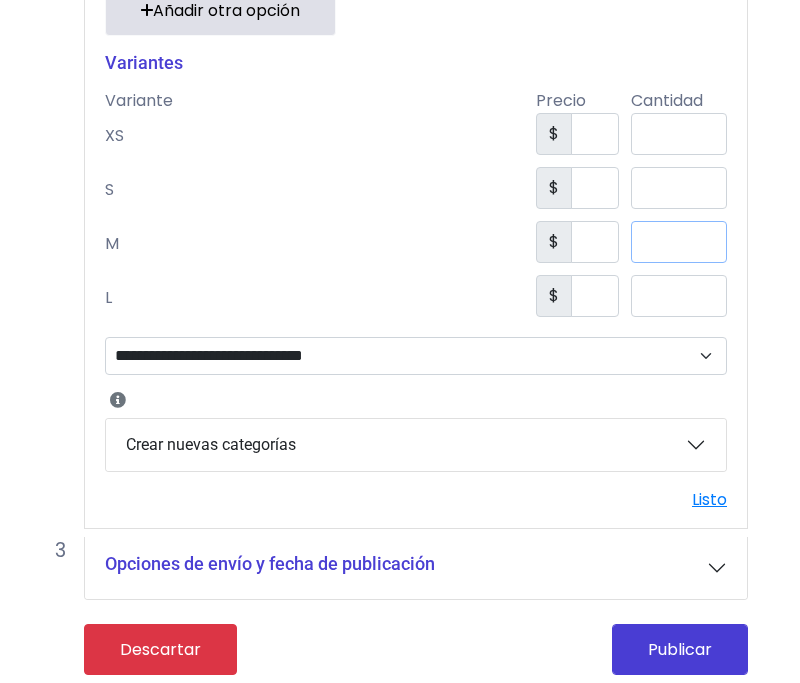 click on "*" at bounding box center (679, 242) 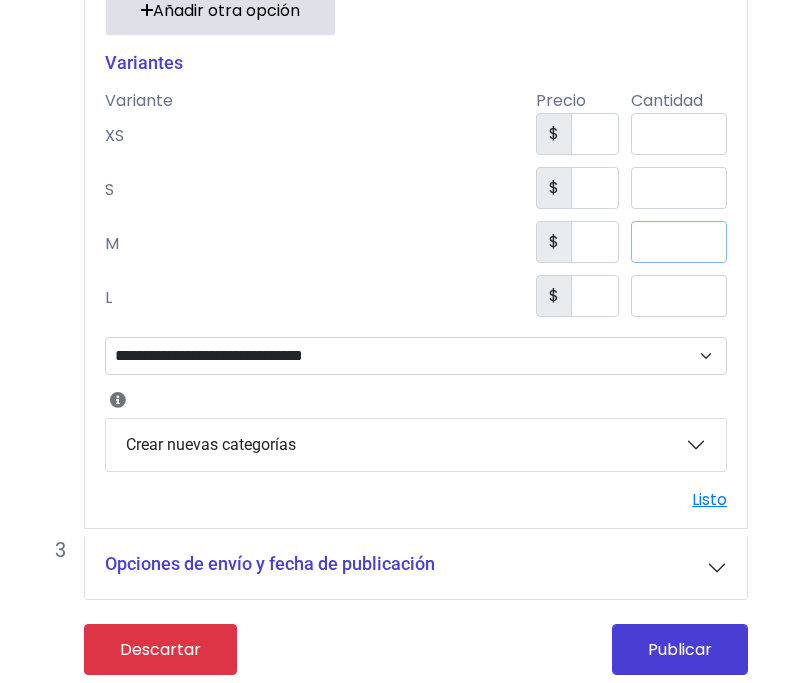 type on "**" 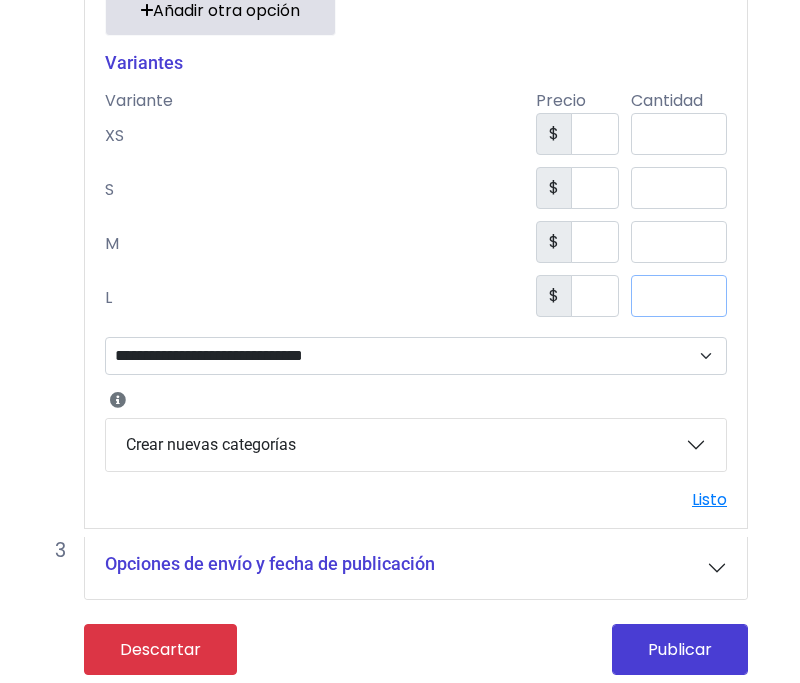 click on "*" at bounding box center (679, 296) 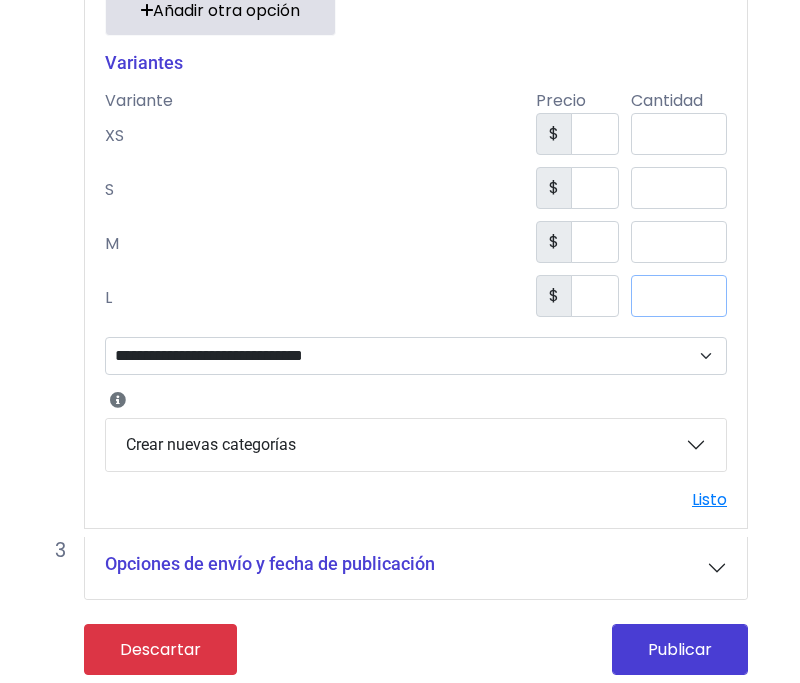 type on "*" 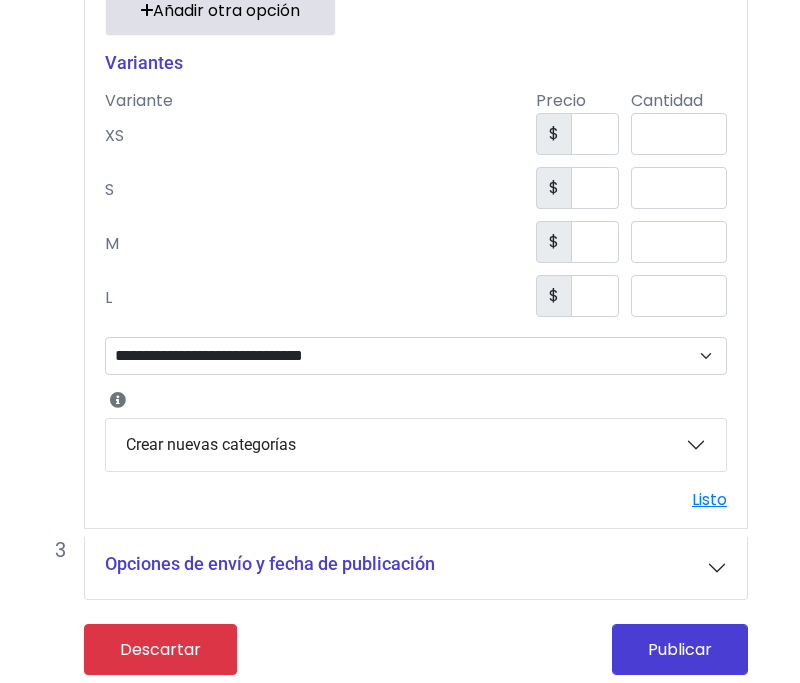 click on "**********" at bounding box center (400, -150) 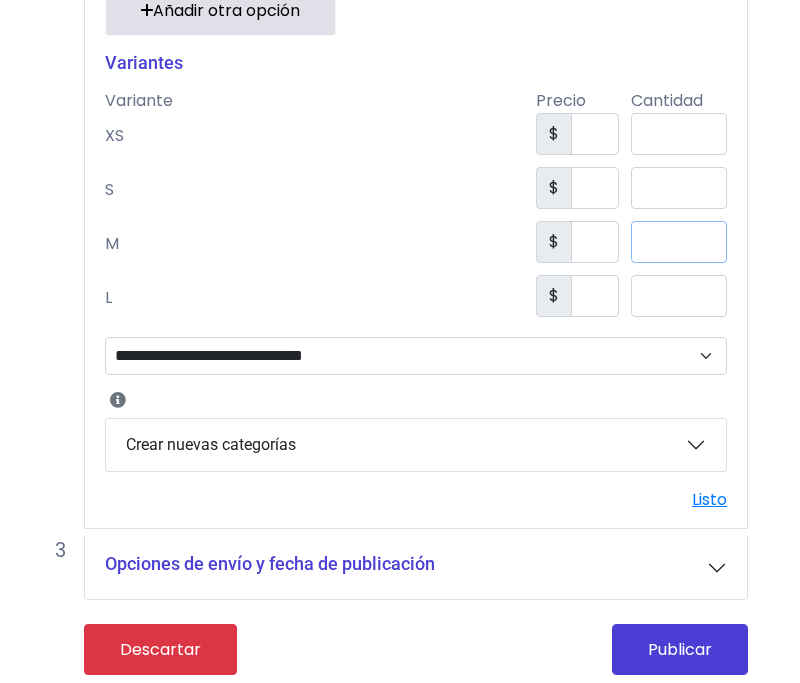 click on "**********" at bounding box center (400, -150) 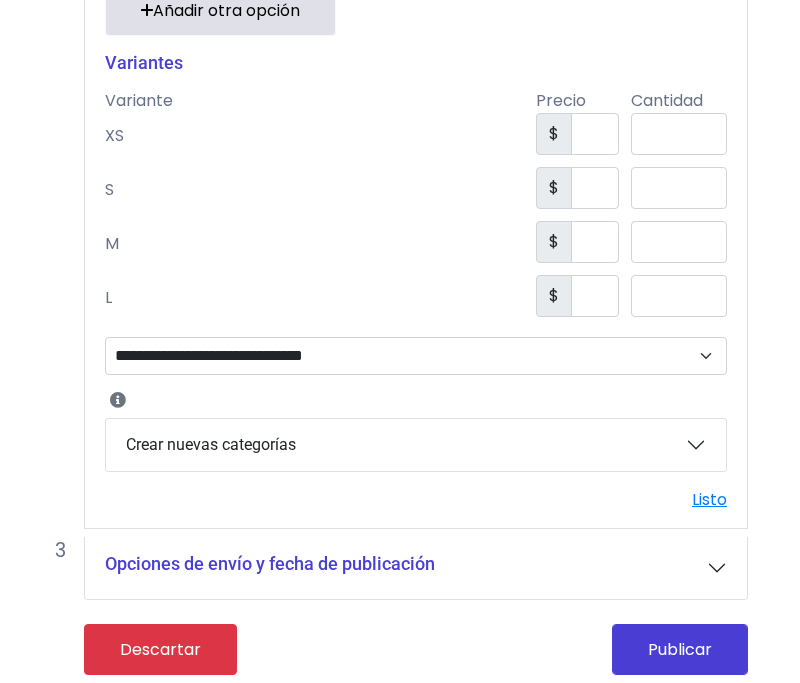 click on "**********" at bounding box center (400, -150) 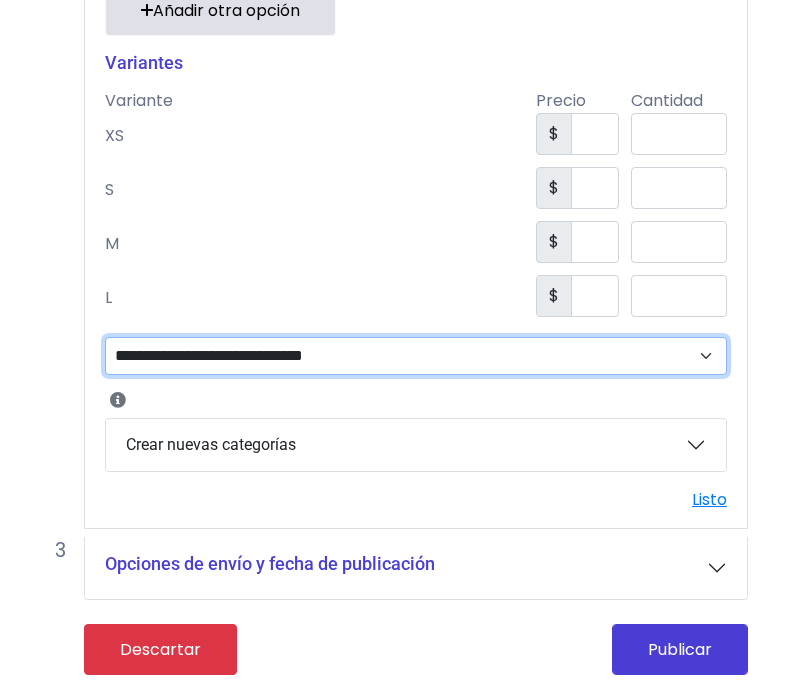 click on "**********" at bounding box center [416, 356] 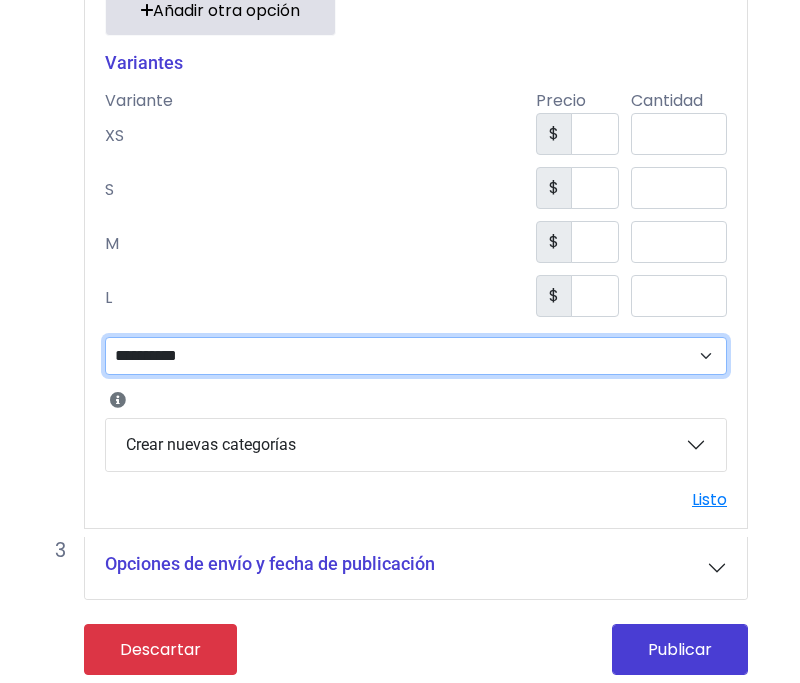 click on "**********" at bounding box center [416, 356] 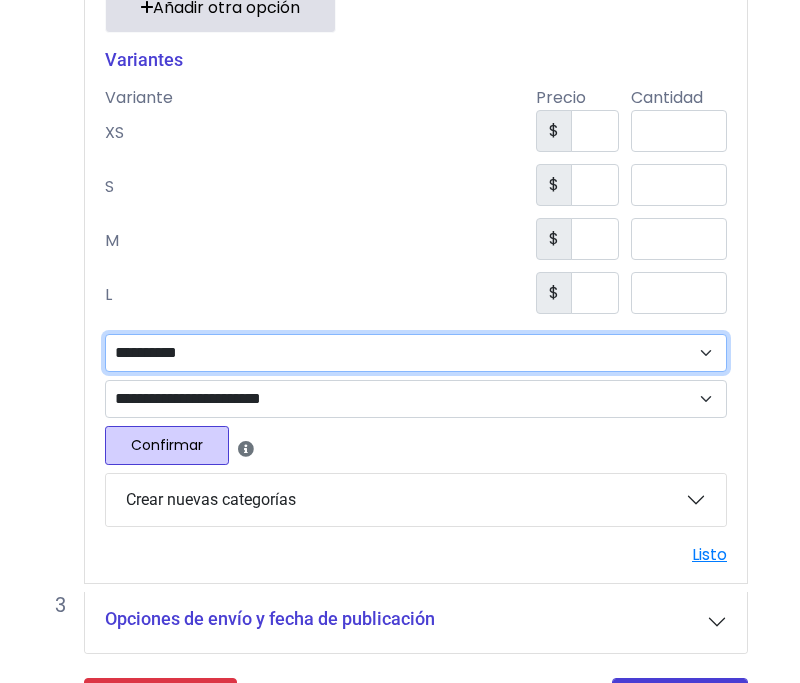 scroll, scrollTop: 1210, scrollLeft: 0, axis: vertical 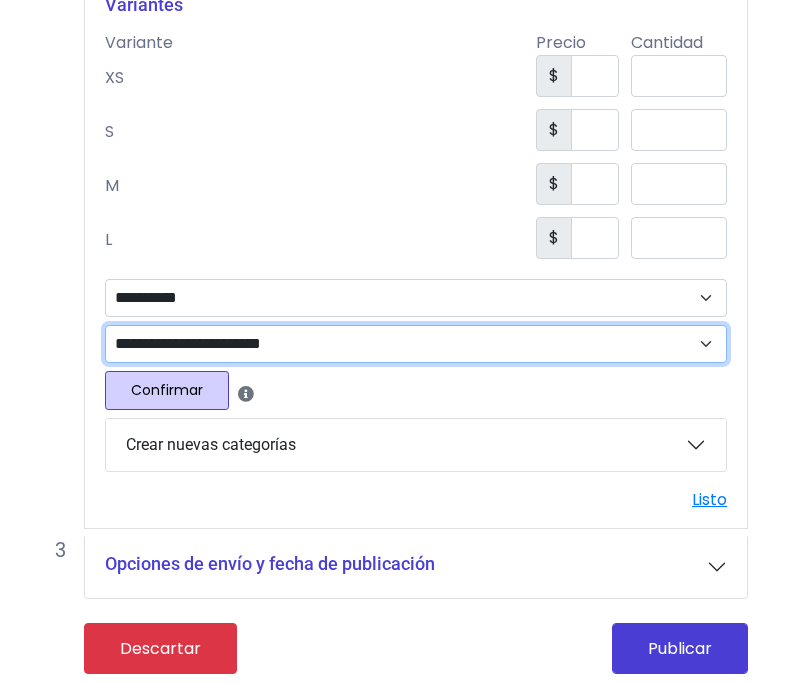 click on "**********" at bounding box center (416, 344) 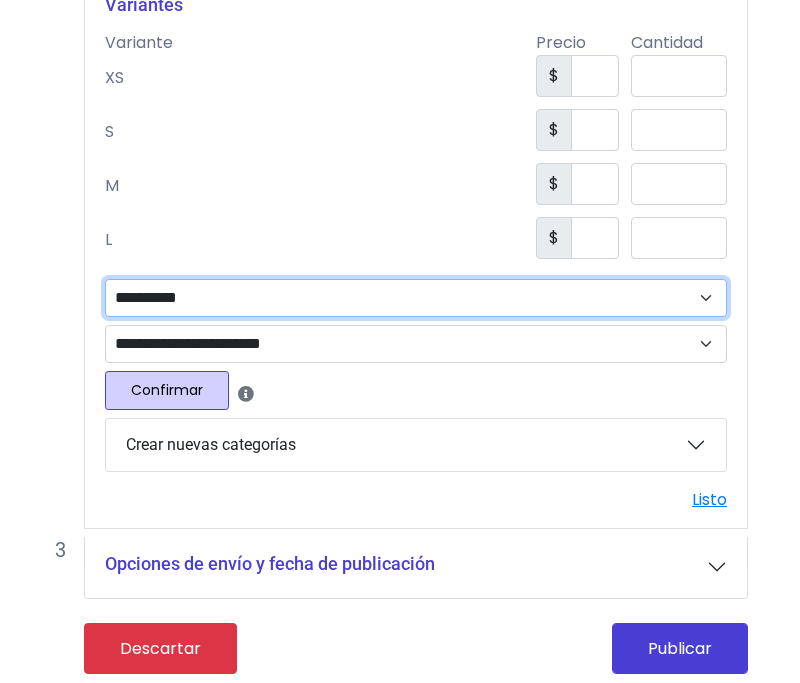 click on "**********" at bounding box center (416, 298) 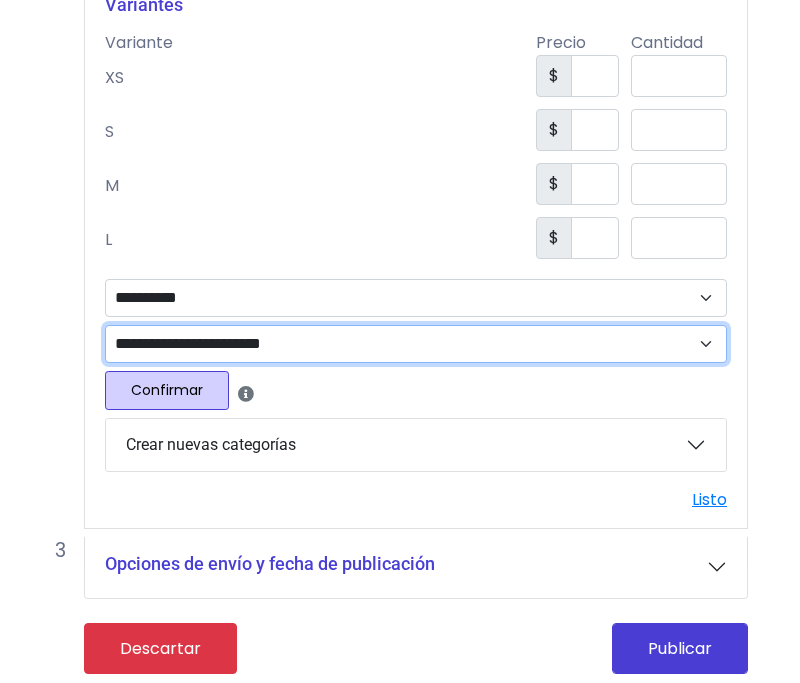 click on "**********" at bounding box center [416, 344] 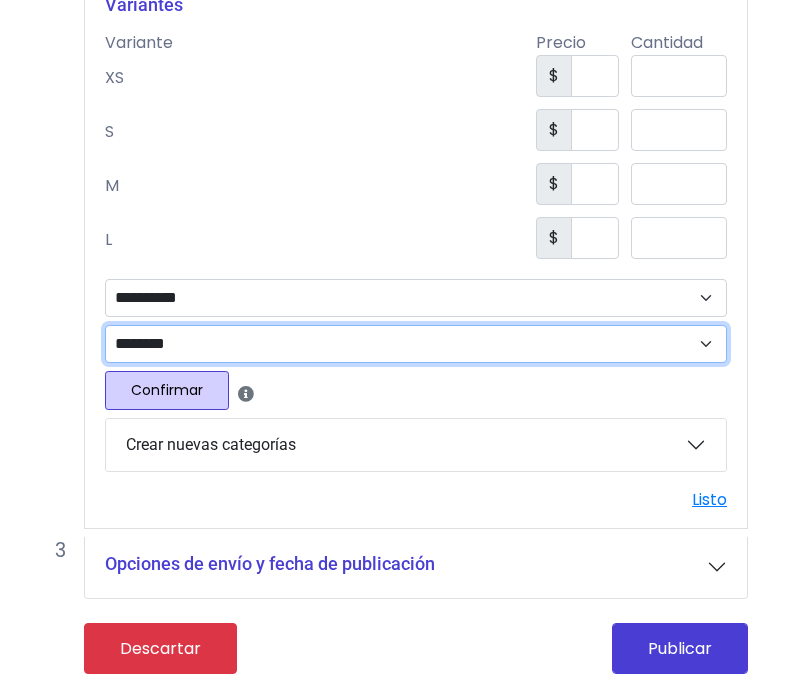 click on "**********" at bounding box center [416, 344] 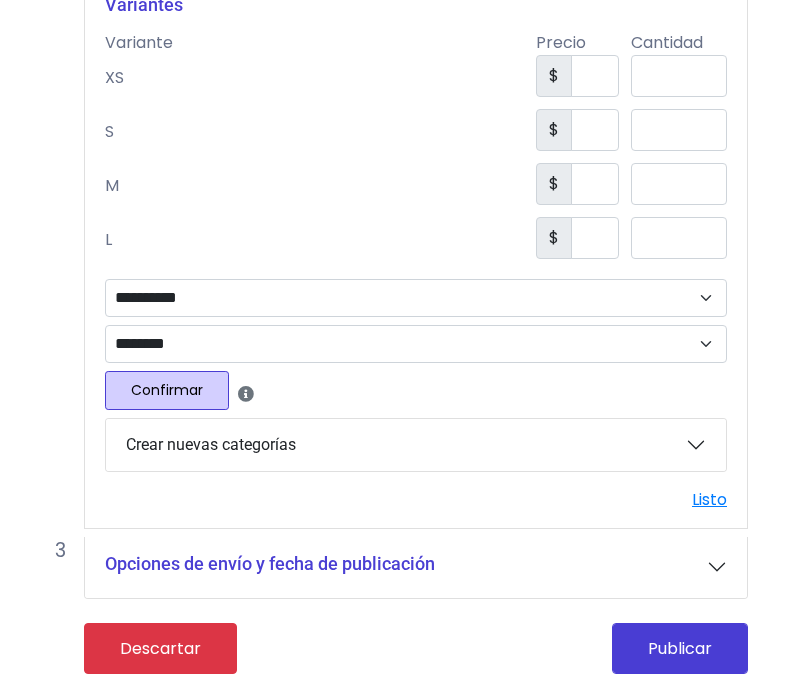 click on "Confirmar" at bounding box center (167, 390) 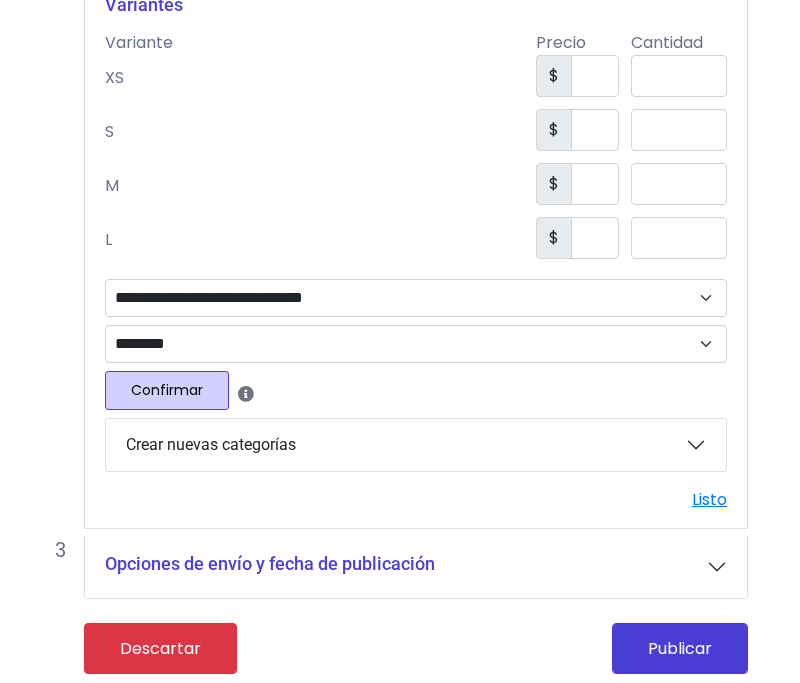 scroll, scrollTop: 1183, scrollLeft: 0, axis: vertical 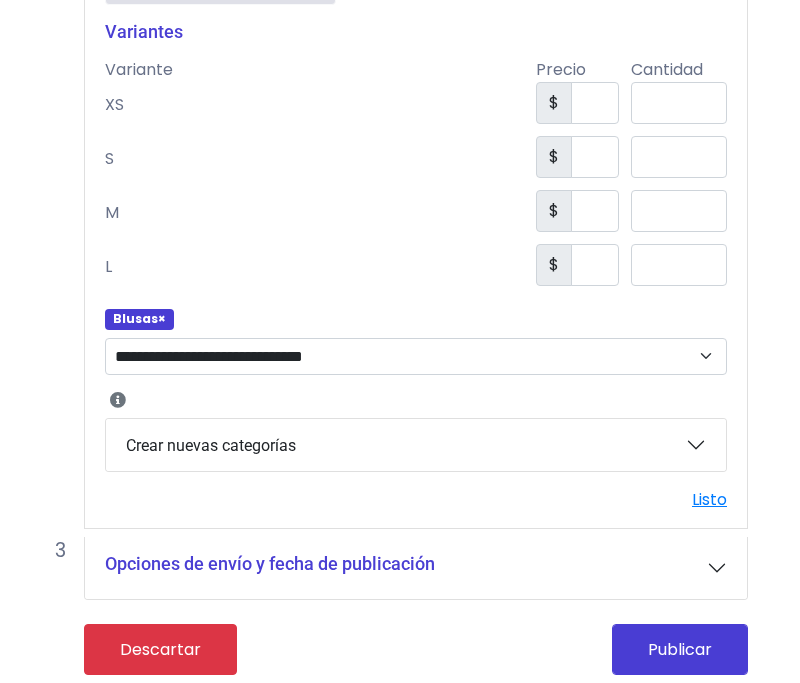 click on "Crear nuevas categorías" at bounding box center (416, 445) 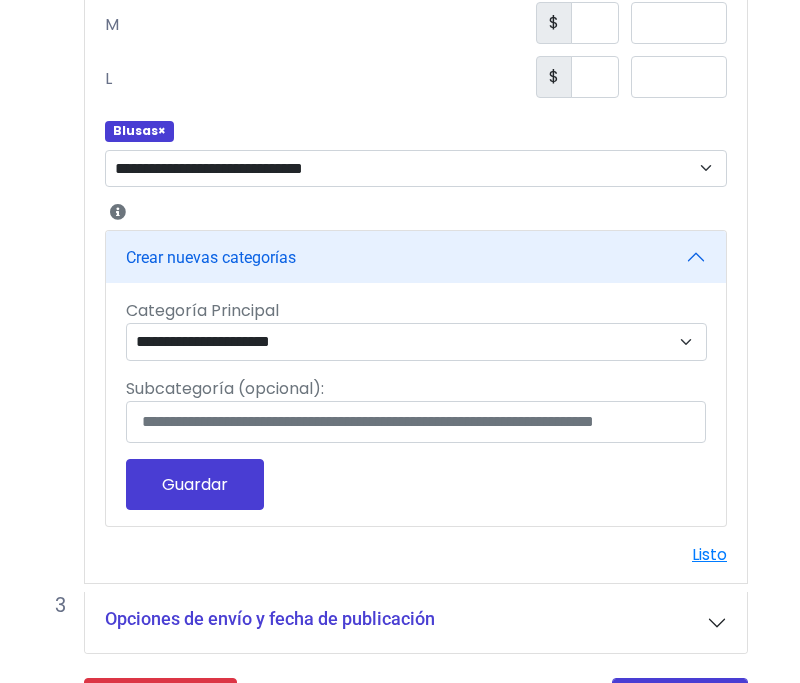 scroll, scrollTop: 1383, scrollLeft: 0, axis: vertical 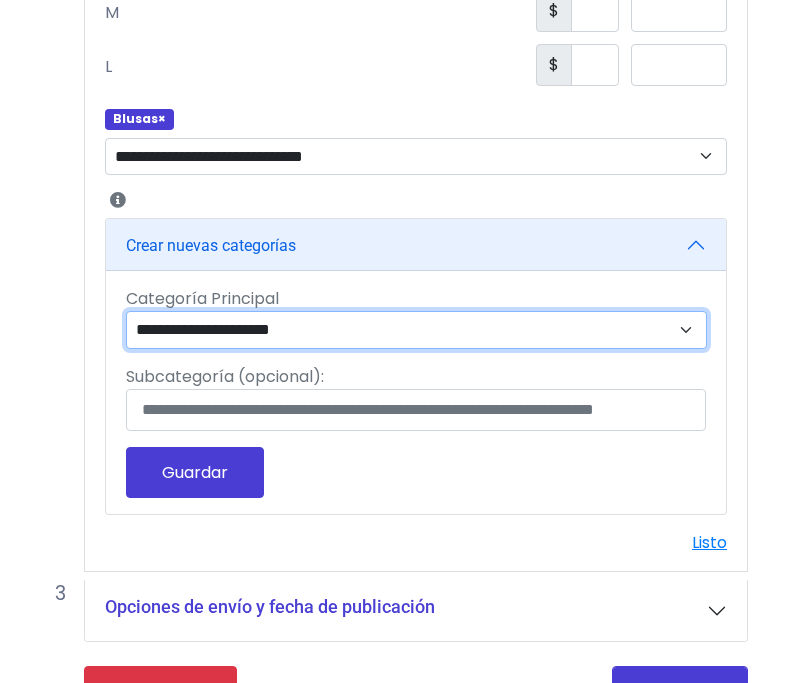 click on "**********" at bounding box center [416, 330] 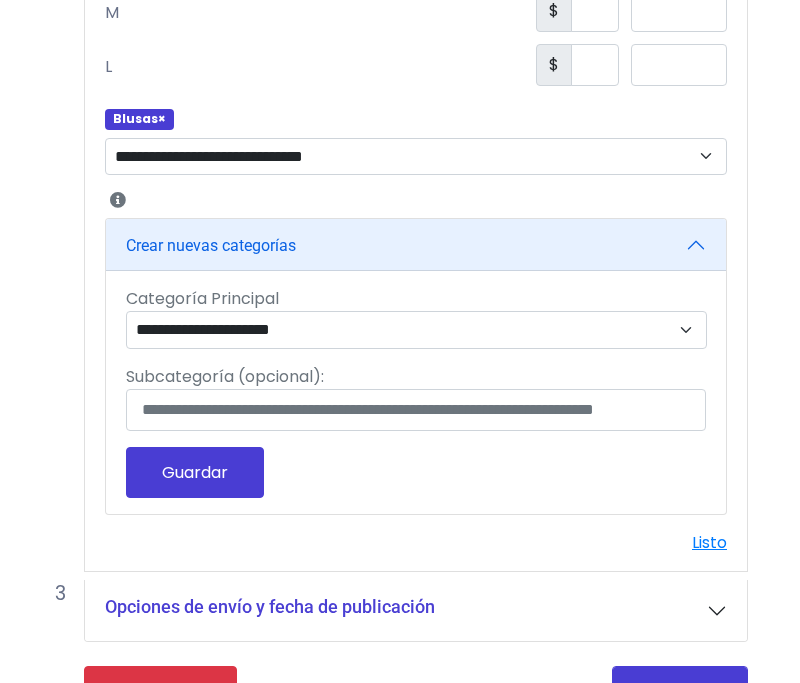 click on "Agrega opciones de color, talla, etc...
Tallas
XS S M L
Editar
Nombre de la opción
****** Valores de la opción ** *" at bounding box center [416, 81] 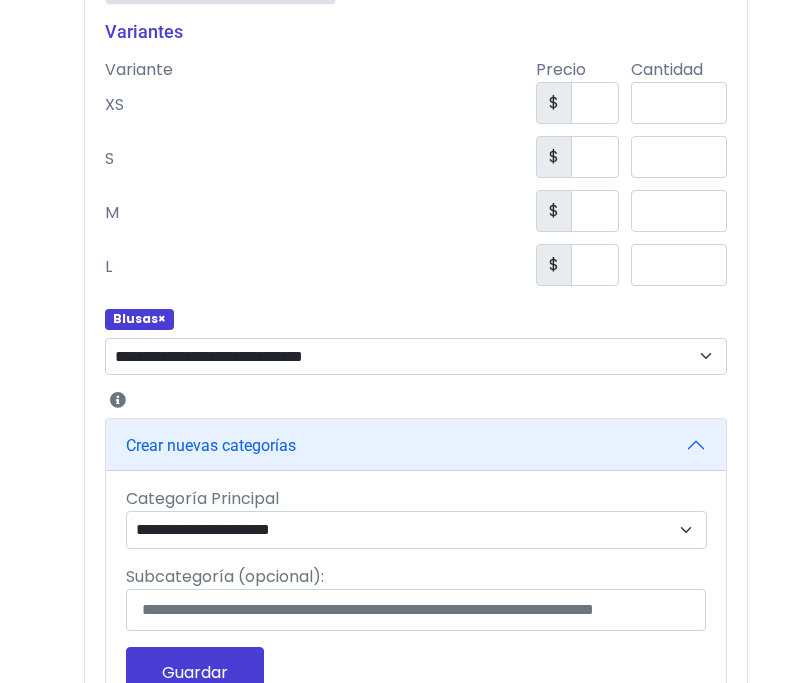 scroll, scrollTop: 1283, scrollLeft: 0, axis: vertical 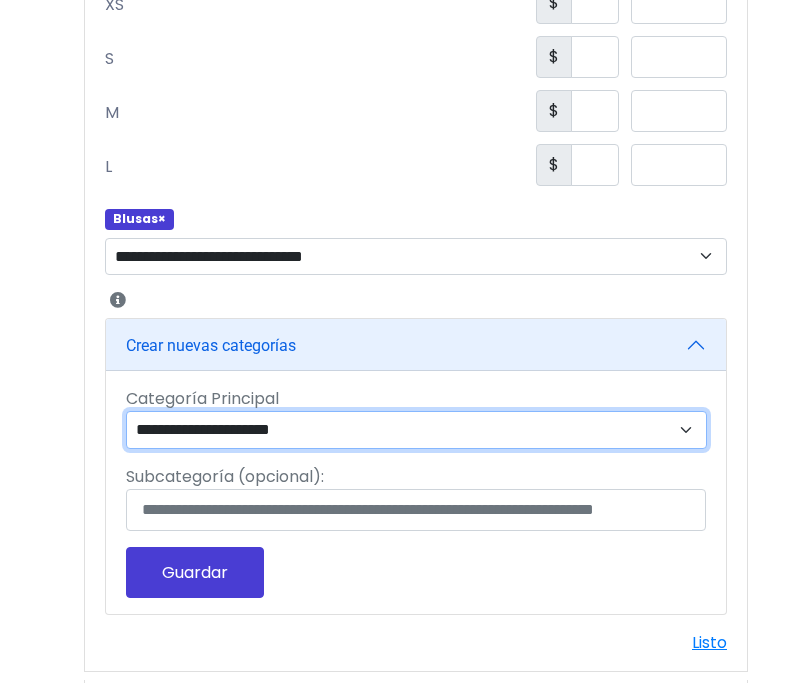 click on "**********" at bounding box center (416, 430) 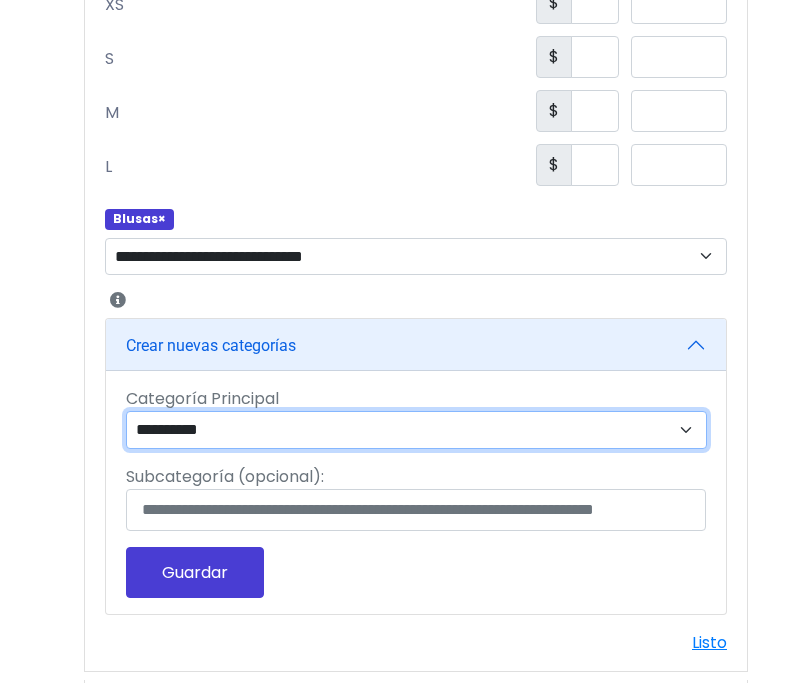 click on "**********" at bounding box center (416, 430) 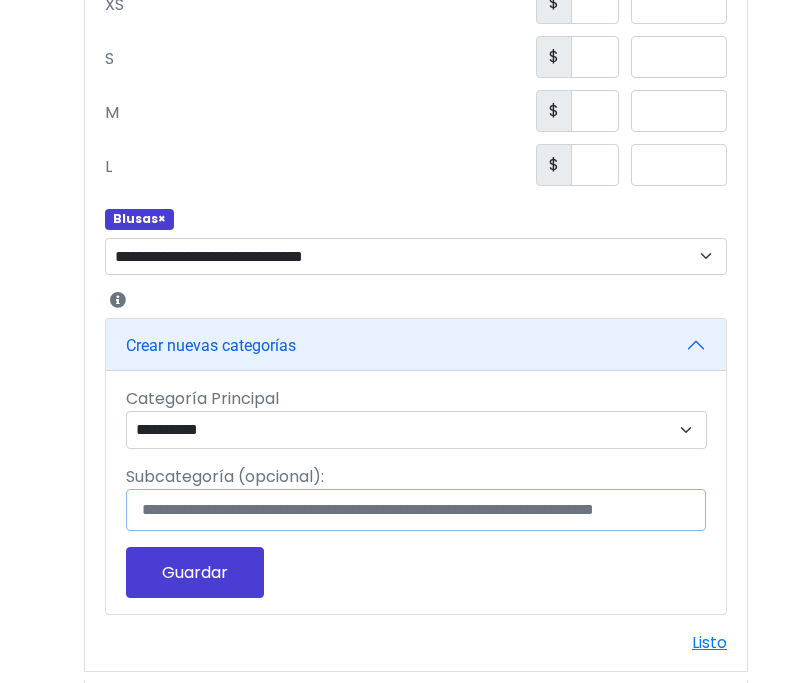 drag, startPoint x: 291, startPoint y: 497, endPoint x: 308, endPoint y: 479, distance: 24.758837 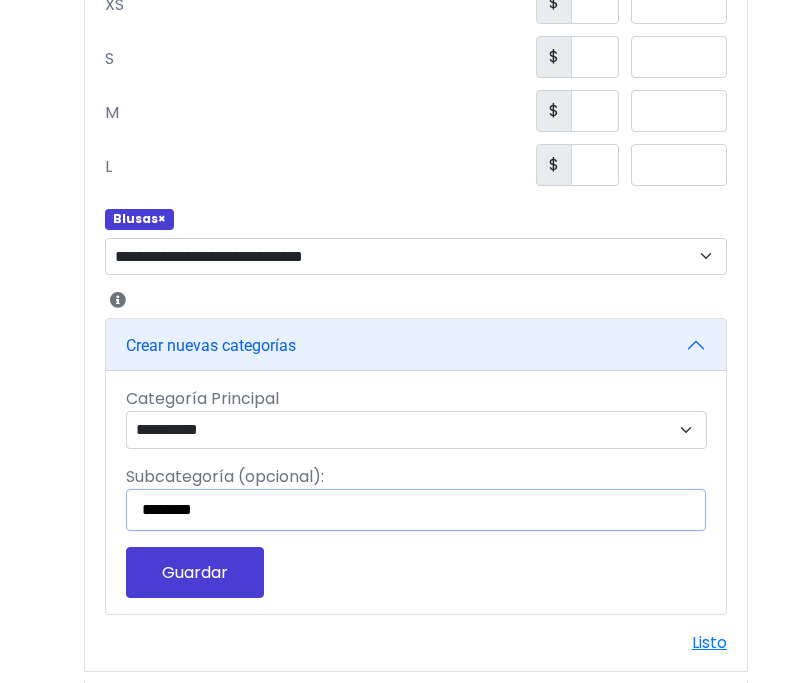 type on "********" 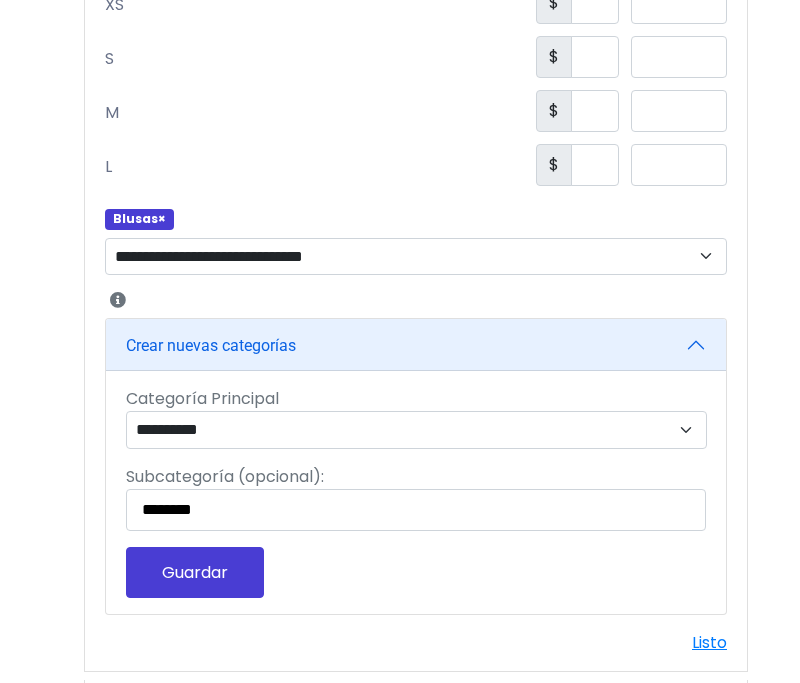 click on "Guardar" at bounding box center [195, 572] 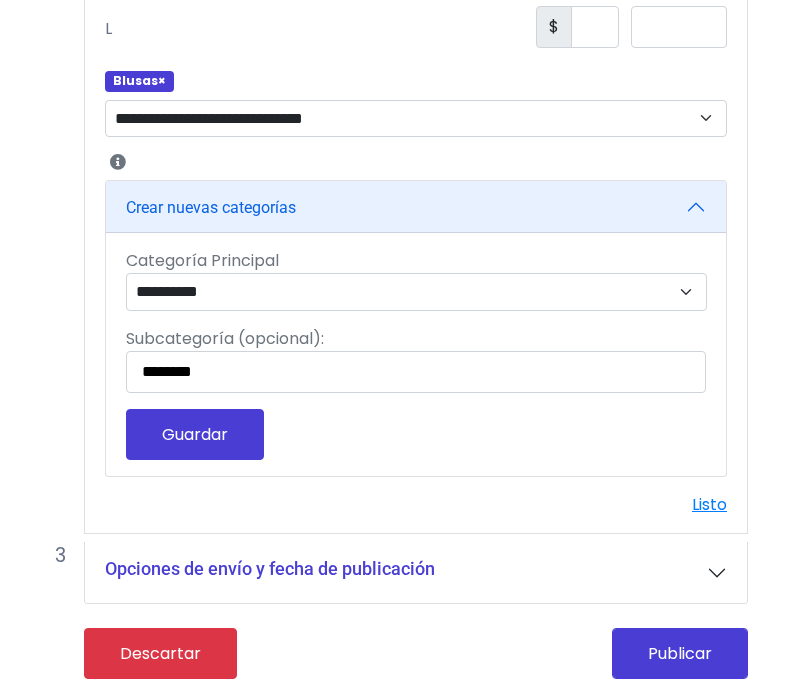 scroll, scrollTop: 1424, scrollLeft: 0, axis: vertical 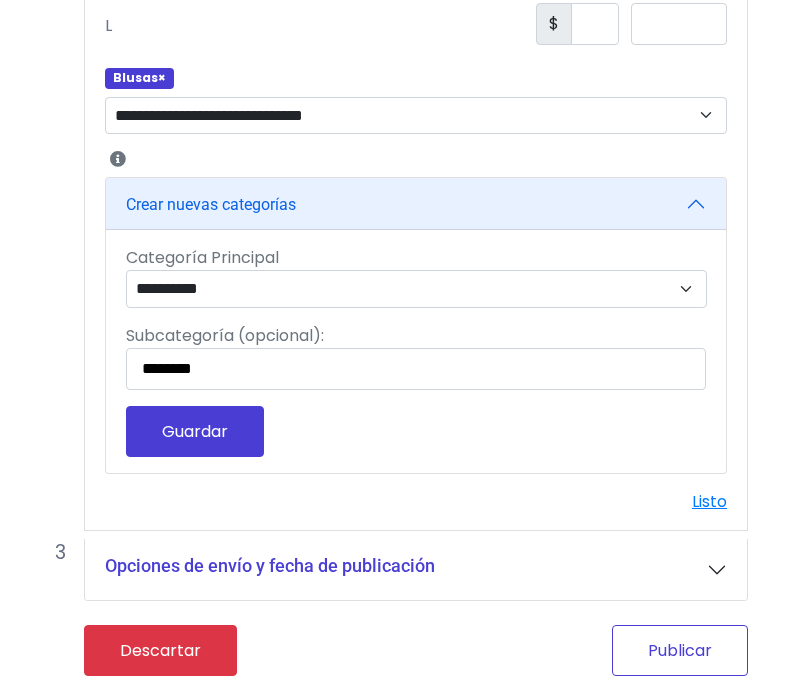 click on "Publicar" at bounding box center (680, 650) 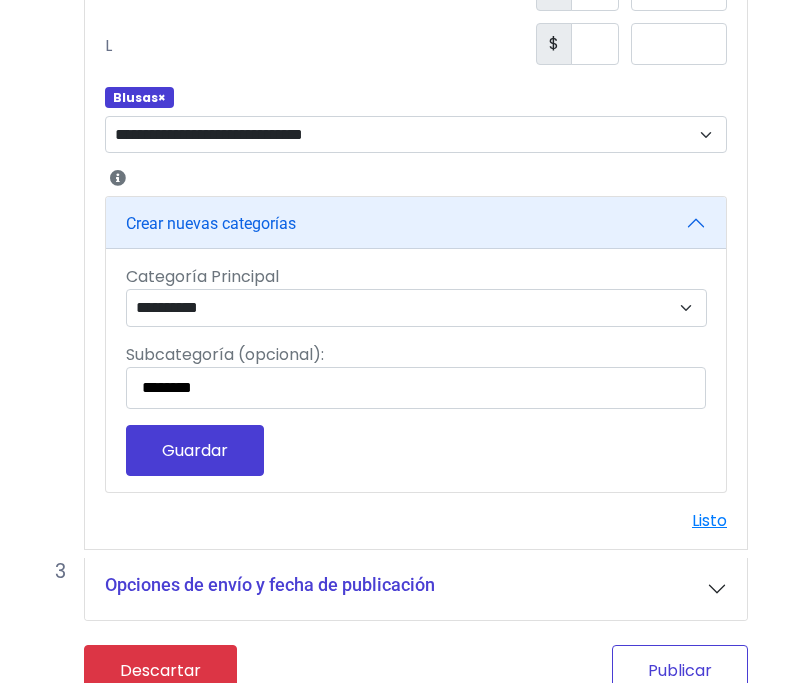 scroll, scrollTop: 1461, scrollLeft: 0, axis: vertical 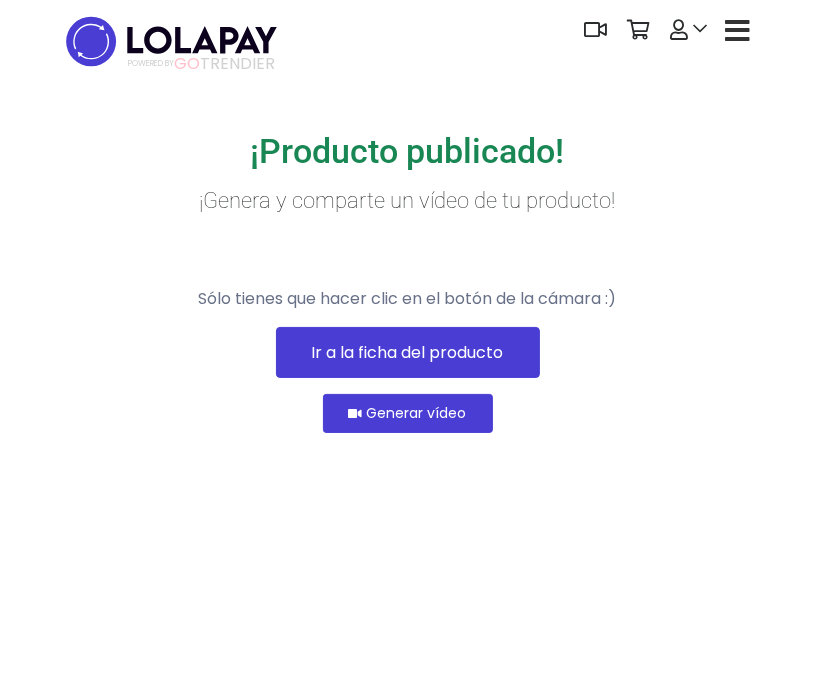 click at bounding box center (738, 31) 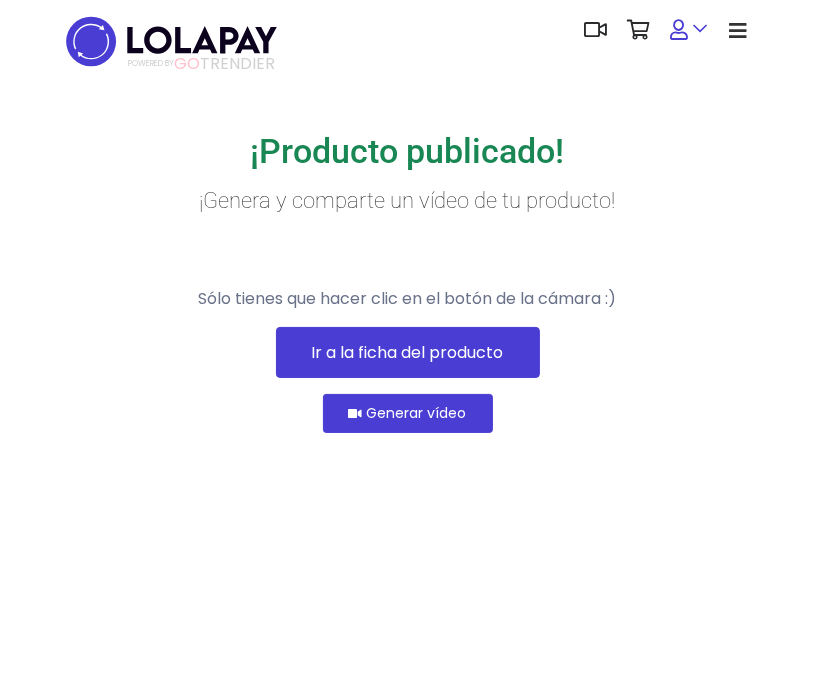 click at bounding box center [689, 30] 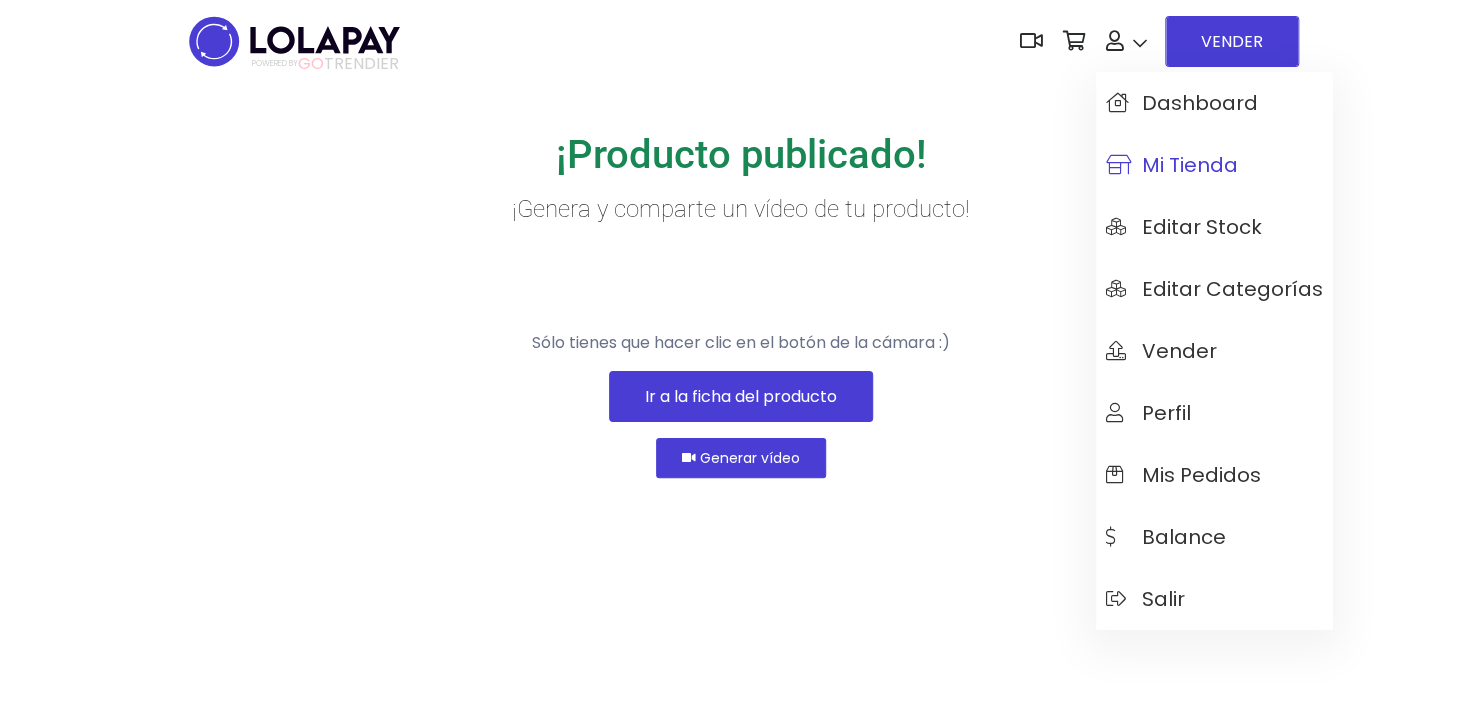 click on "Mi tienda" at bounding box center [1172, 165] 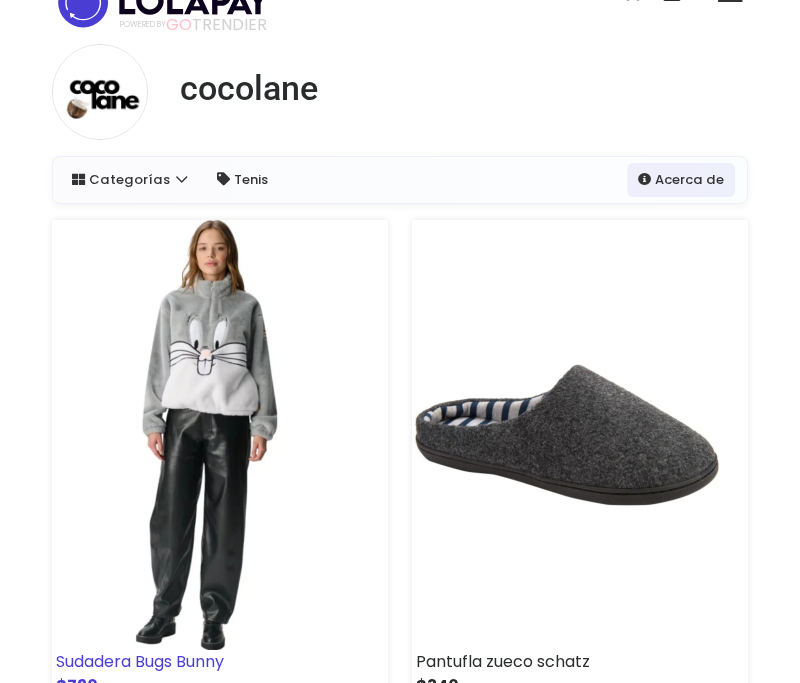 scroll, scrollTop: 100, scrollLeft: 0, axis: vertical 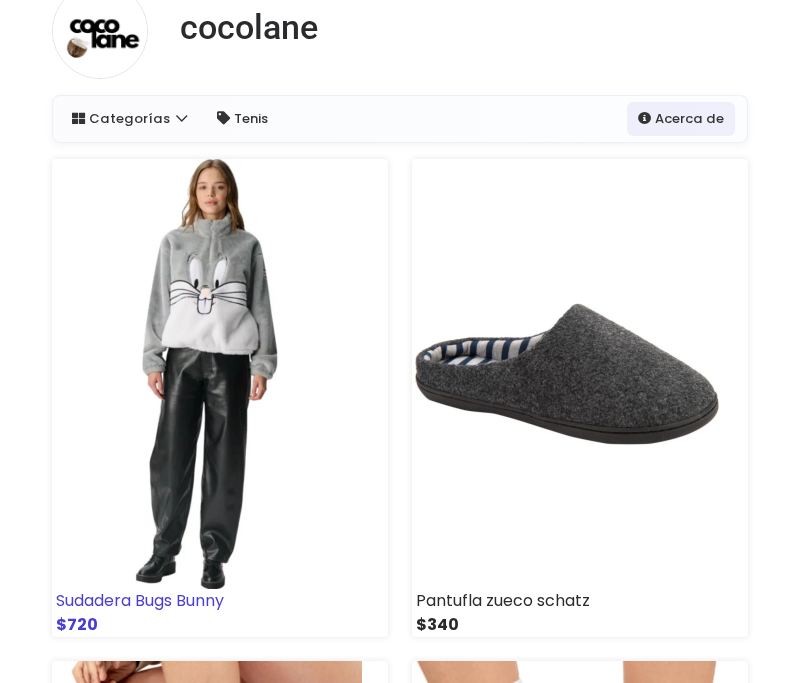 click at bounding box center (207, 374) 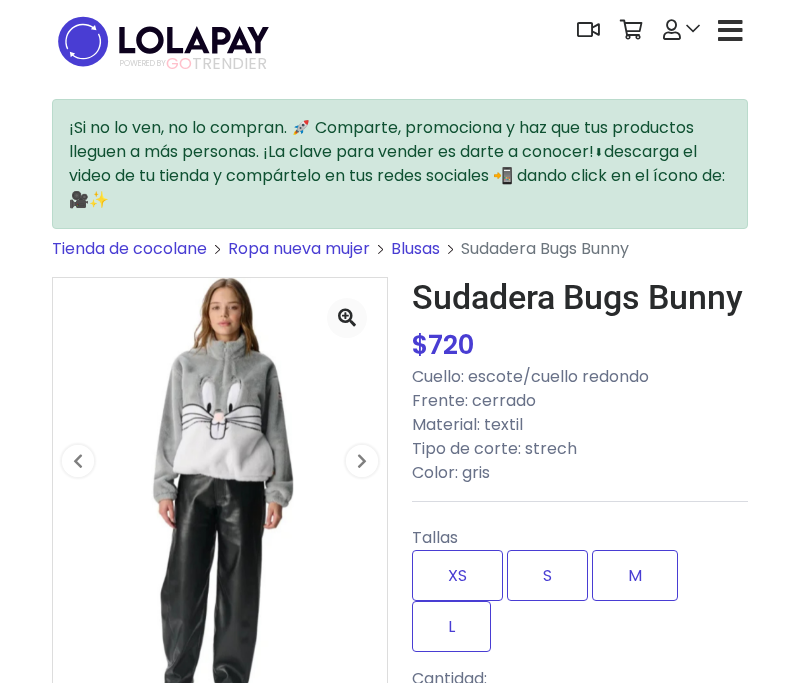 scroll, scrollTop: 0, scrollLeft: 0, axis: both 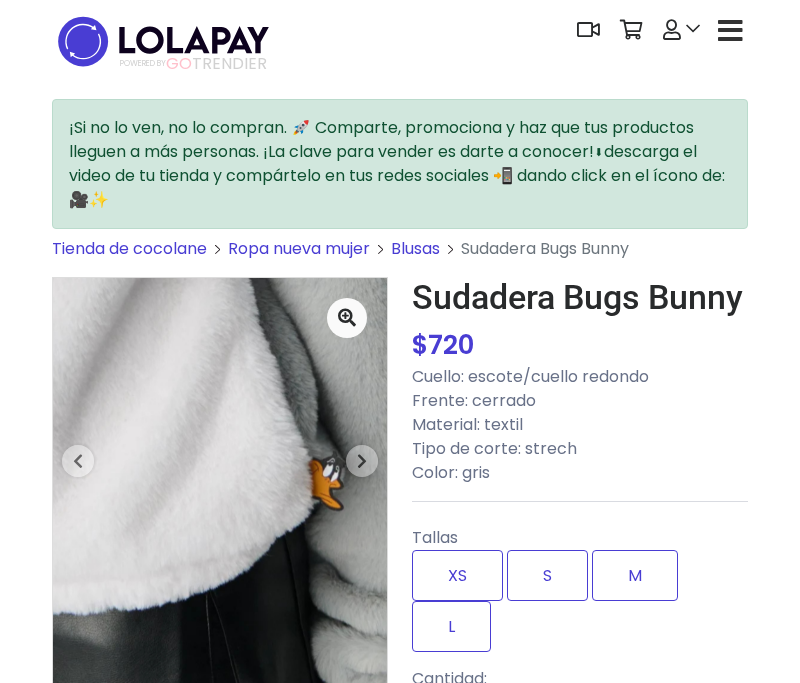 click on "POWERED BY  GO TRENDIER
Dashboard" at bounding box center (400, 41) 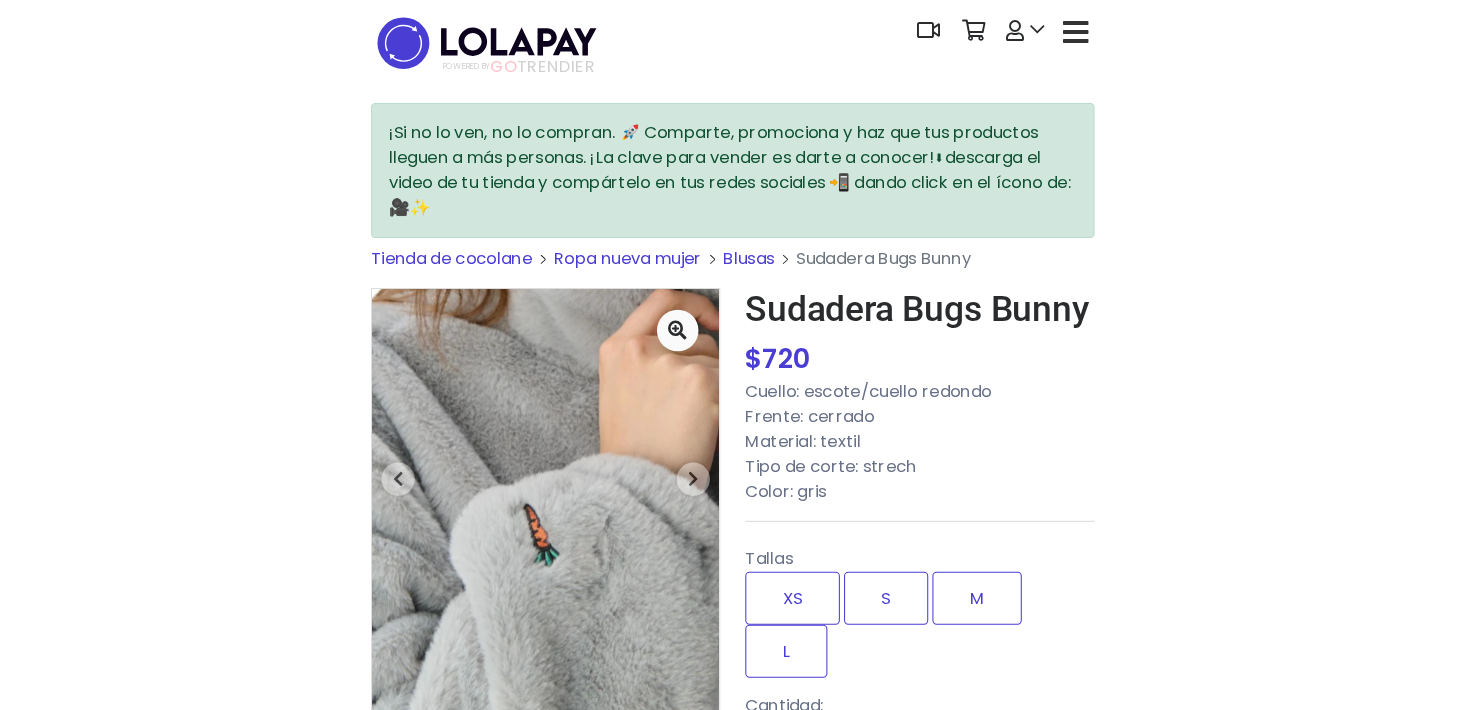 scroll, scrollTop: 0, scrollLeft: 0, axis: both 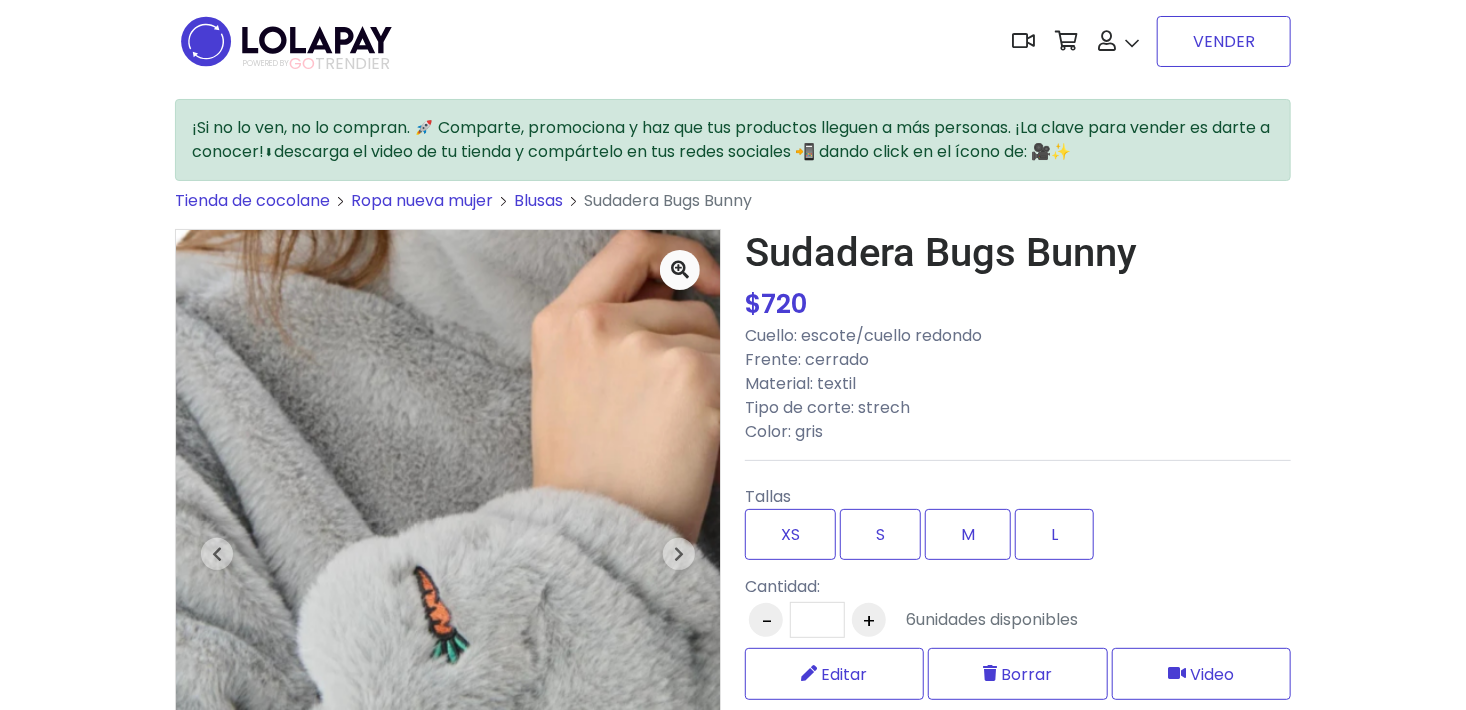 click on "VENDER" at bounding box center [1224, 41] 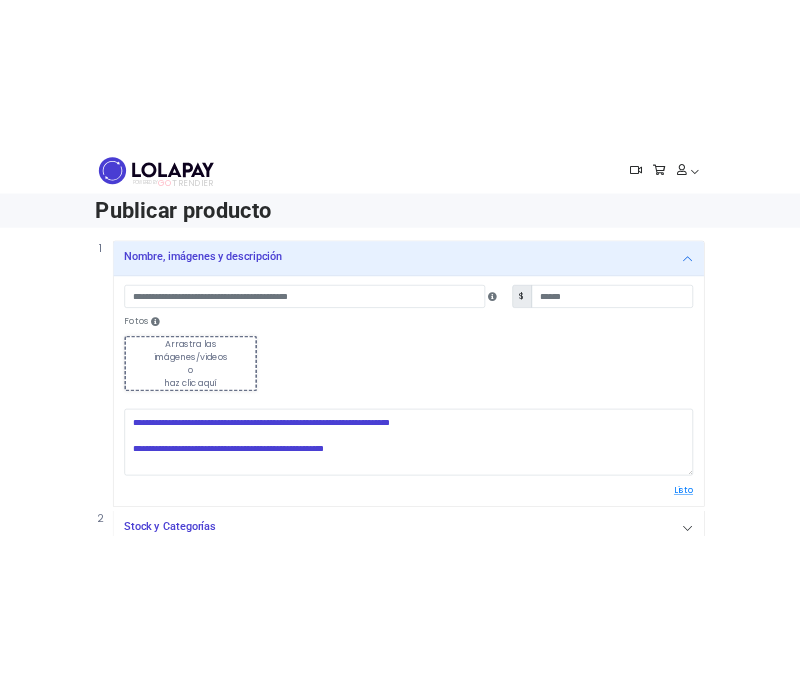 scroll, scrollTop: 0, scrollLeft: 0, axis: both 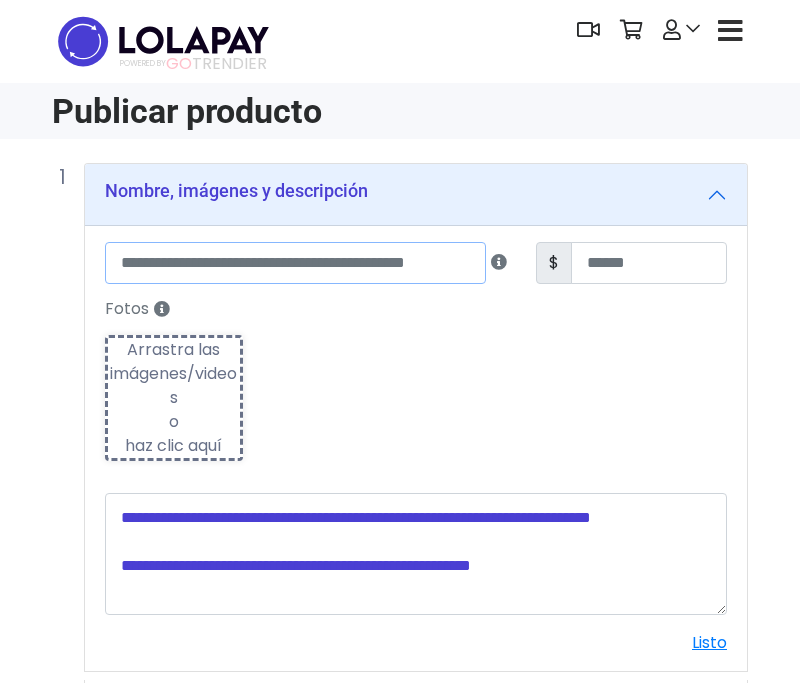 drag, startPoint x: 368, startPoint y: 258, endPoint x: 353, endPoint y: 265, distance: 16.552946 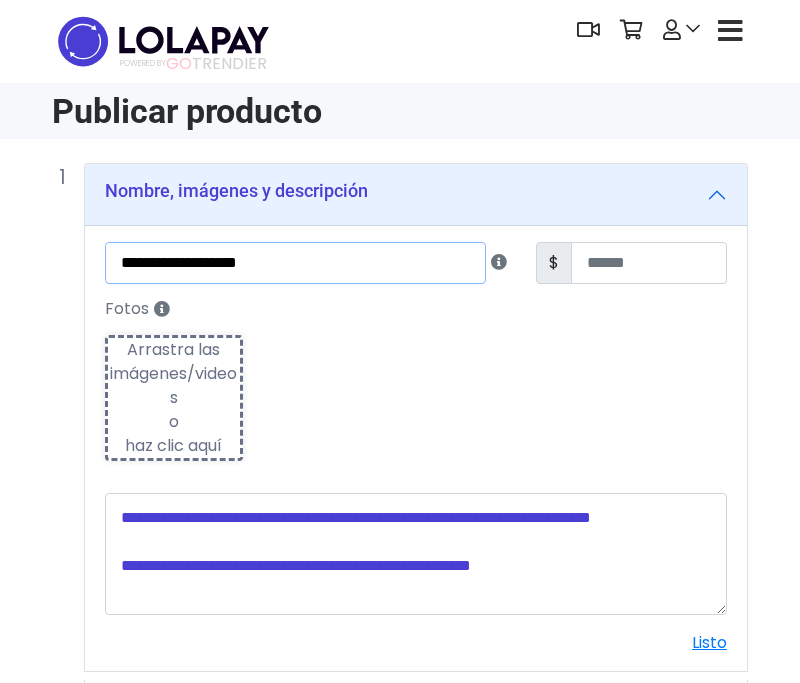 type on "**********" 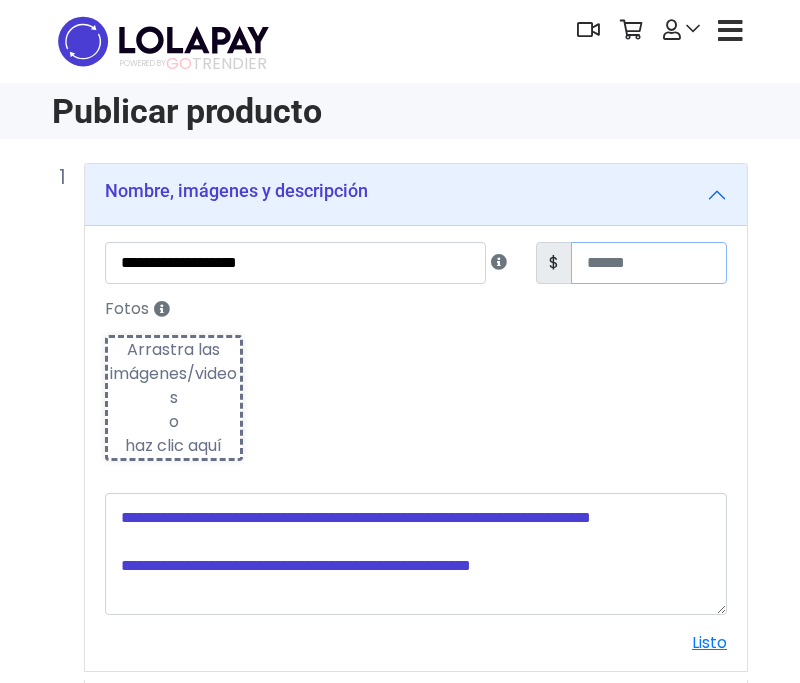 type on "***" 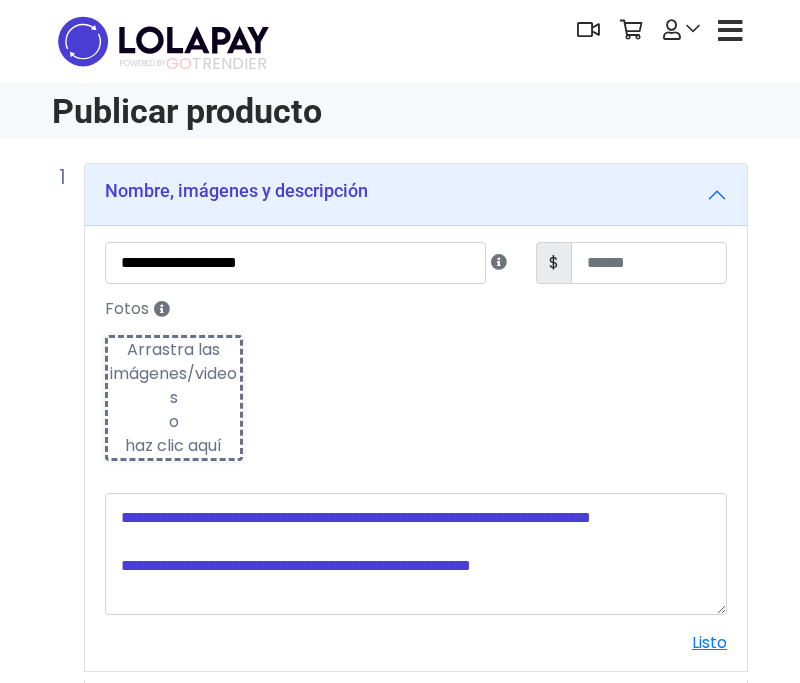 click on "Arrastra las
imágenes/videos
o
haz clic aquí" at bounding box center [174, 398] 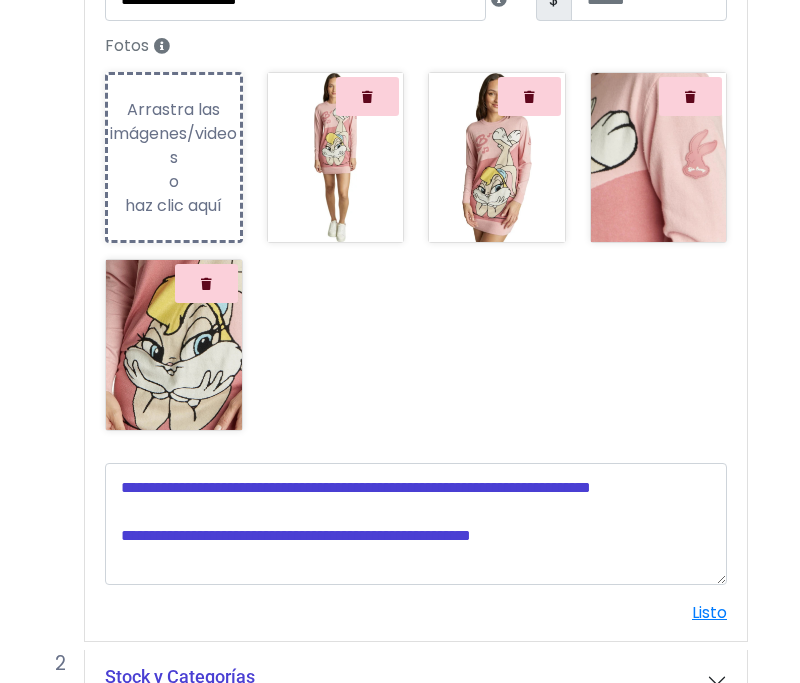 scroll, scrollTop: 250, scrollLeft: 0, axis: vertical 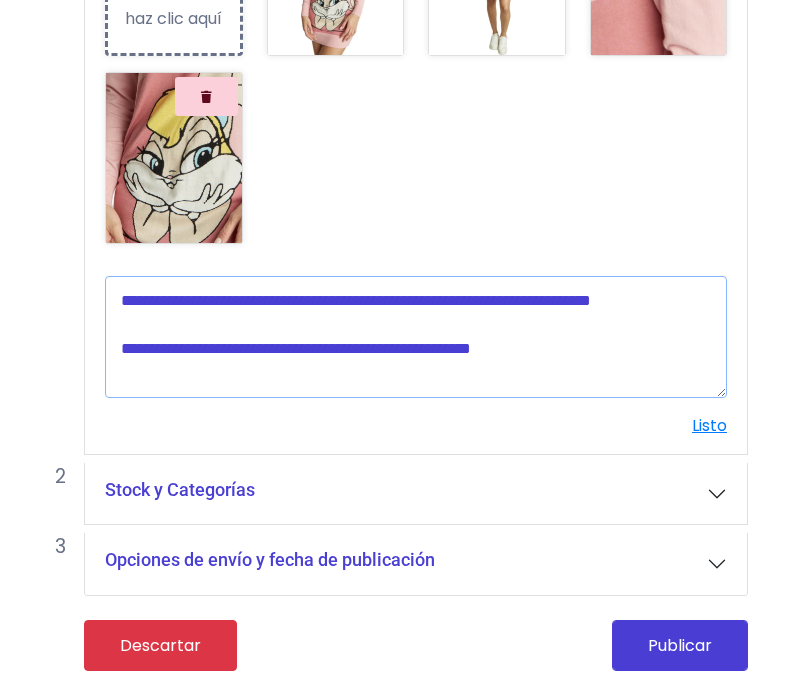 click at bounding box center (416, 337) 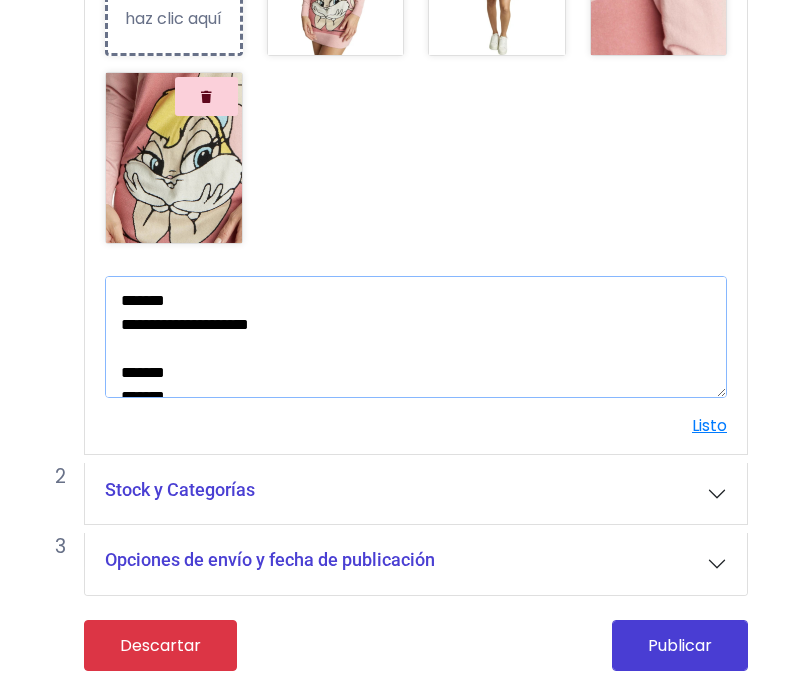 scroll, scrollTop: 300, scrollLeft: 0, axis: vertical 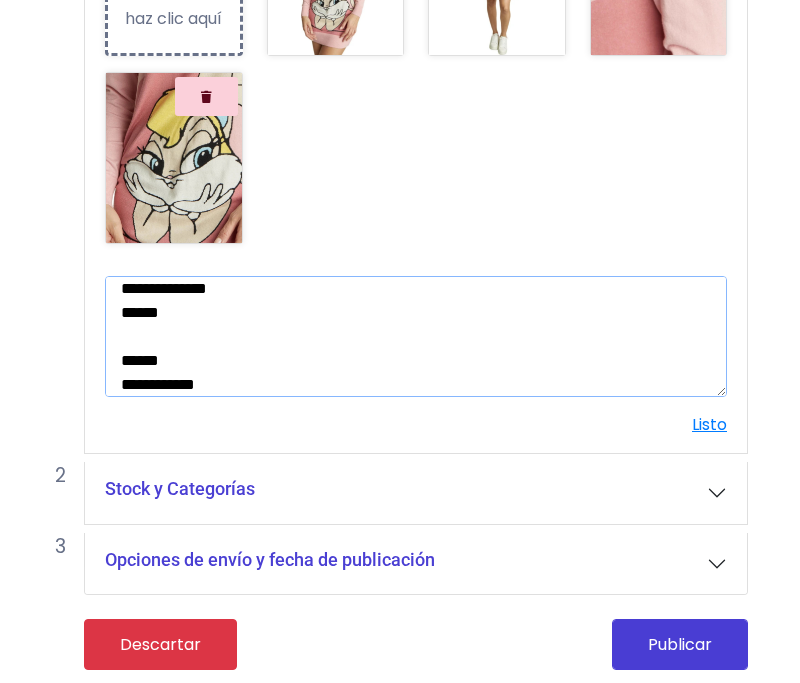 click on "**********" at bounding box center [416, 337] 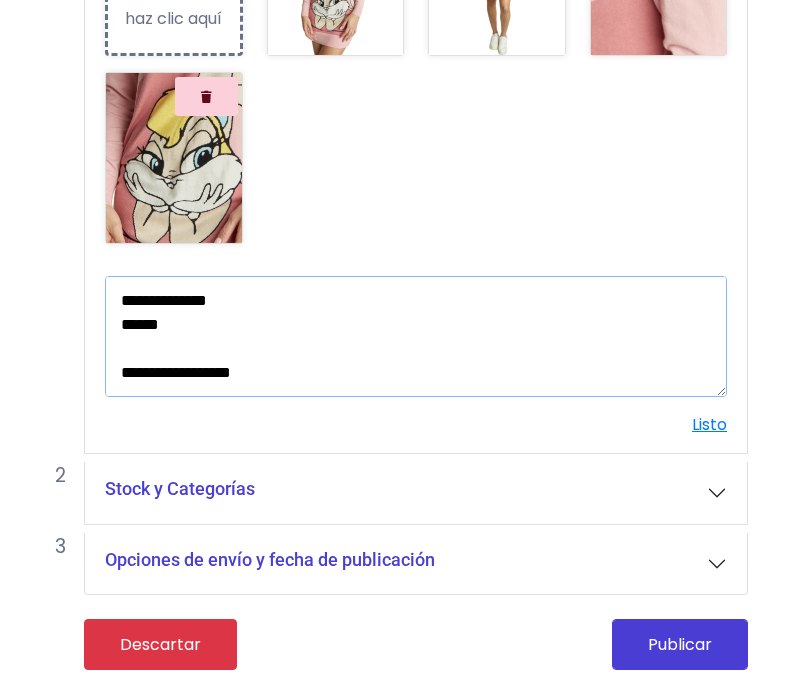 scroll, scrollTop: 288, scrollLeft: 0, axis: vertical 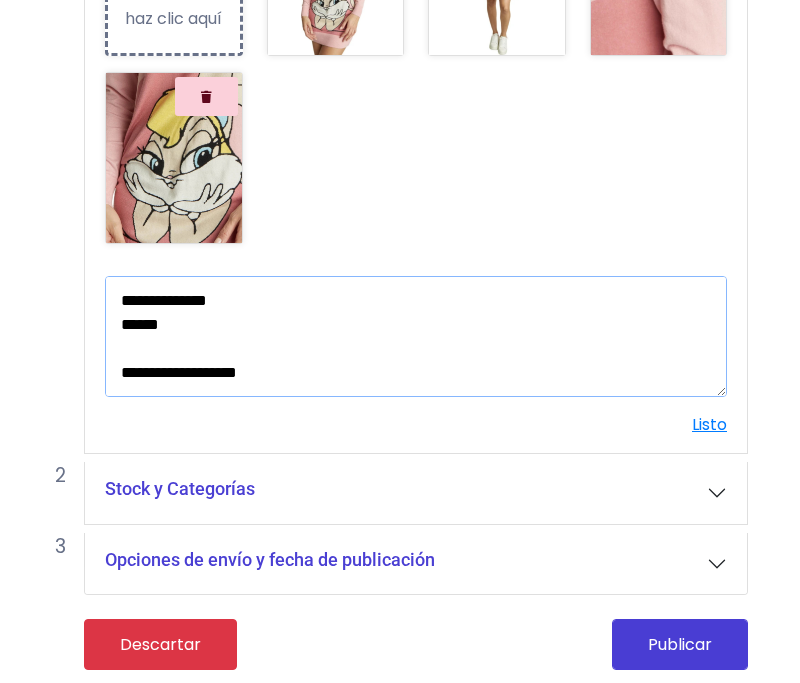 click on "**********" at bounding box center [416, 337] 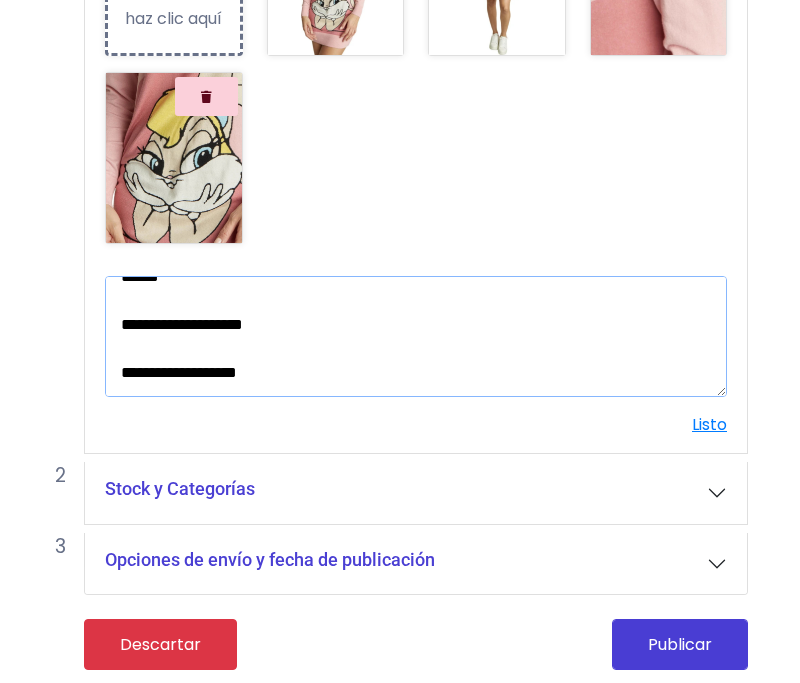 scroll, scrollTop: 264, scrollLeft: 0, axis: vertical 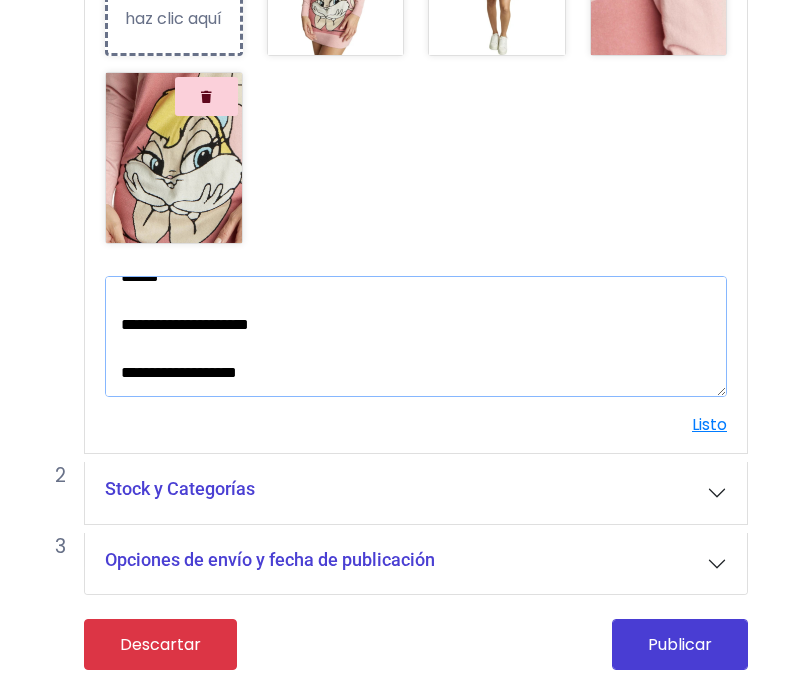 click on "**********" at bounding box center [416, 337] 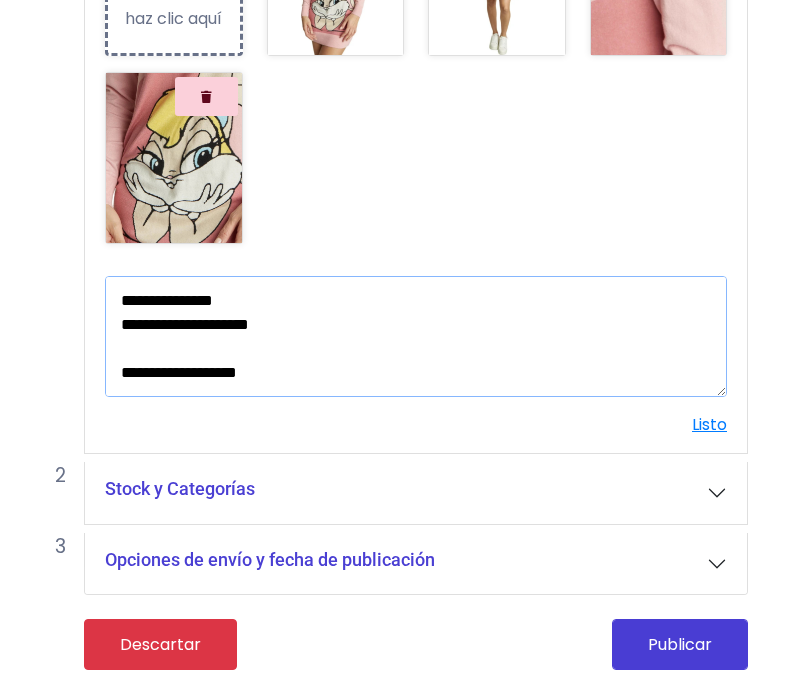 scroll, scrollTop: 216, scrollLeft: 0, axis: vertical 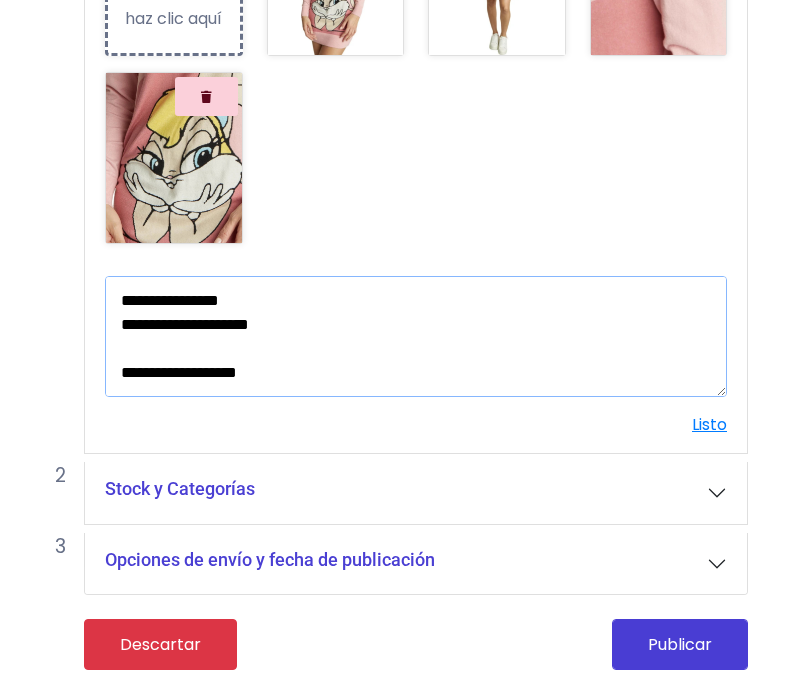 click on "**********" at bounding box center (416, 337) 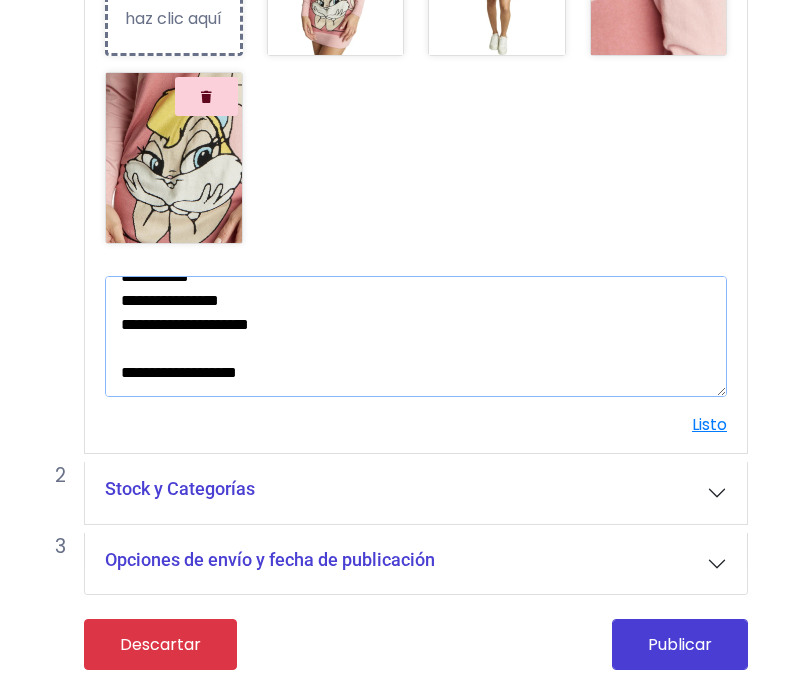scroll, scrollTop: 156, scrollLeft: 0, axis: vertical 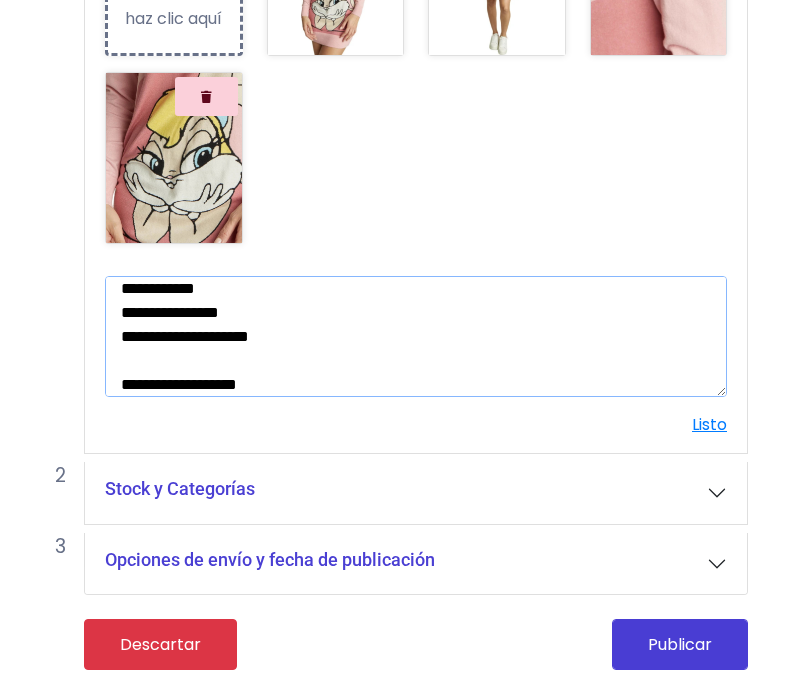 click on "**********" at bounding box center [416, 337] 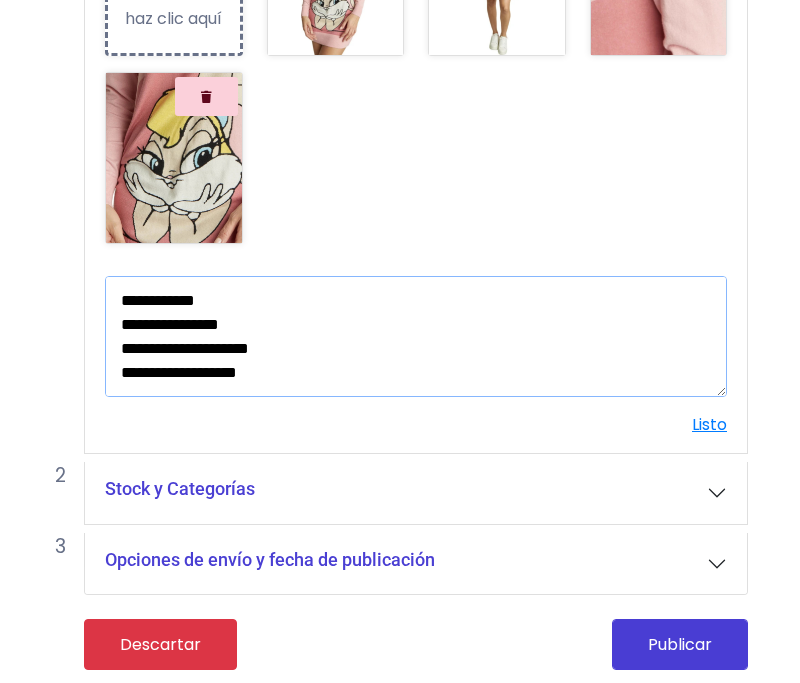 scroll, scrollTop: 0, scrollLeft: 0, axis: both 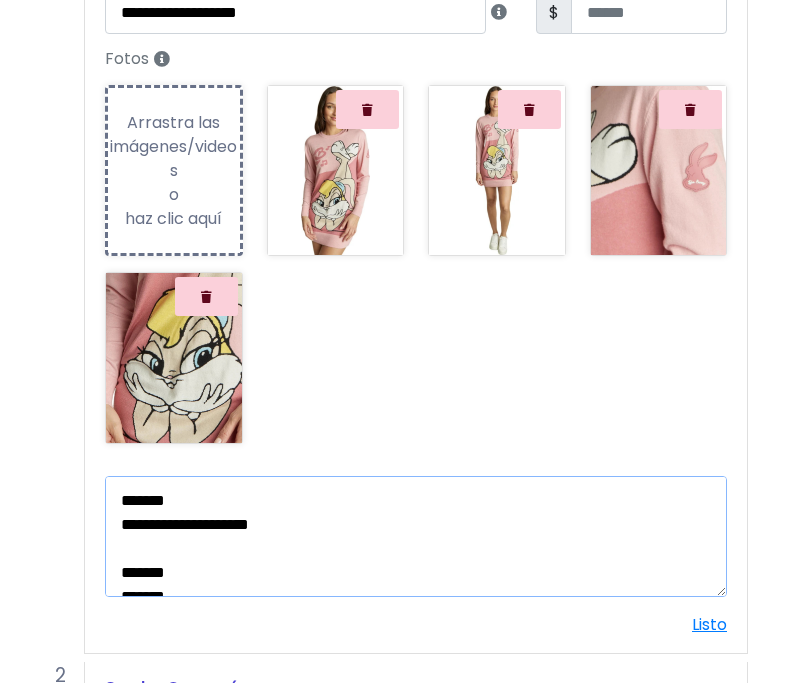 click on "**********" at bounding box center [416, 537] 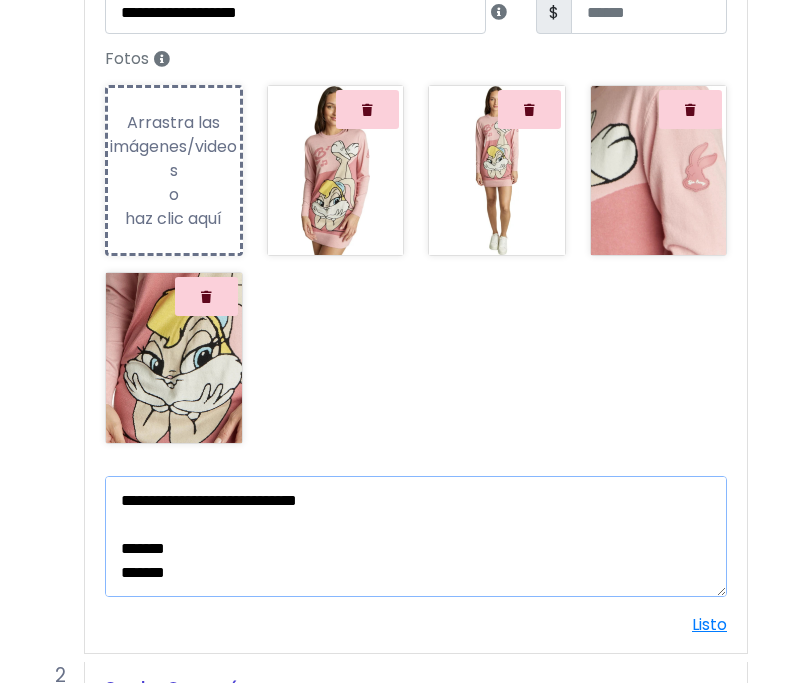 click on "**********" at bounding box center (416, 537) 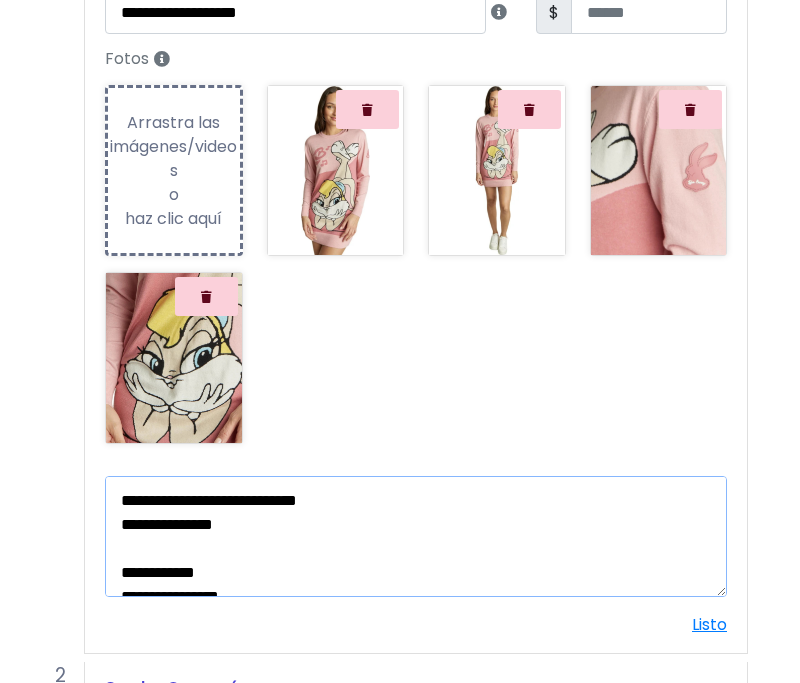 click on "**********" at bounding box center (416, 537) 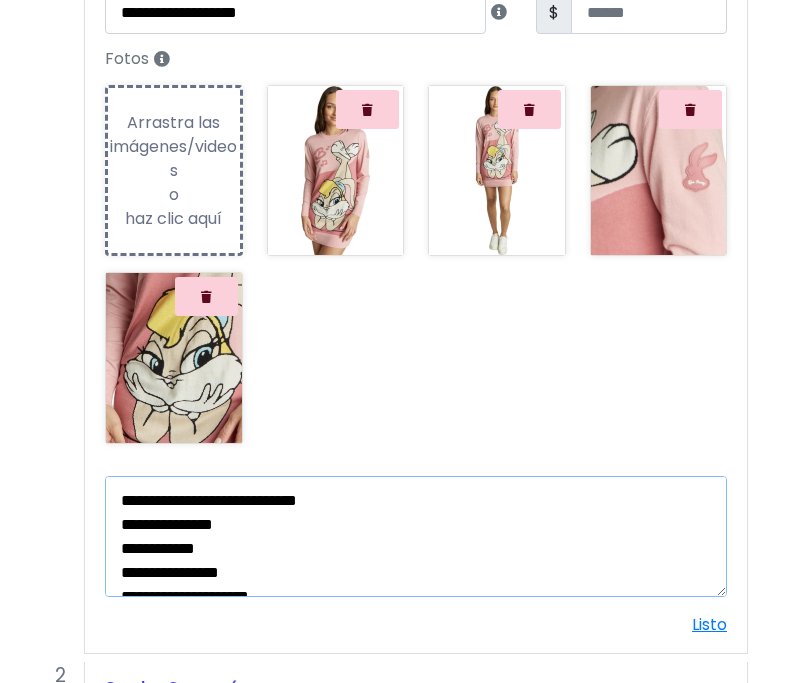 scroll, scrollTop: 48, scrollLeft: 0, axis: vertical 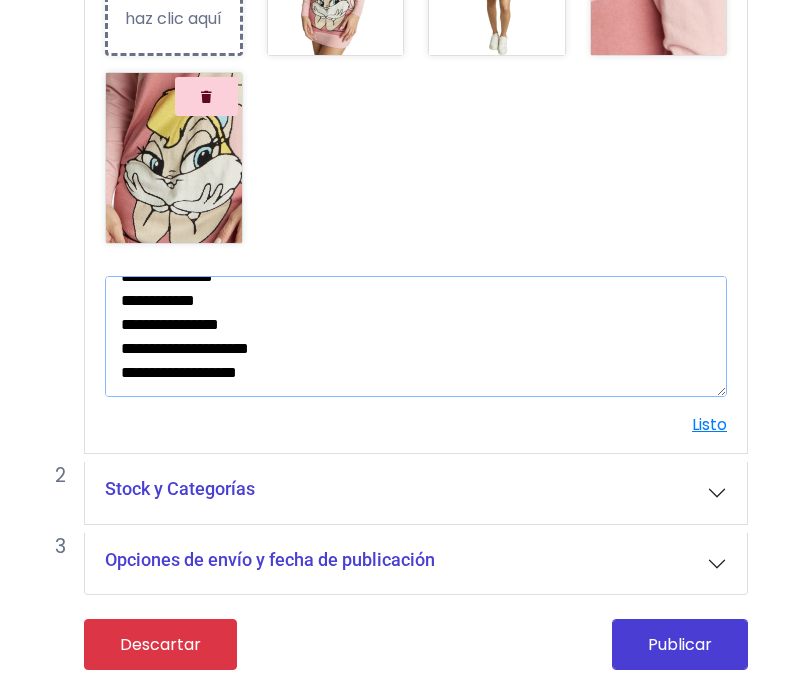 type on "**********" 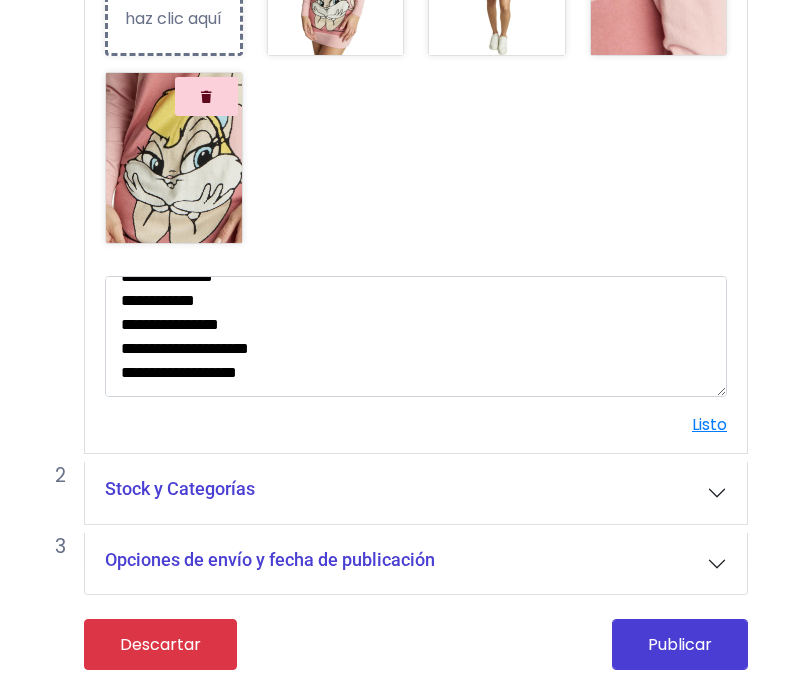 click on "Stock y Categorías" at bounding box center (416, 493) 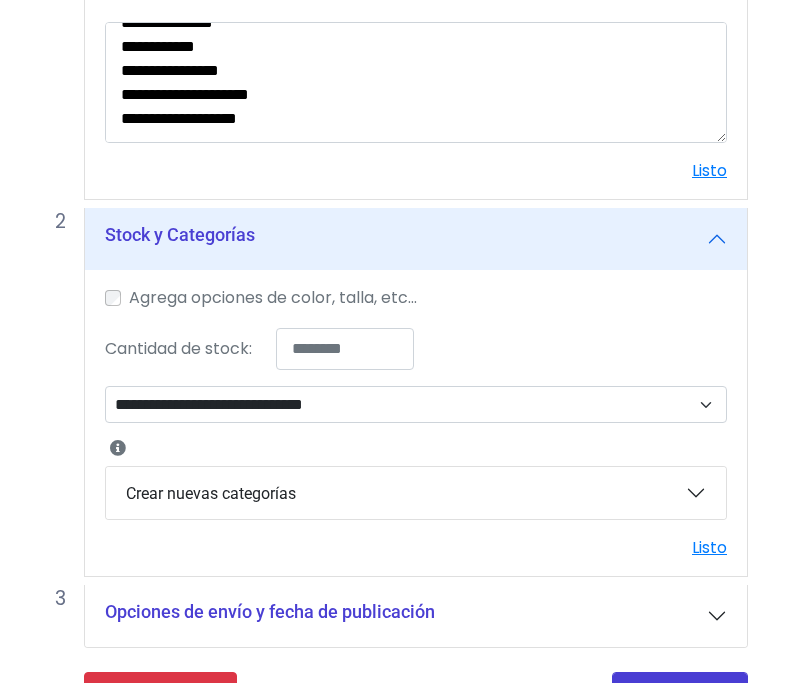 scroll, scrollTop: 755, scrollLeft: 0, axis: vertical 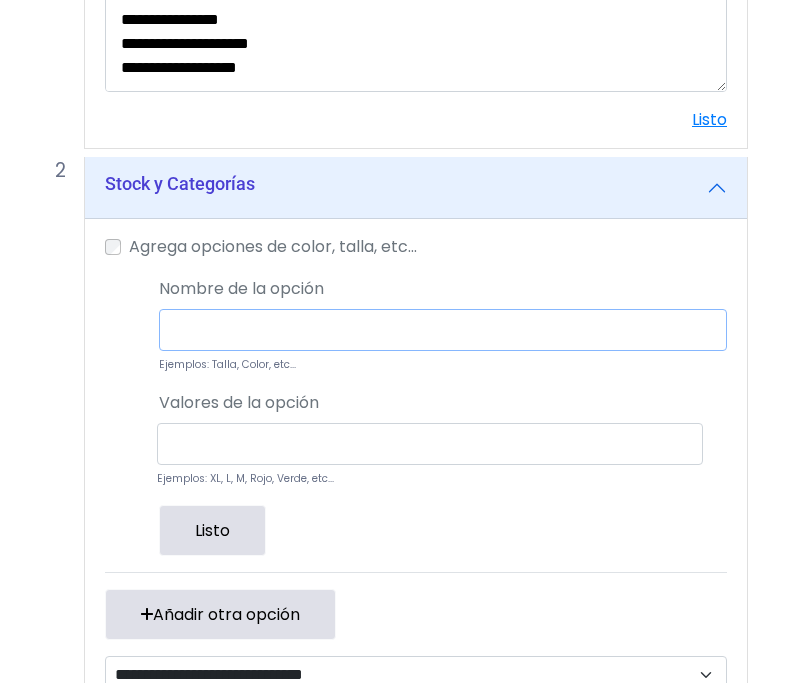 click at bounding box center (443, 330) 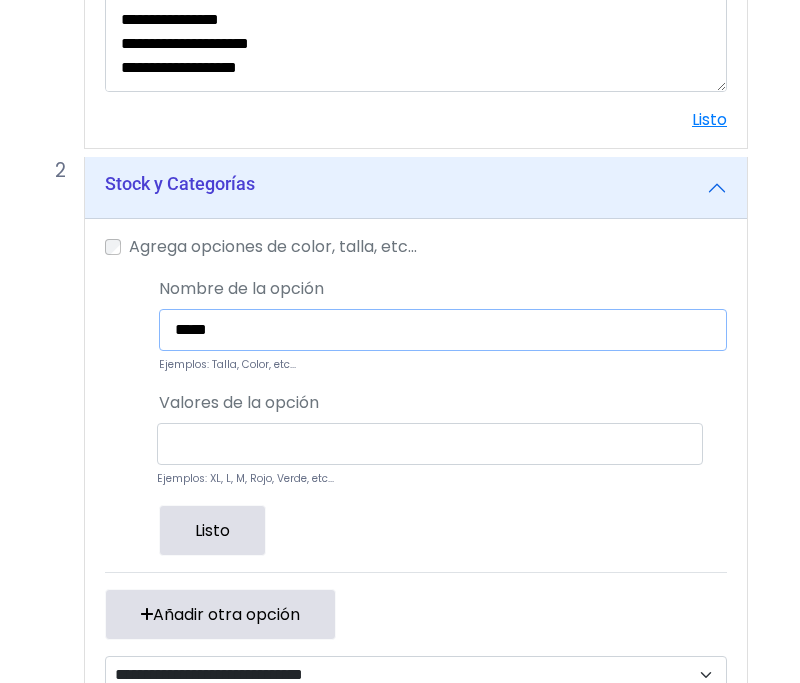type on "*****" 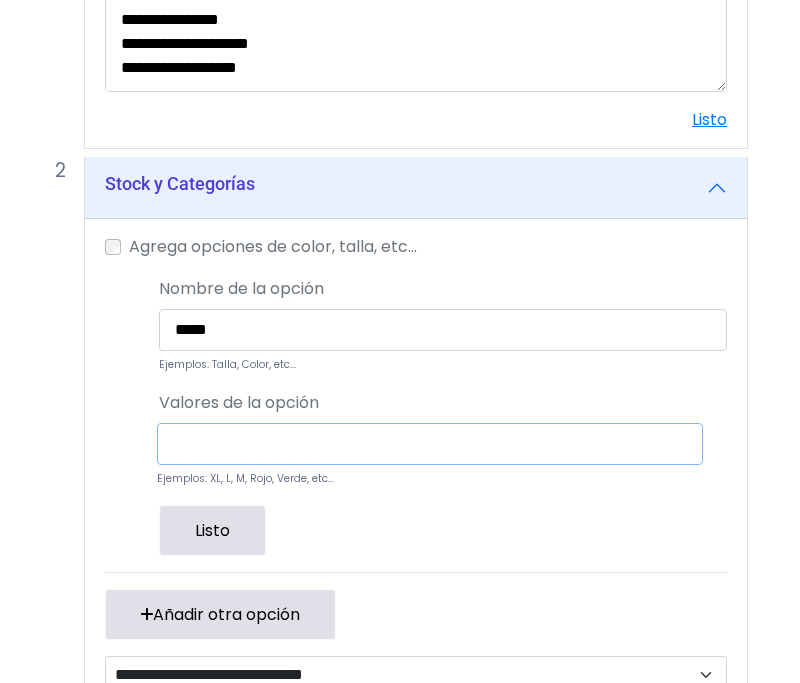 click at bounding box center (430, 444) 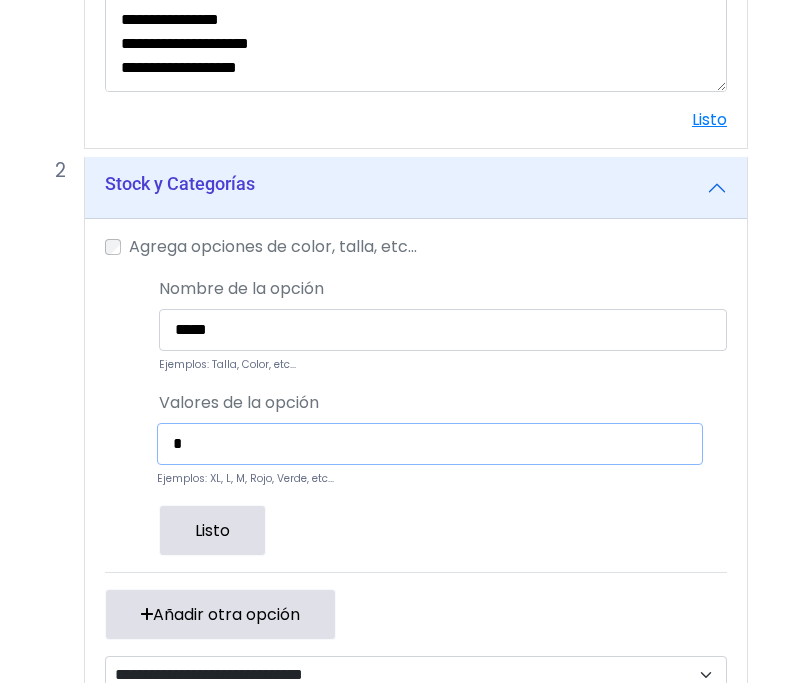 type on "**" 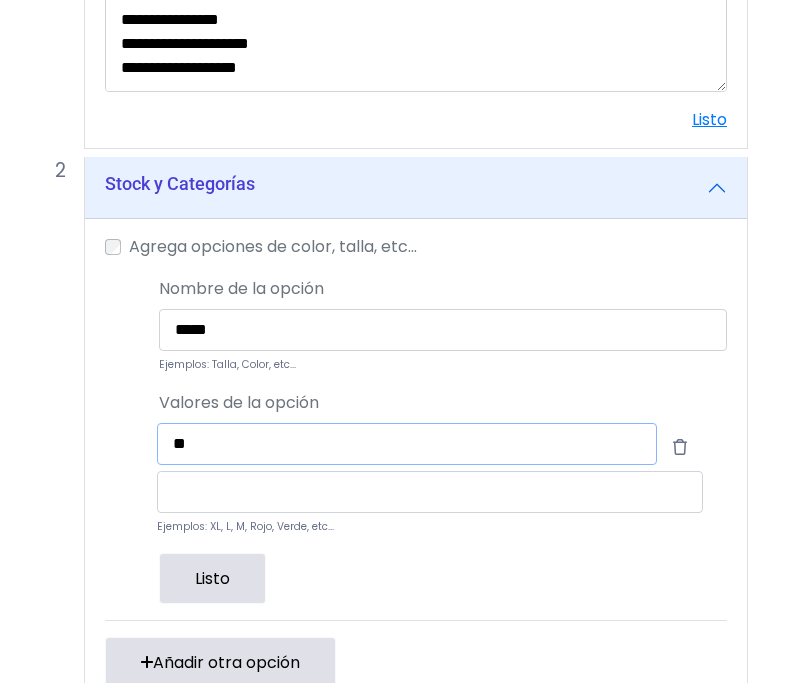 click on "Publicar" at bounding box center [680, 1015] 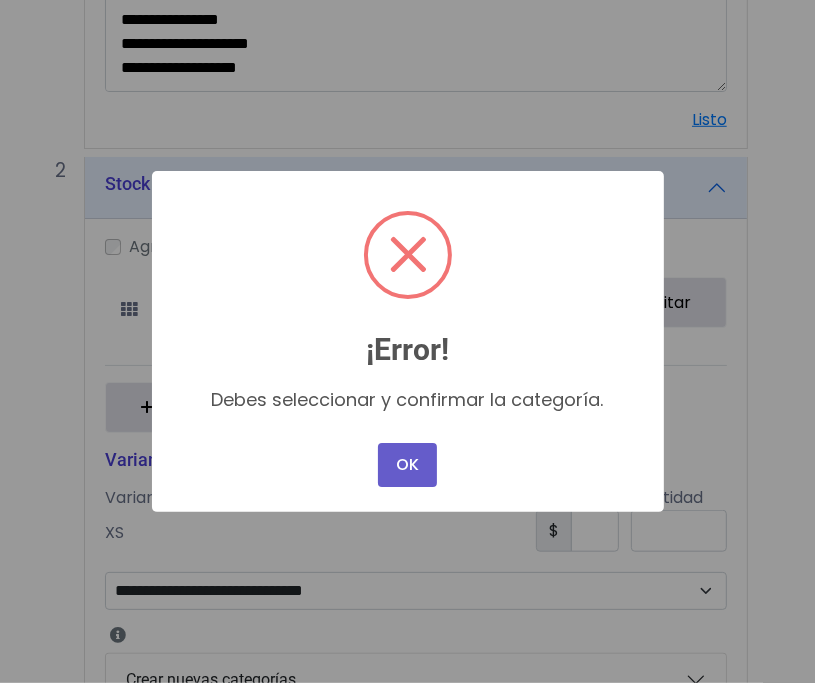 click on "OK" at bounding box center [407, 465] 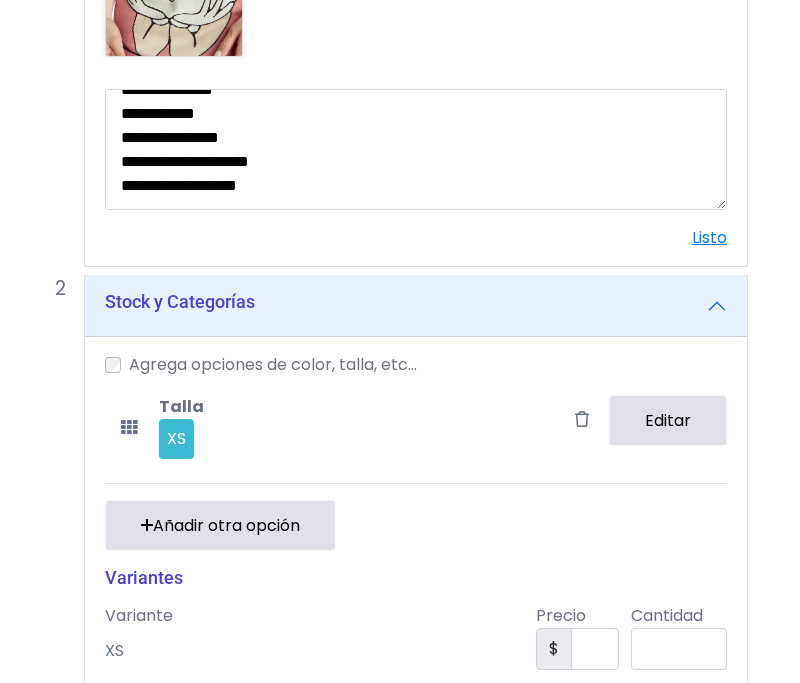 scroll, scrollTop: 755, scrollLeft: 0, axis: vertical 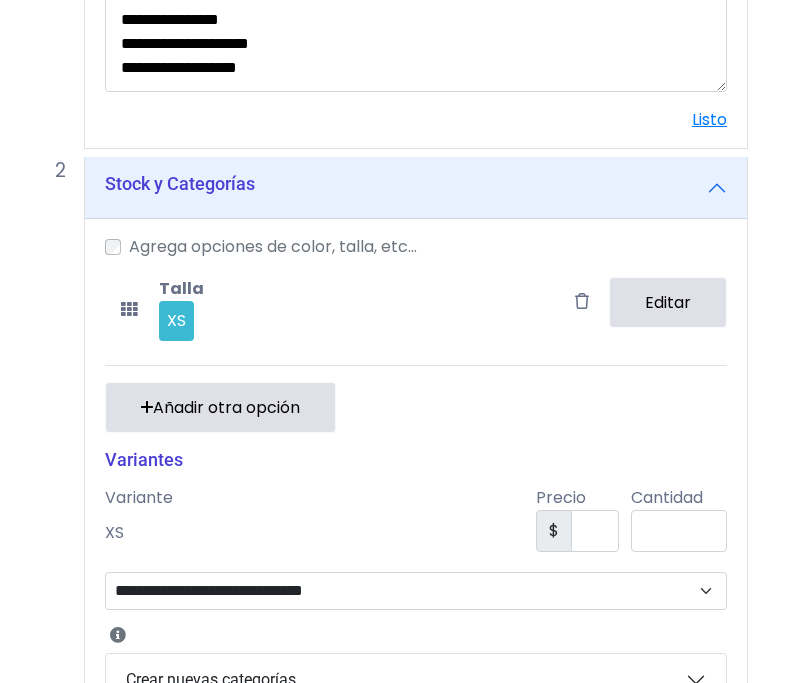 click on "Editar" at bounding box center (668, 302) 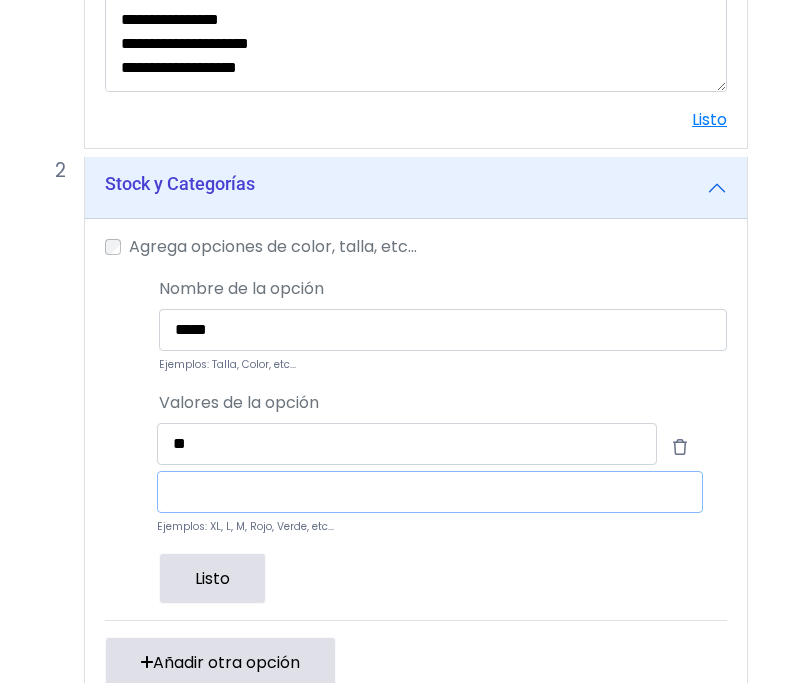 click at bounding box center [430, 492] 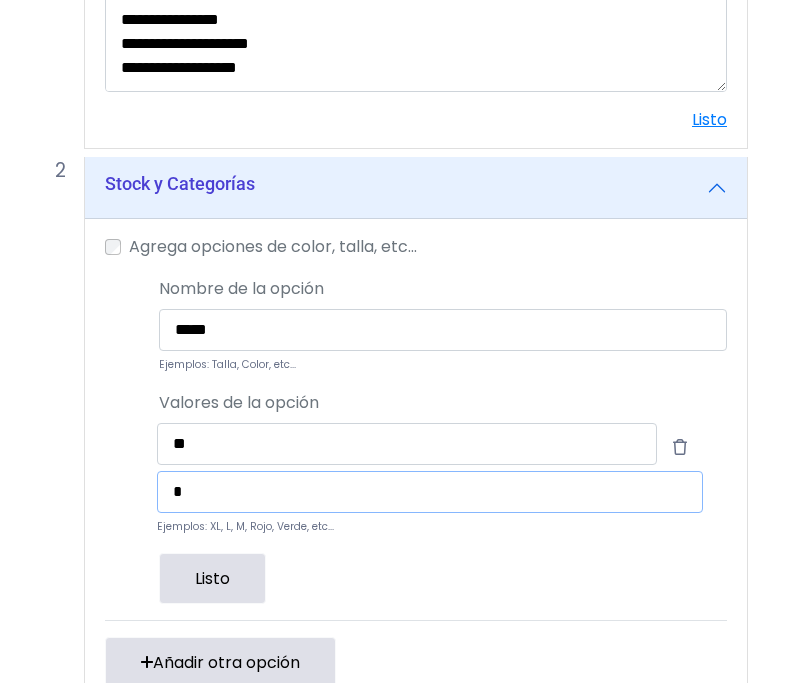 type on "*" 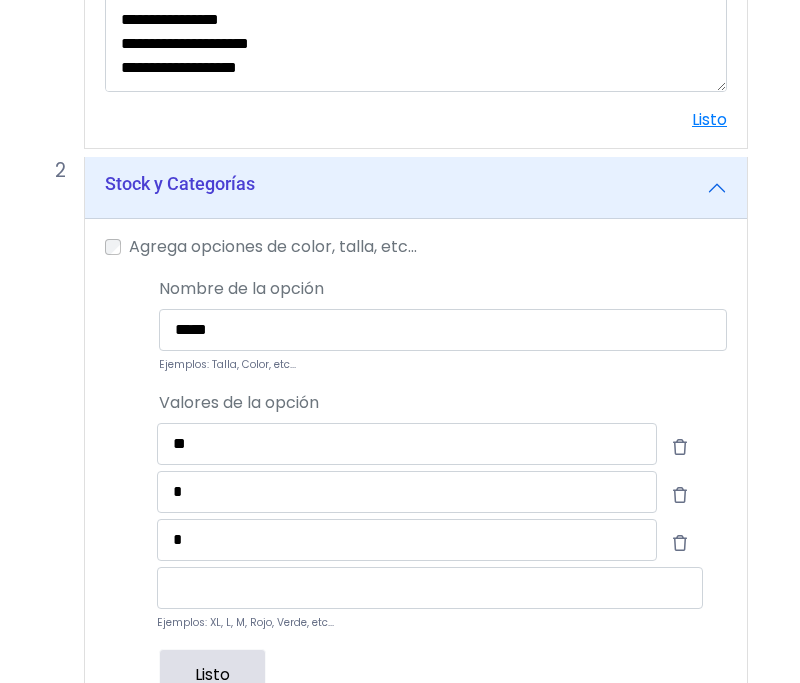 type on "*" 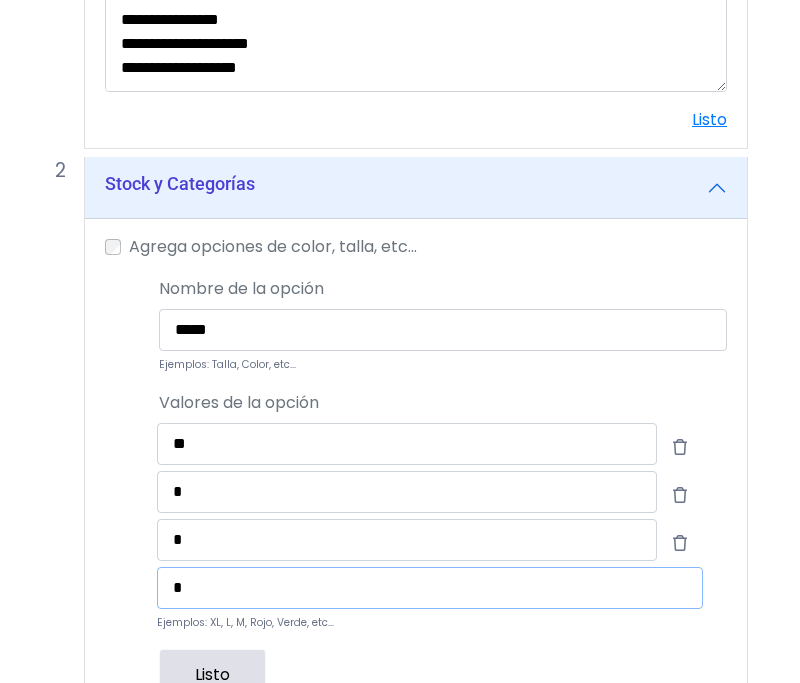 type on "*" 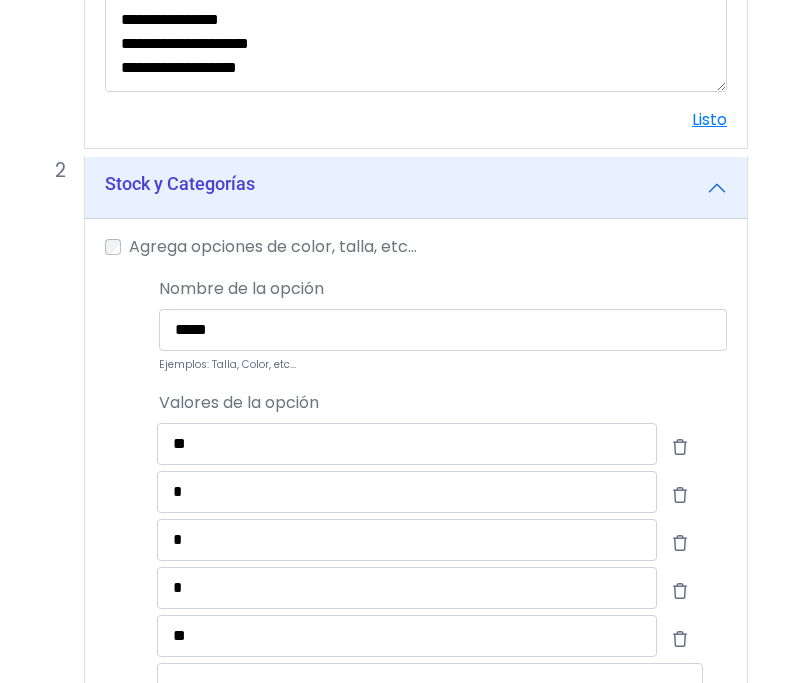 type on "**" 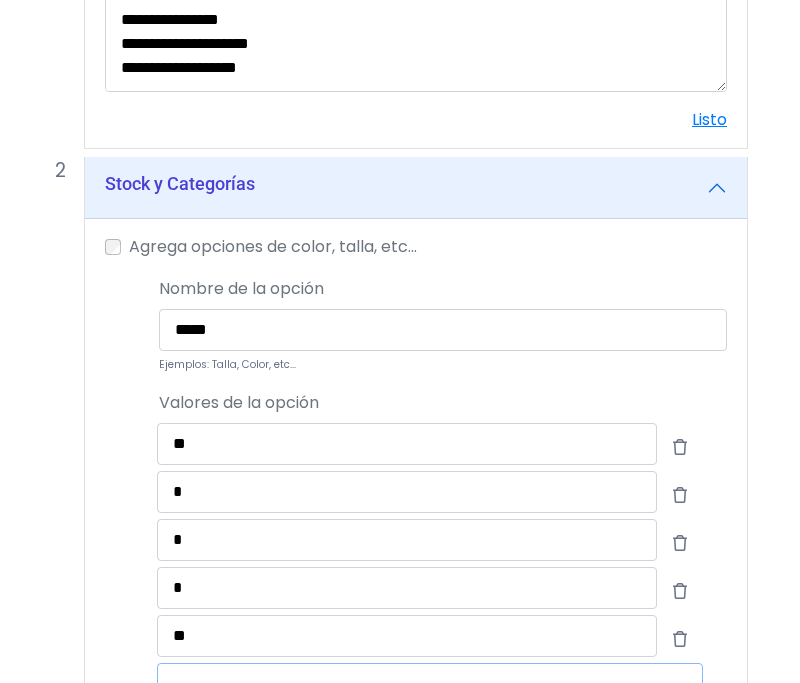 scroll, scrollTop: 765, scrollLeft: 0, axis: vertical 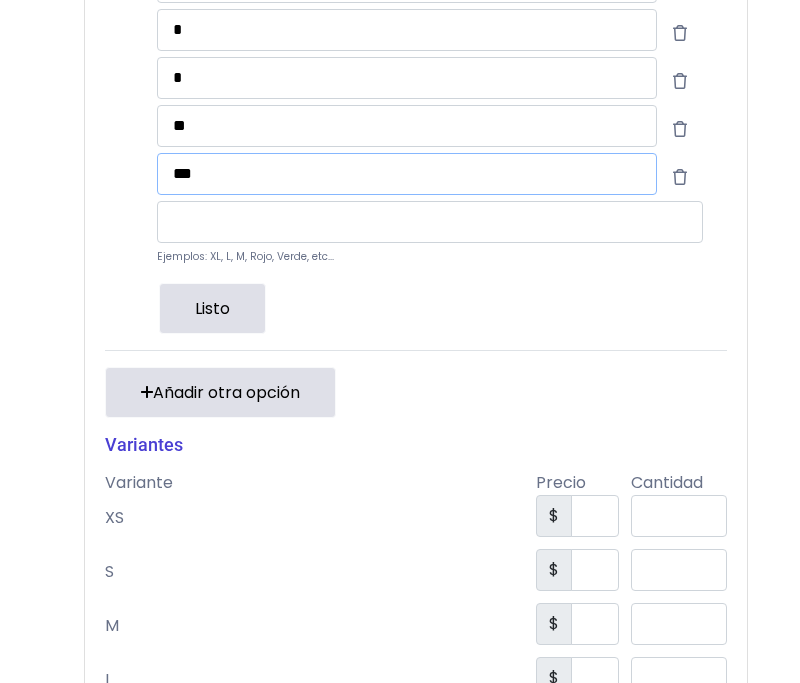 type on "***" 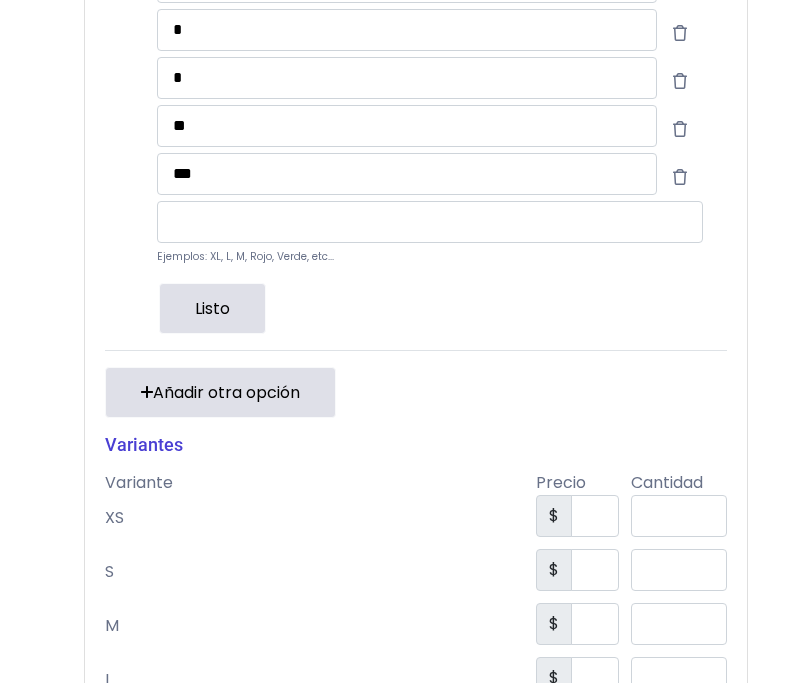 click on "Listo" at bounding box center (212, 308) 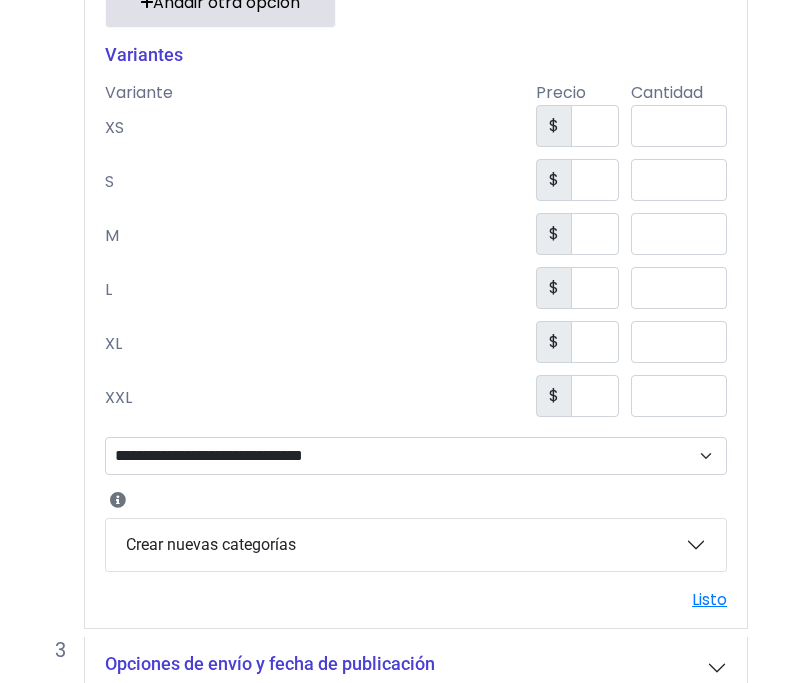 scroll, scrollTop: 1159, scrollLeft: 0, axis: vertical 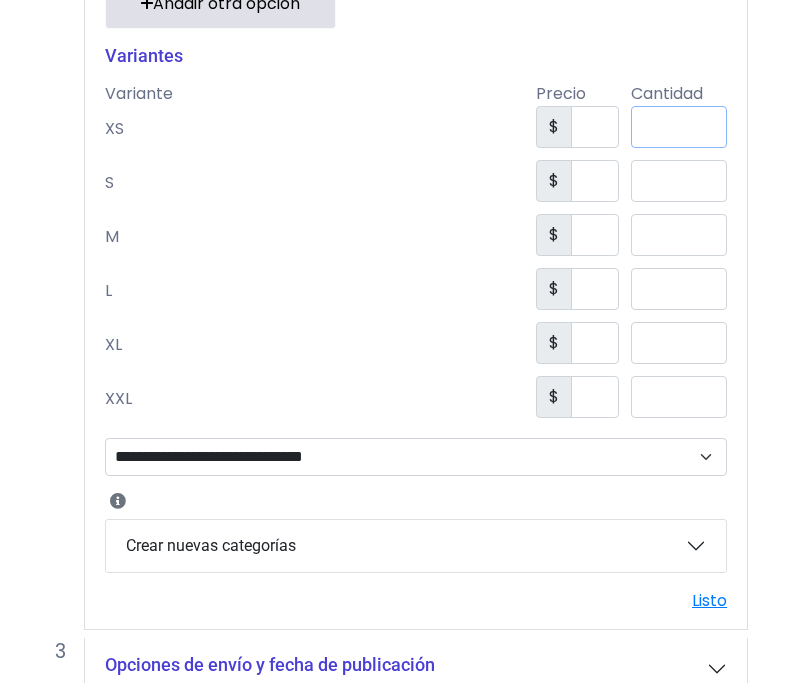 click on "*" at bounding box center [679, 127] 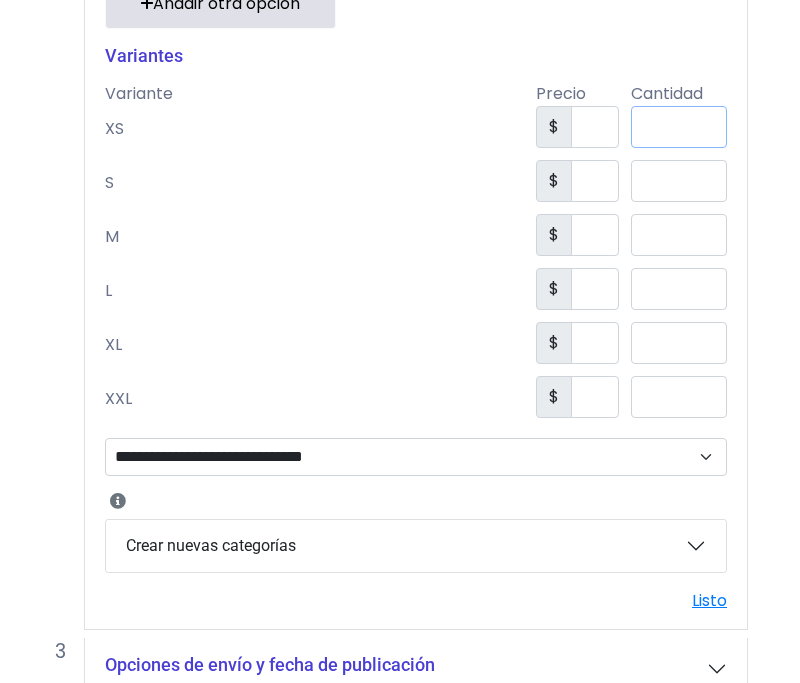 type on "**" 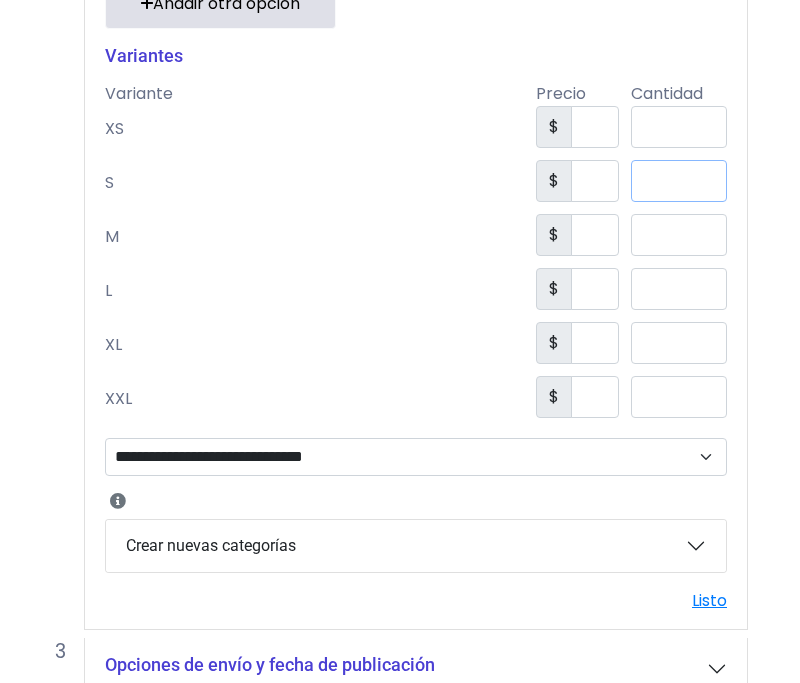 click on "*" at bounding box center [679, 181] 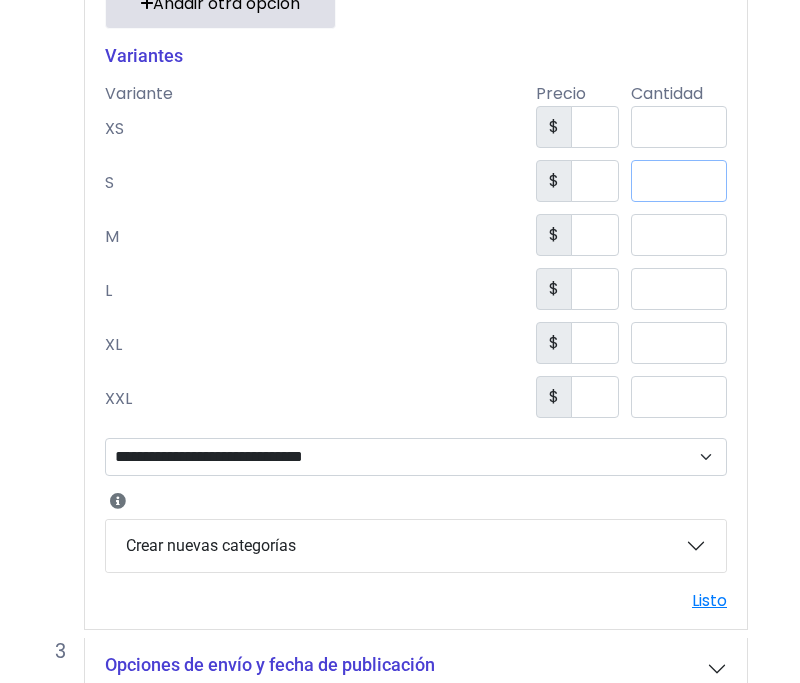 type on "*" 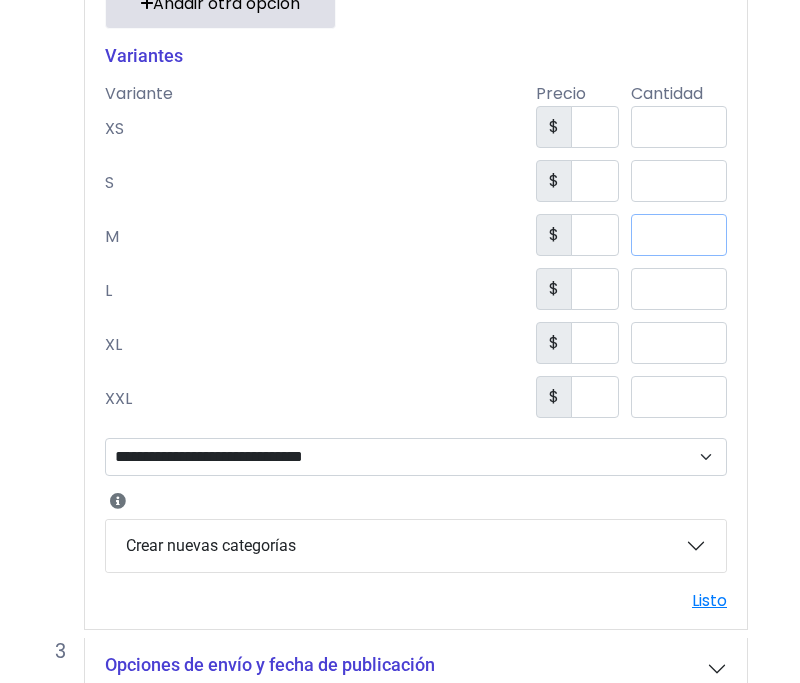 click on "*" at bounding box center [679, 235] 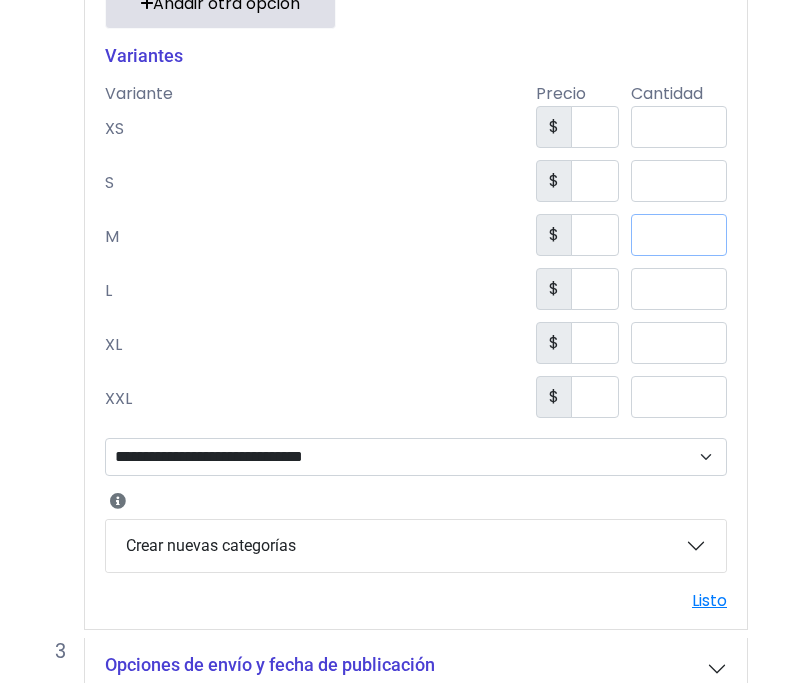type on "*" 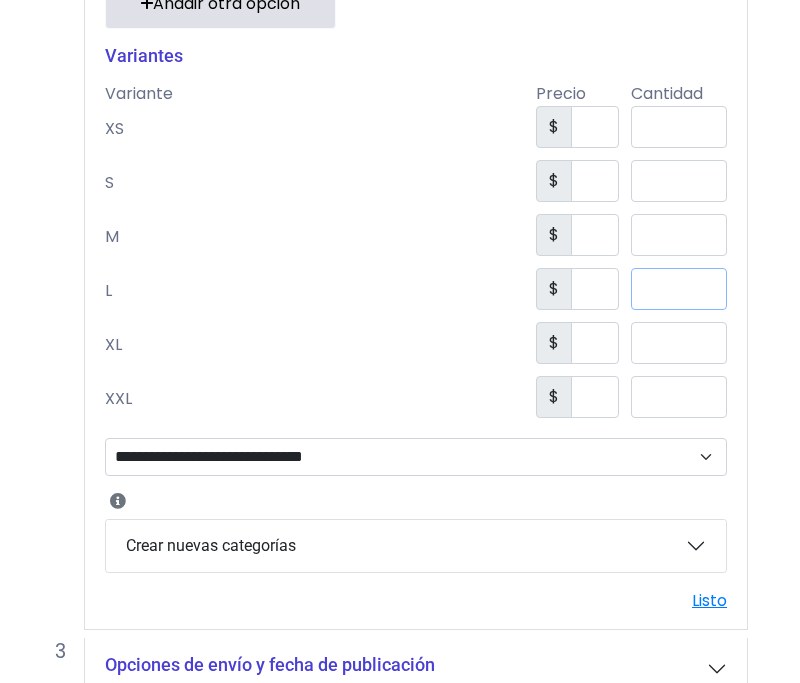 click on "*" at bounding box center [679, 289] 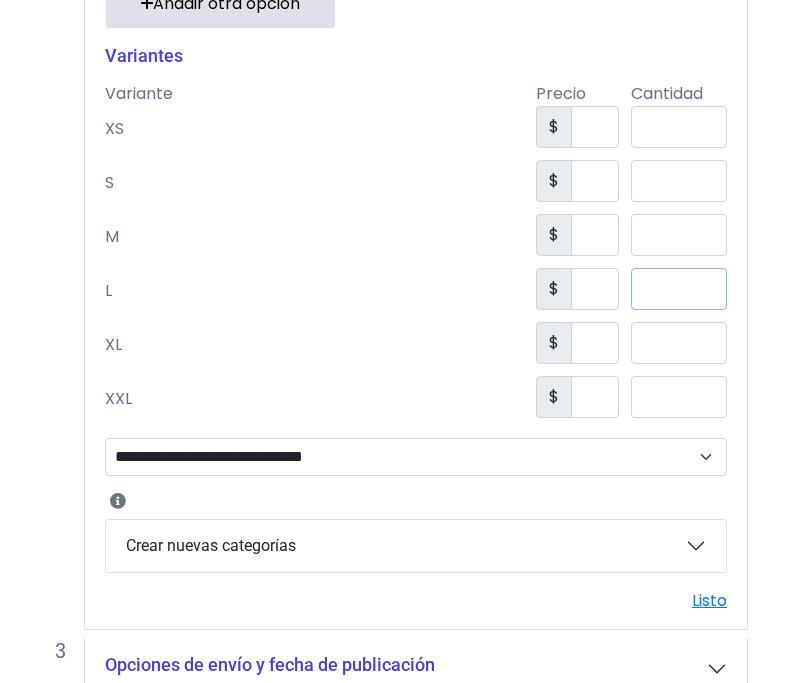 type on "*" 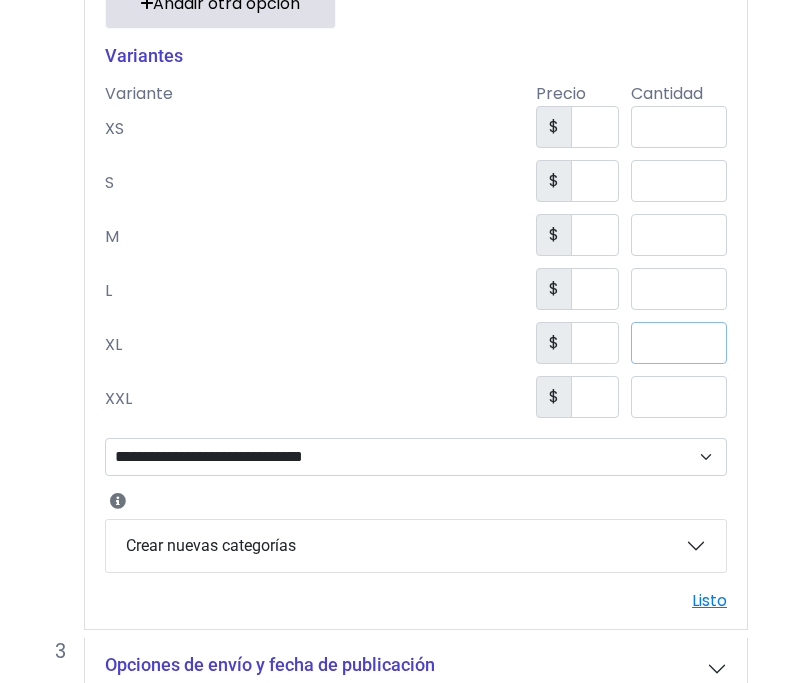 click on "*" at bounding box center (679, 343) 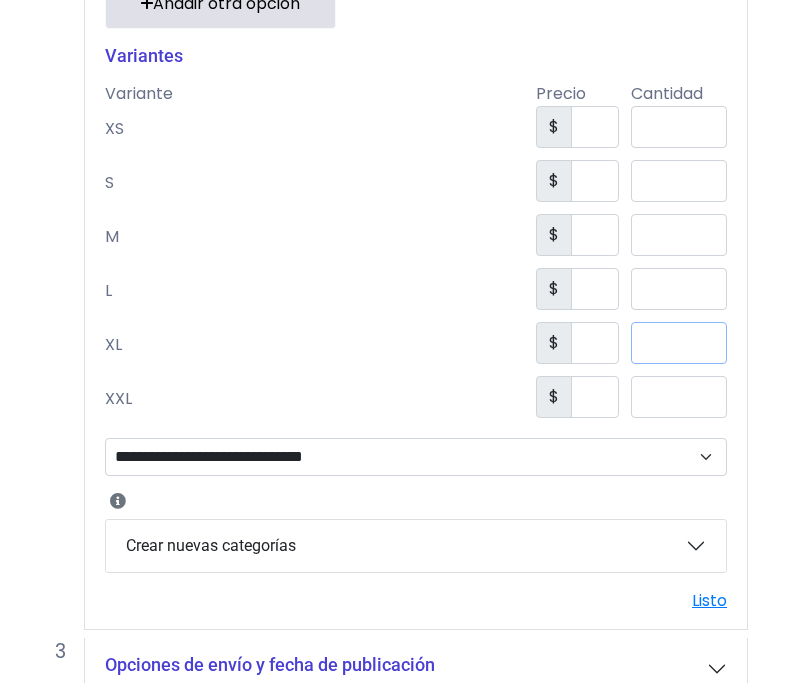 type on "*" 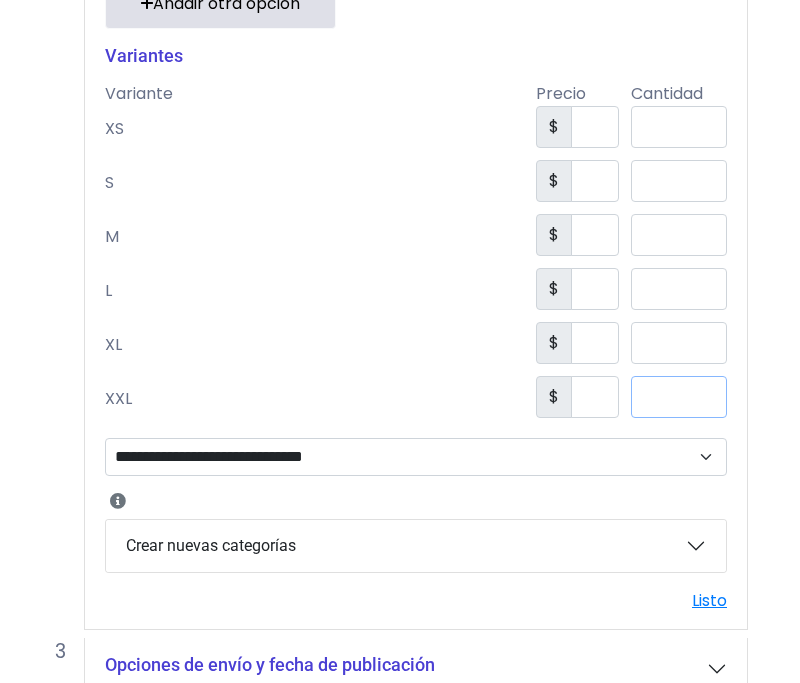 click on "*" at bounding box center [679, 397] 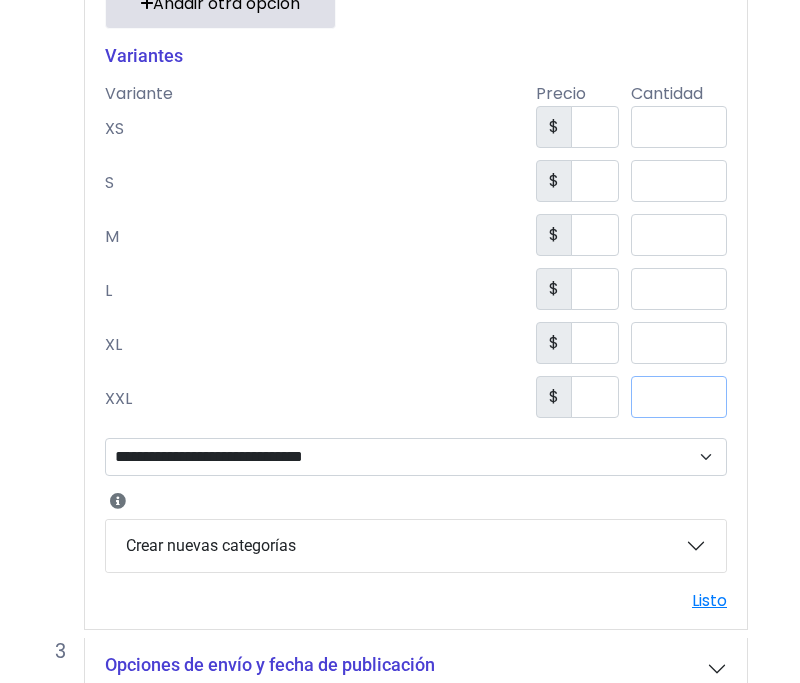 type on "*" 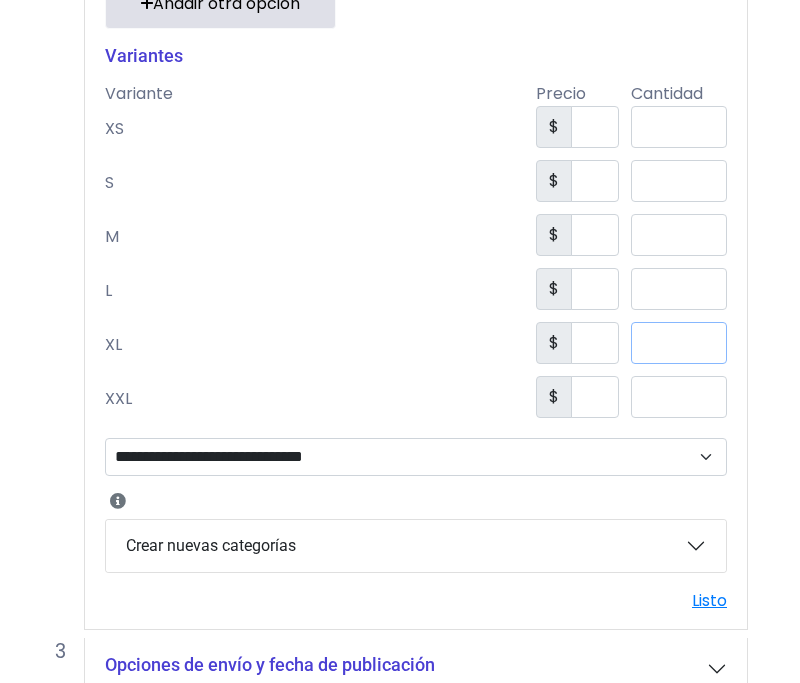 click on "**********" at bounding box center [400, -111] 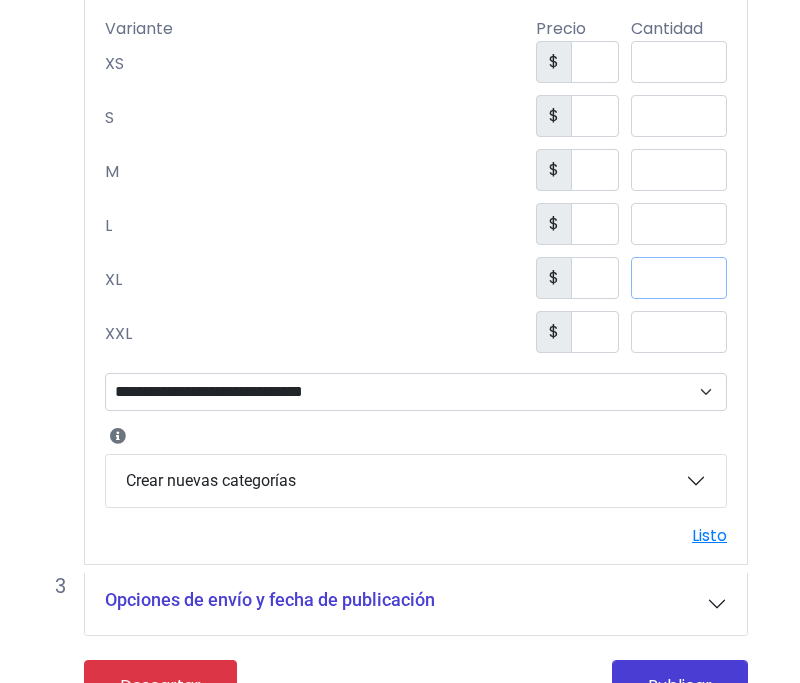 scroll, scrollTop: 1259, scrollLeft: 0, axis: vertical 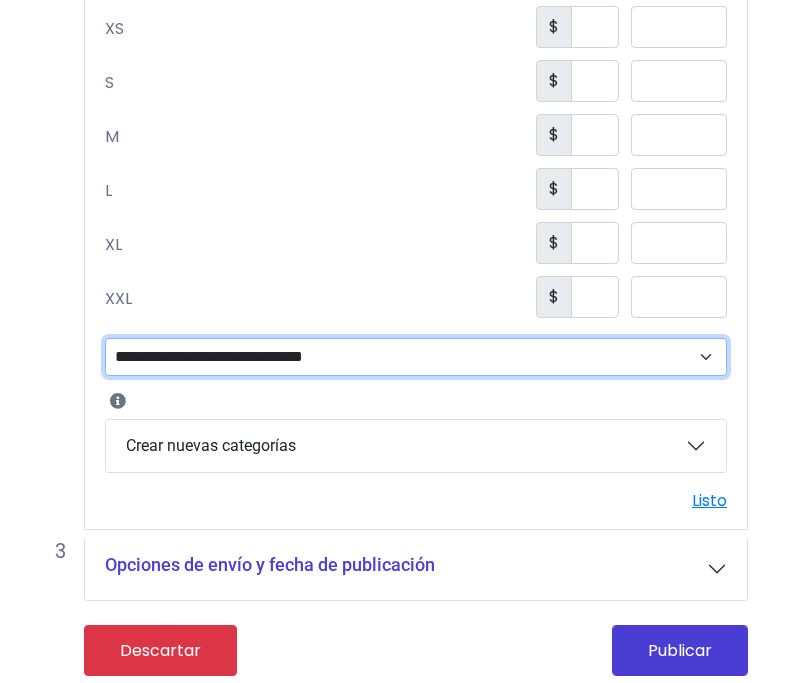 click on "**********" at bounding box center (416, 357) 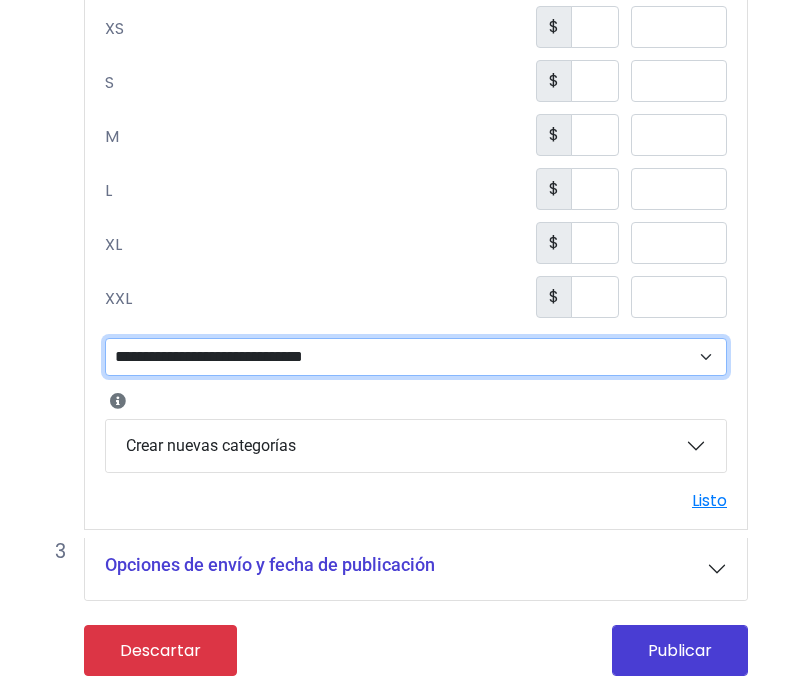 select on "**" 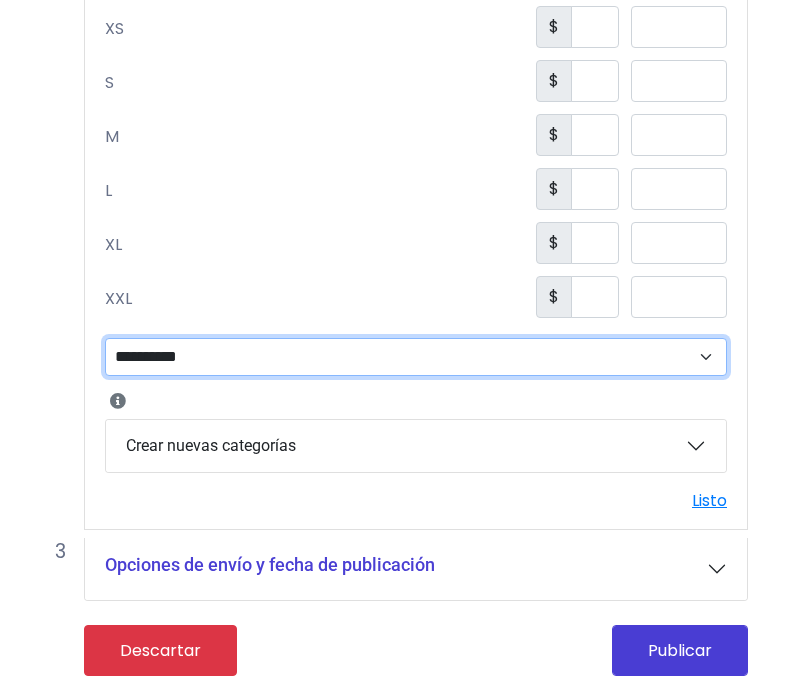 click on "**********" at bounding box center [416, 357] 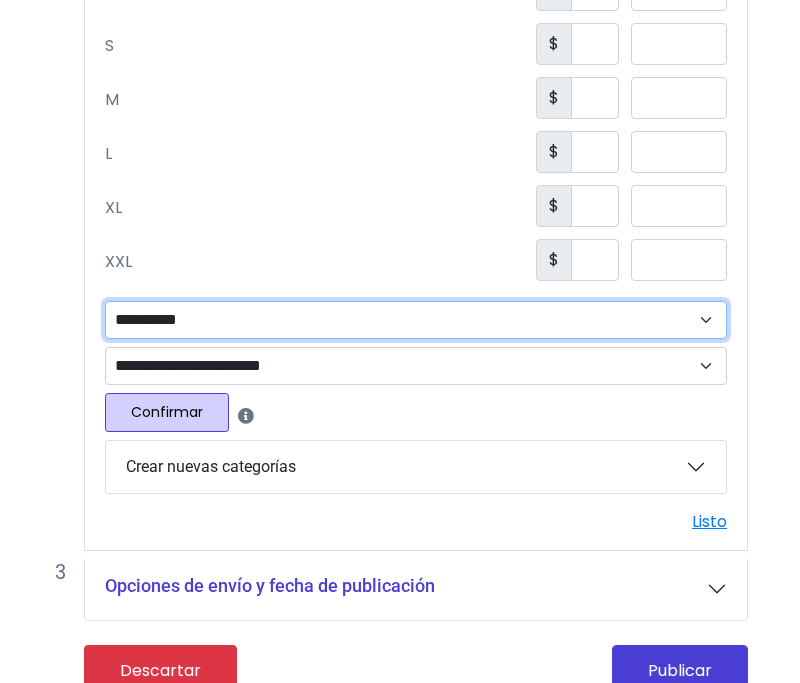 scroll, scrollTop: 1317, scrollLeft: 0, axis: vertical 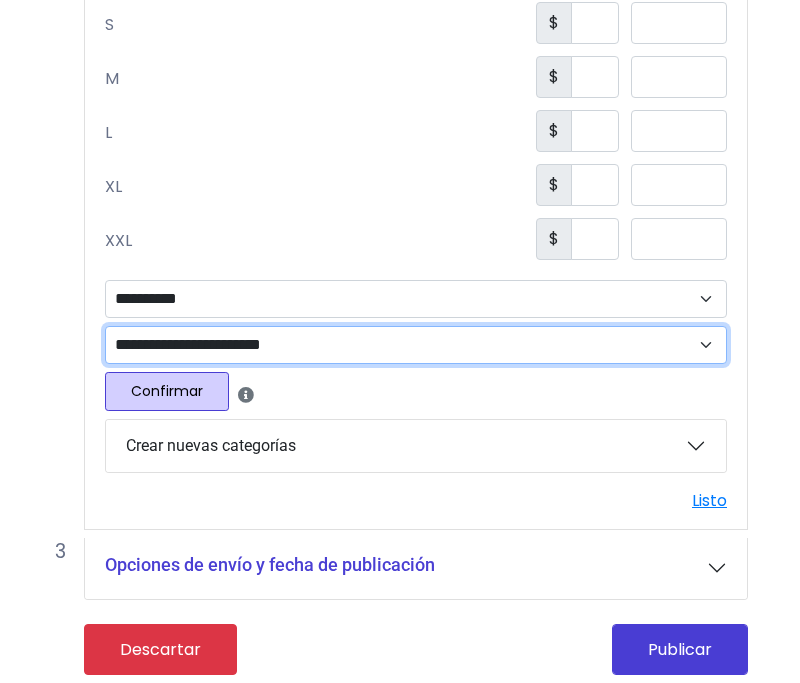 click on "**********" at bounding box center (416, 345) 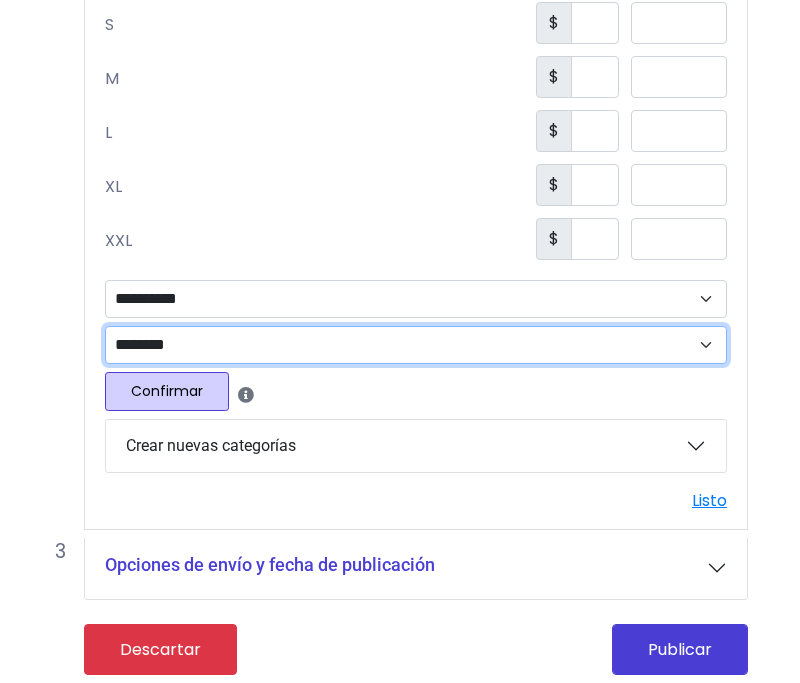 click on "**********" at bounding box center [416, 345] 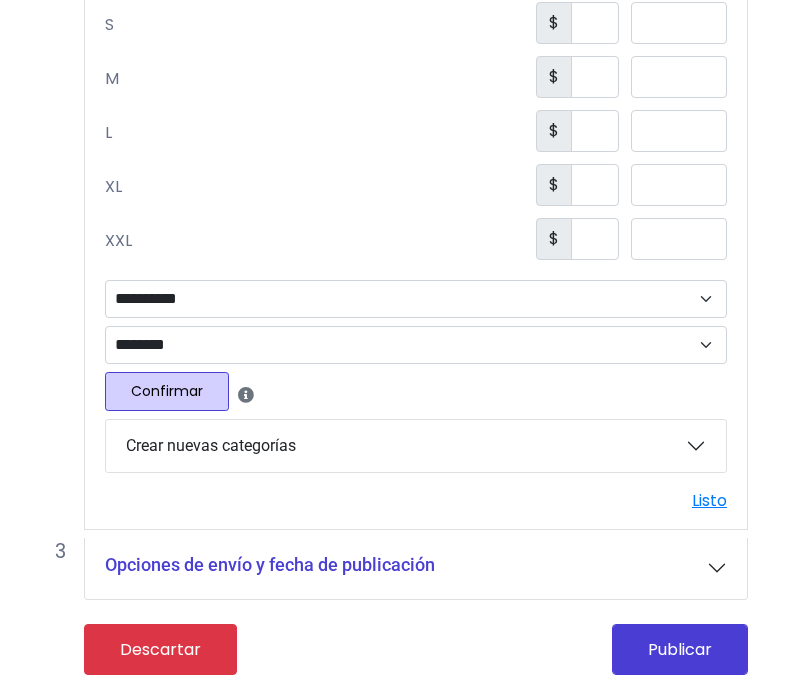 click on "Confirmar" at bounding box center (167, 391) 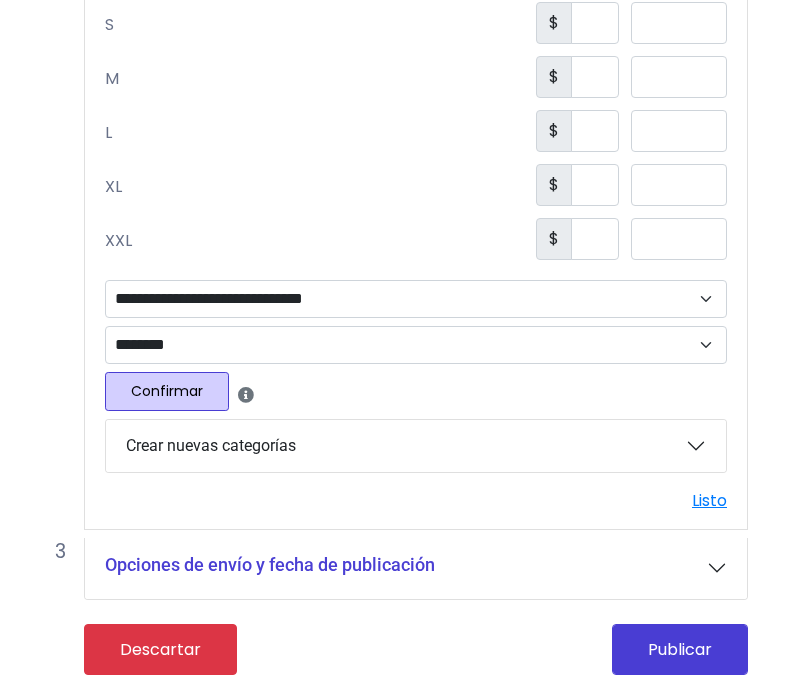 scroll, scrollTop: 1290, scrollLeft: 0, axis: vertical 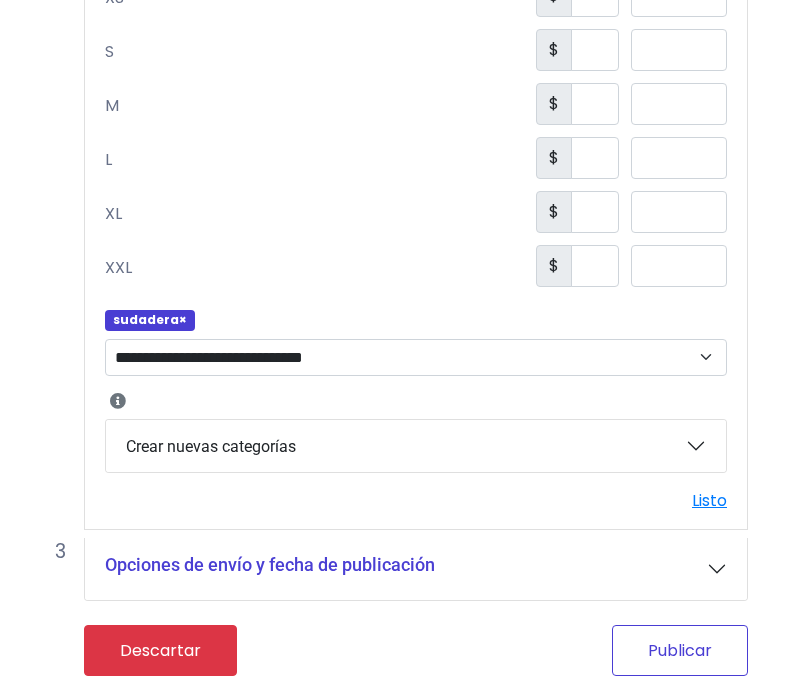 click on "Publicar" at bounding box center [680, 650] 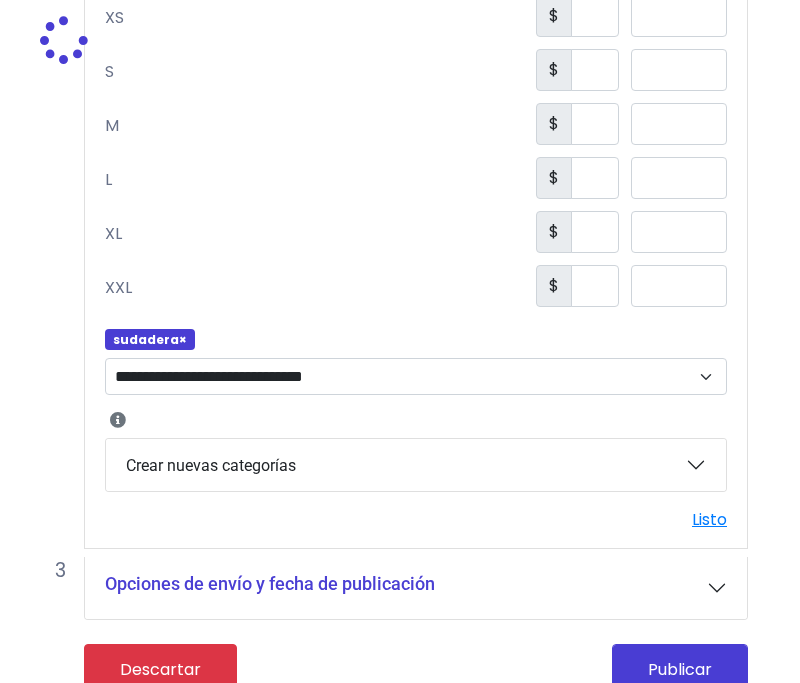 scroll, scrollTop: 1328, scrollLeft: 0, axis: vertical 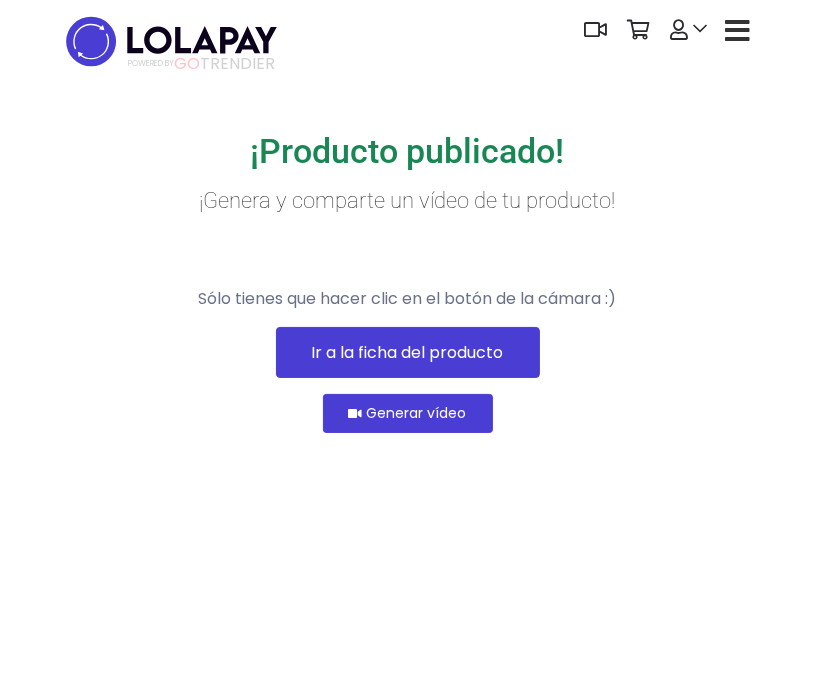 click on "Ir a la ficha del producto" at bounding box center (408, 352) 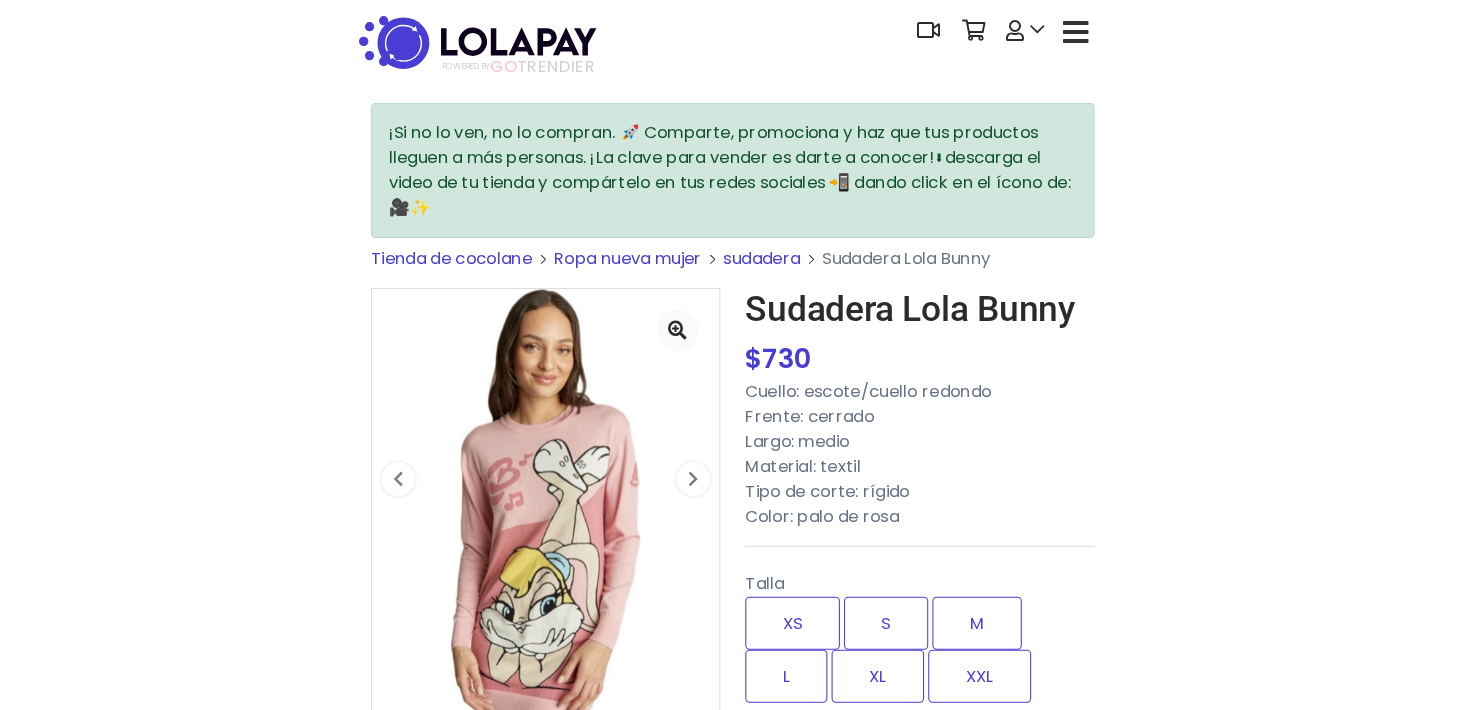 scroll, scrollTop: 0, scrollLeft: 0, axis: both 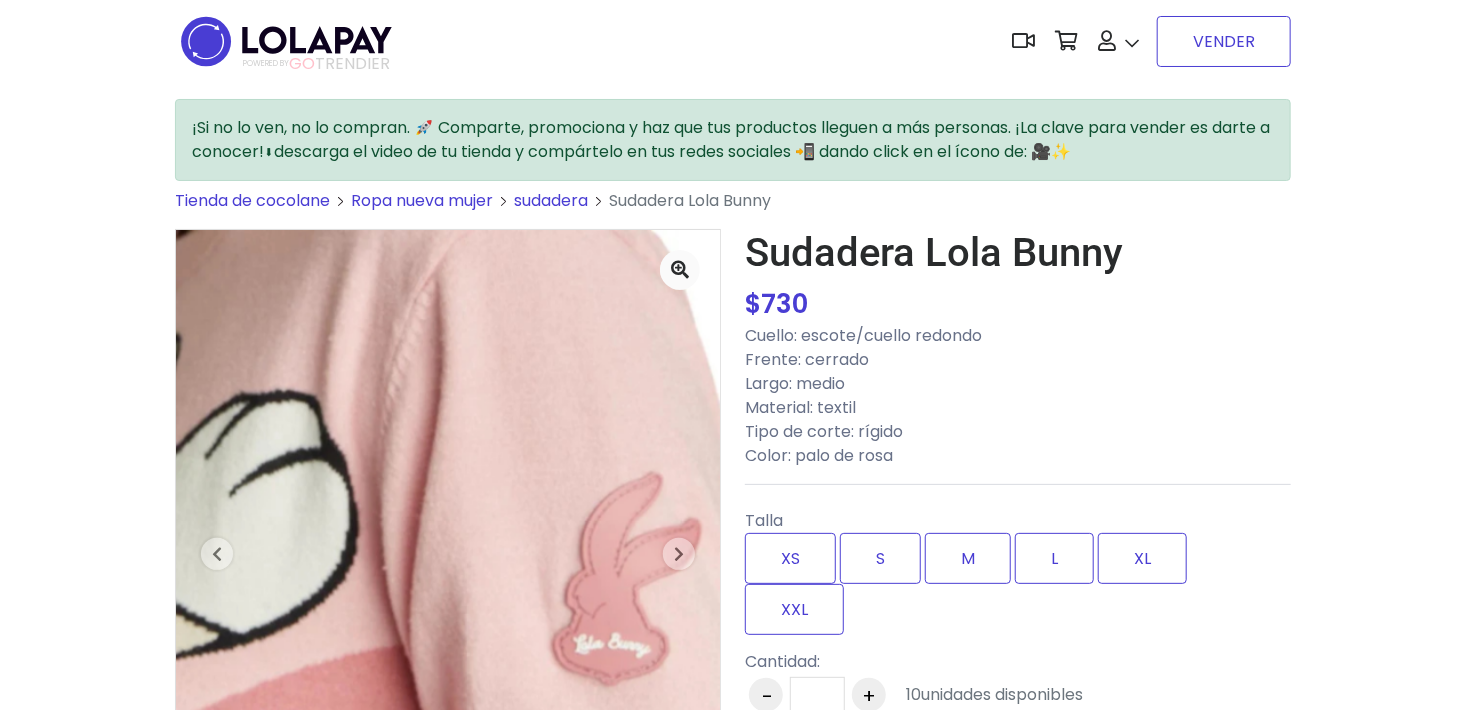 click on "VENDER" at bounding box center [1224, 41] 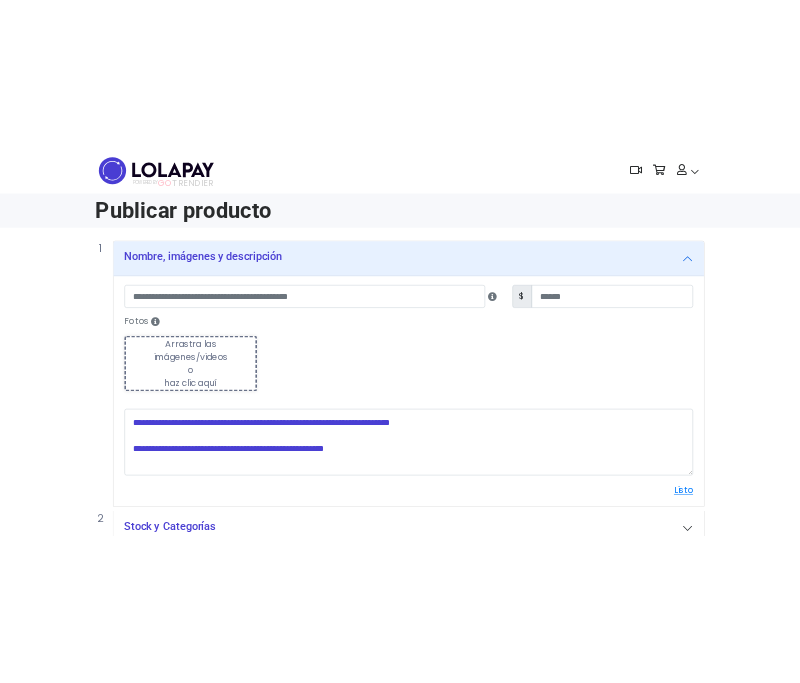 scroll, scrollTop: 0, scrollLeft: 0, axis: both 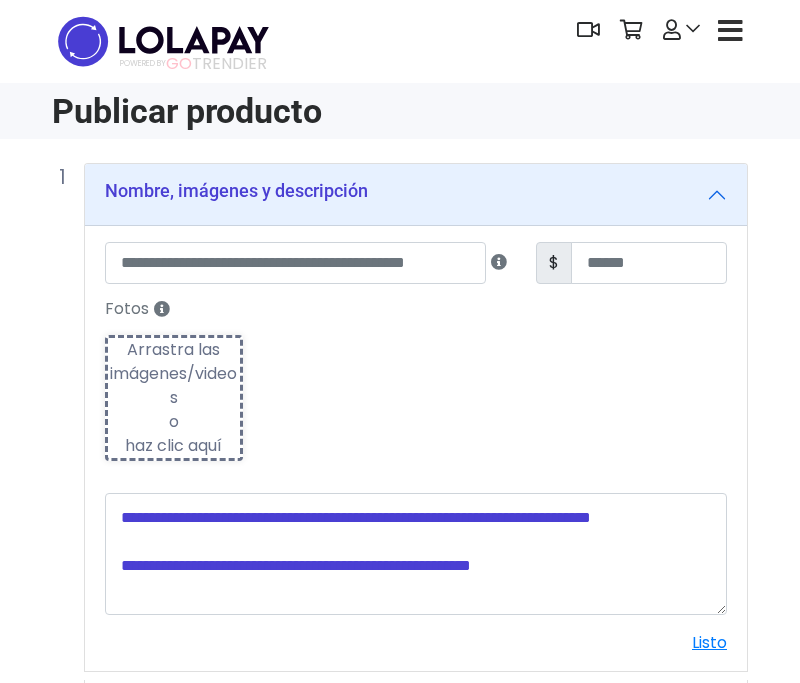click on "Arrastra las
imágenes/videos
o
haz clic aquí" at bounding box center [174, 398] 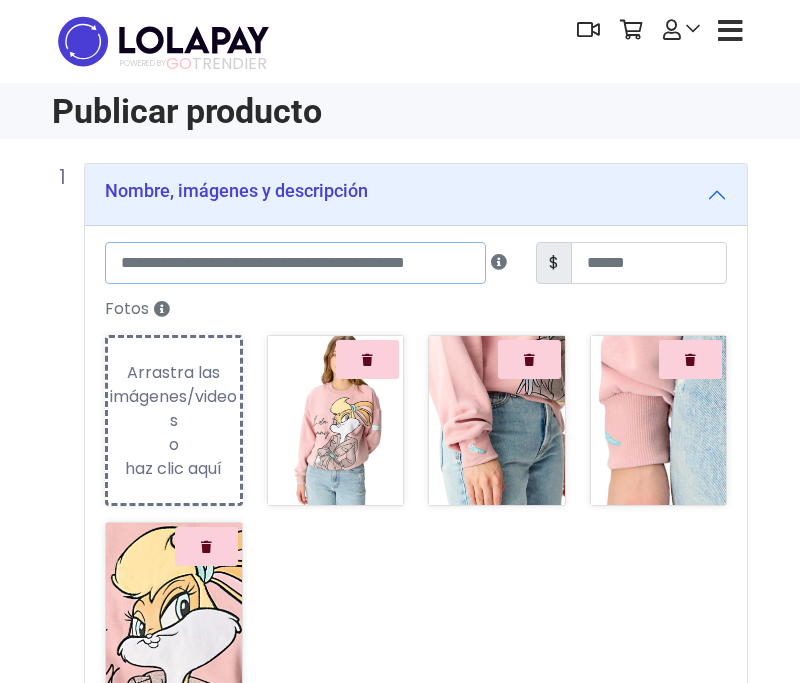 click at bounding box center (295, 263) 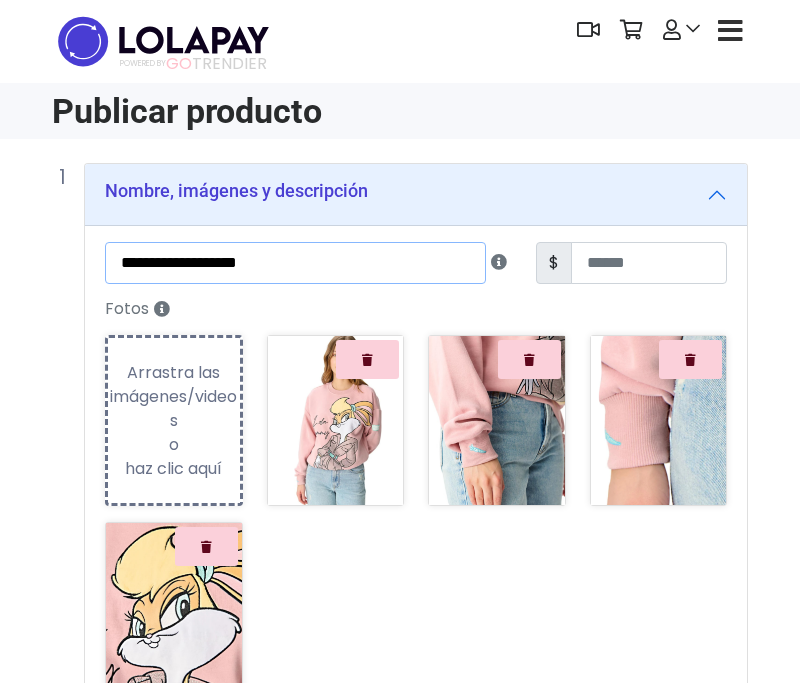 type on "**********" 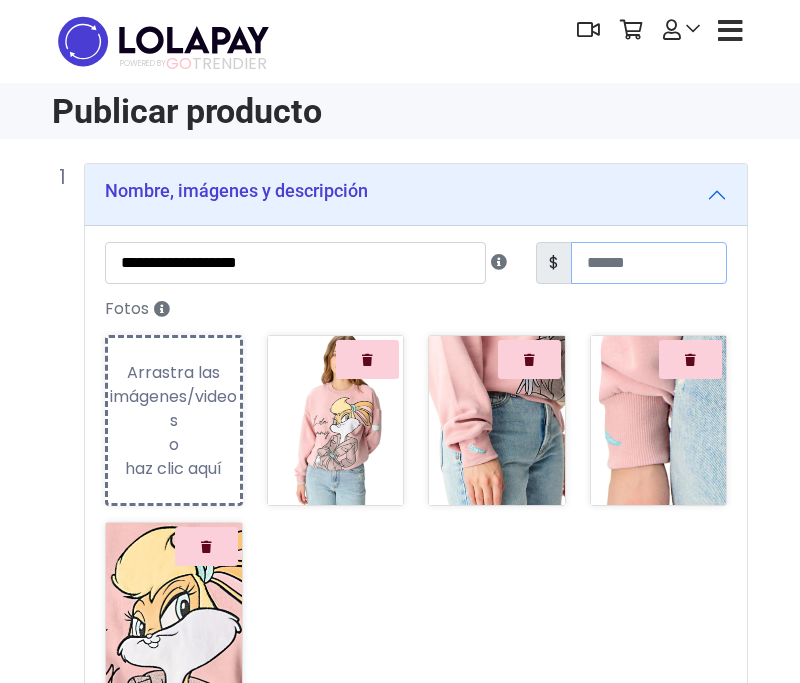 click at bounding box center [649, 263] 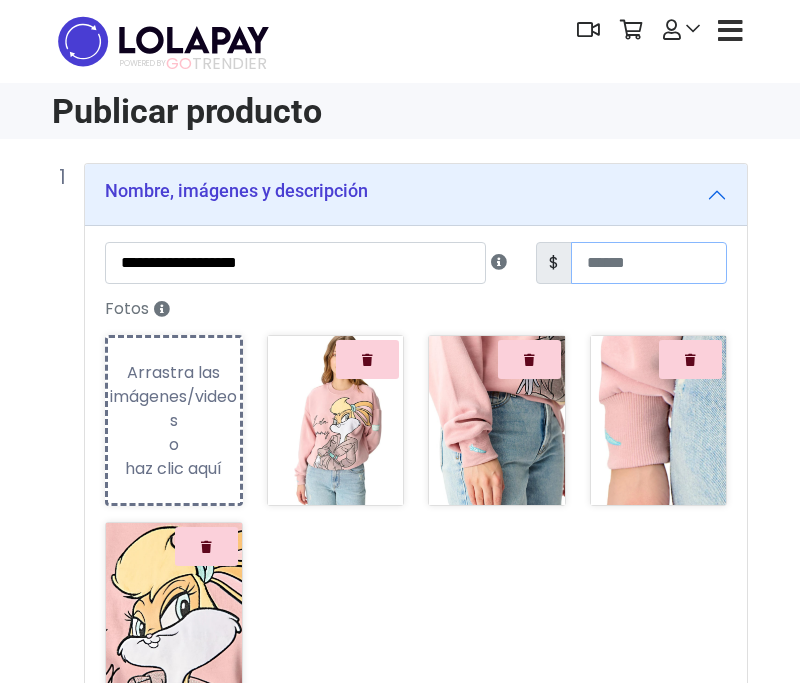 click at bounding box center (649, 263) 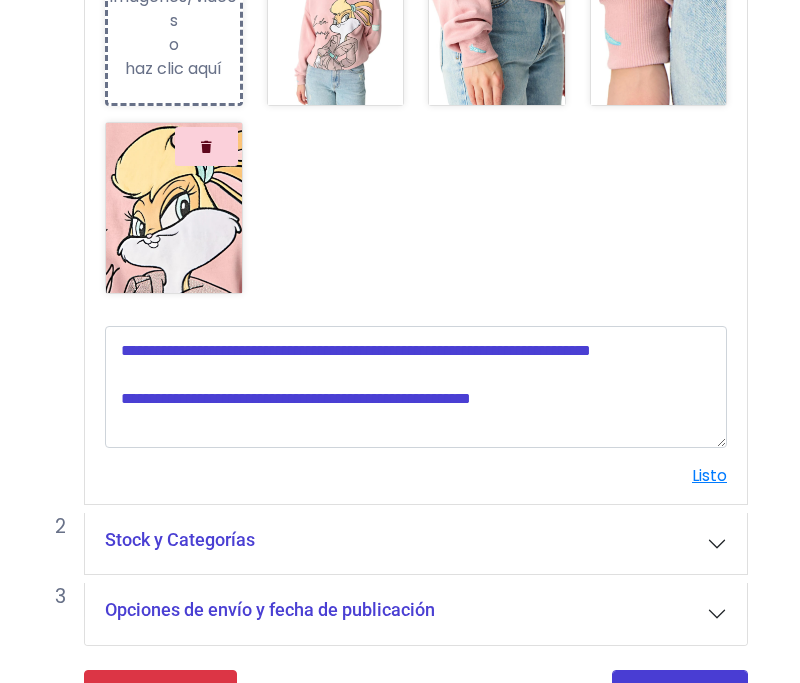 scroll, scrollTop: 450, scrollLeft: 0, axis: vertical 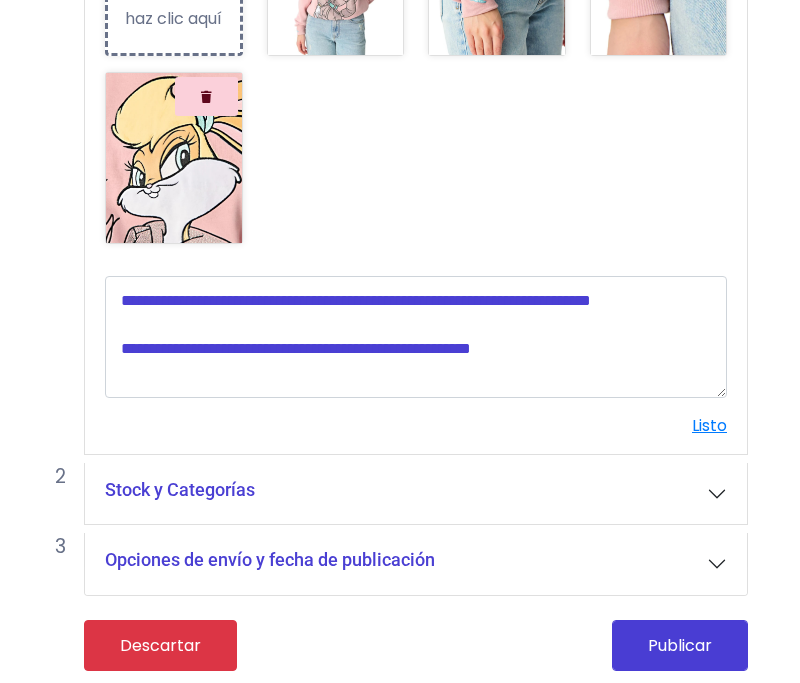type on "***" 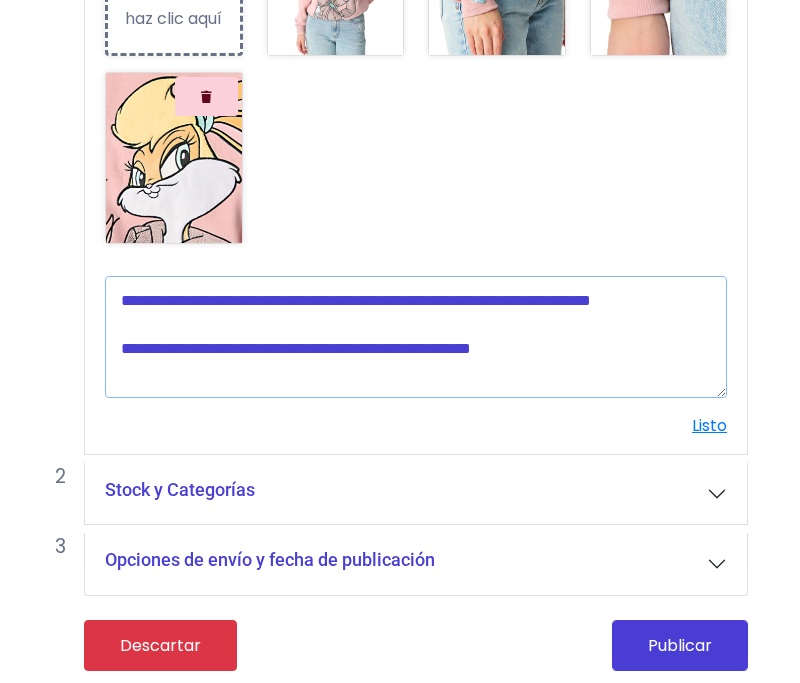 click at bounding box center (416, 337) 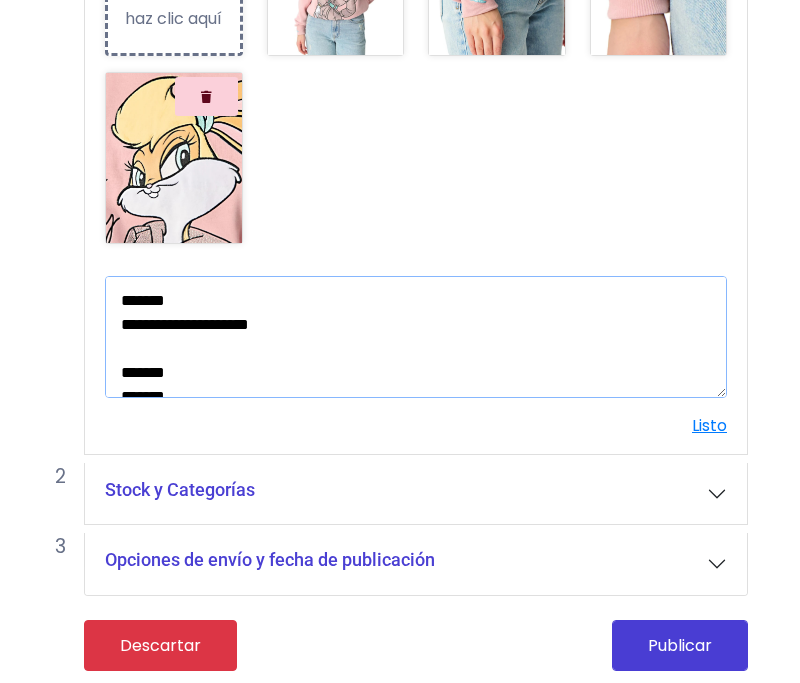 scroll, scrollTop: 228, scrollLeft: 0, axis: vertical 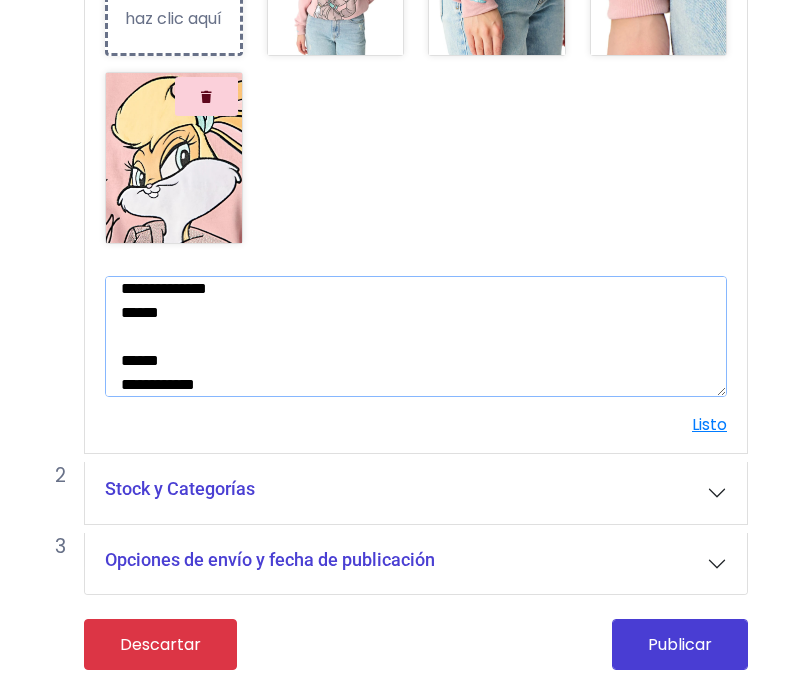 click on "**********" at bounding box center [416, 337] 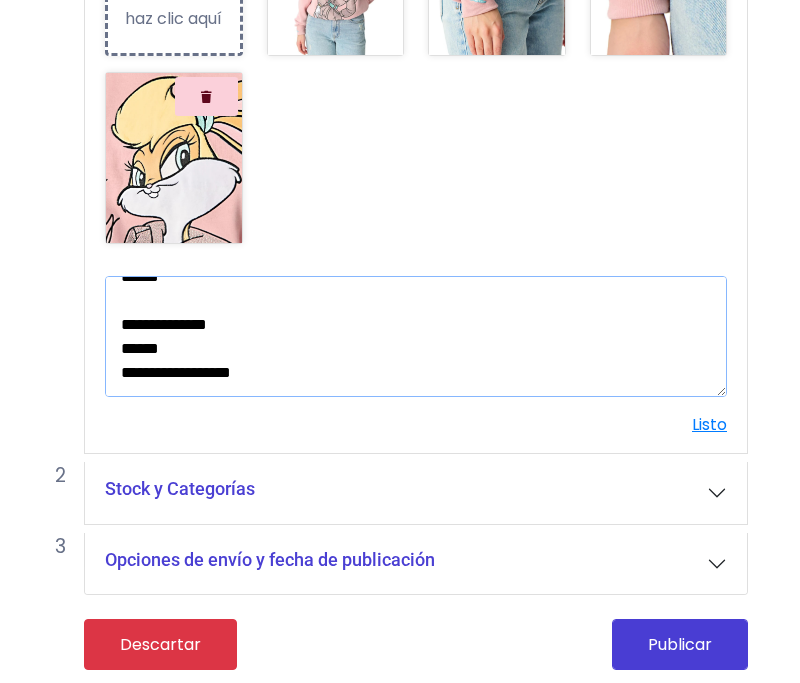 scroll, scrollTop: 192, scrollLeft: 0, axis: vertical 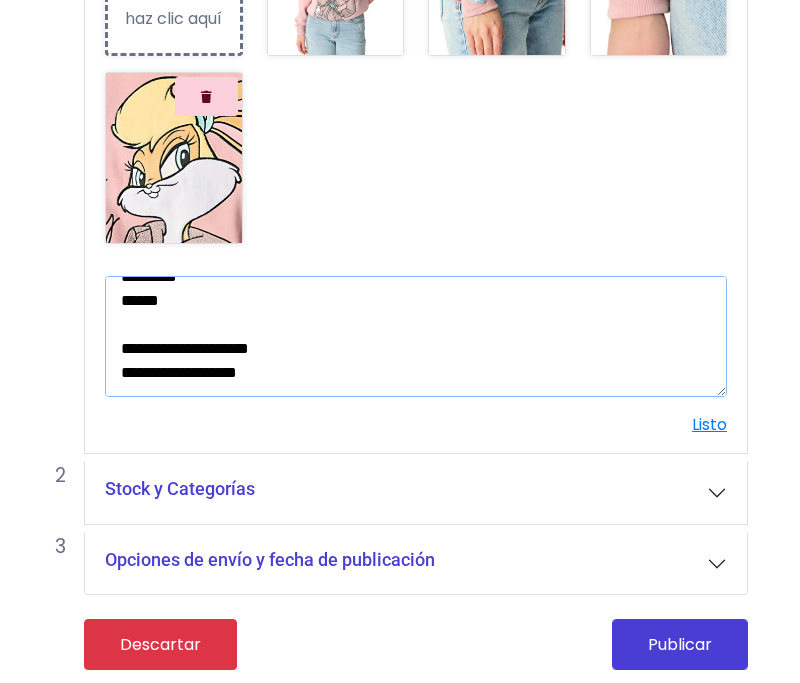 click on "**********" at bounding box center (416, 337) 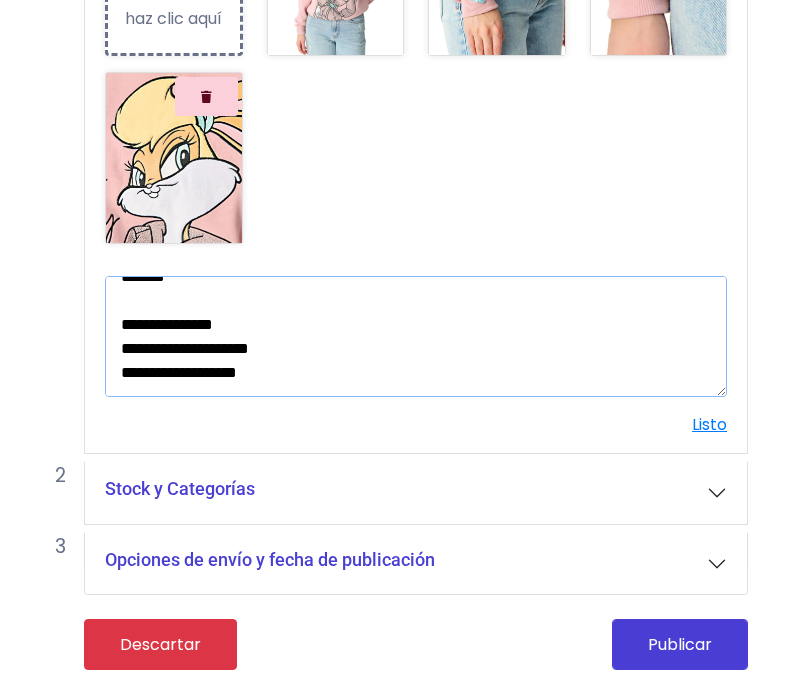 scroll, scrollTop: 120, scrollLeft: 0, axis: vertical 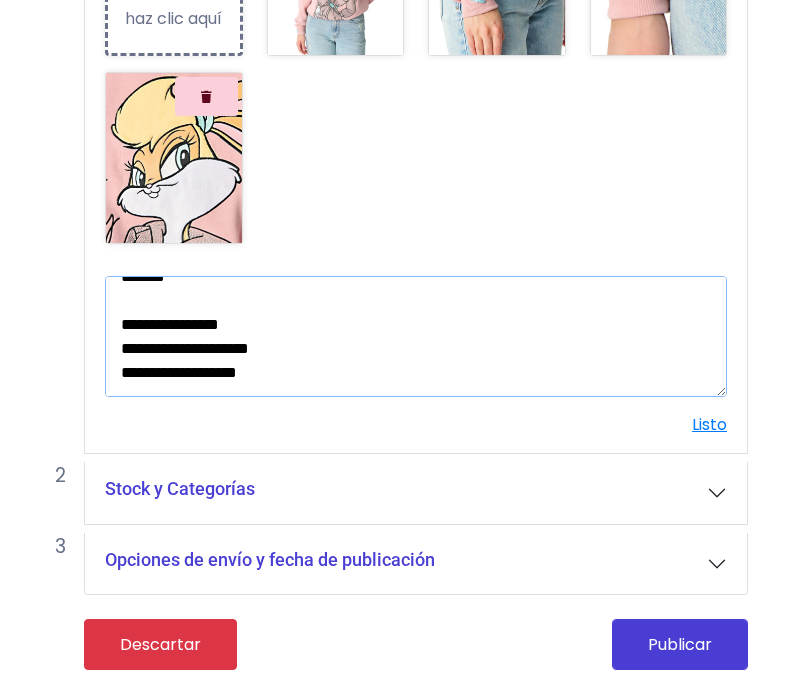 click on "**********" at bounding box center (416, 337) 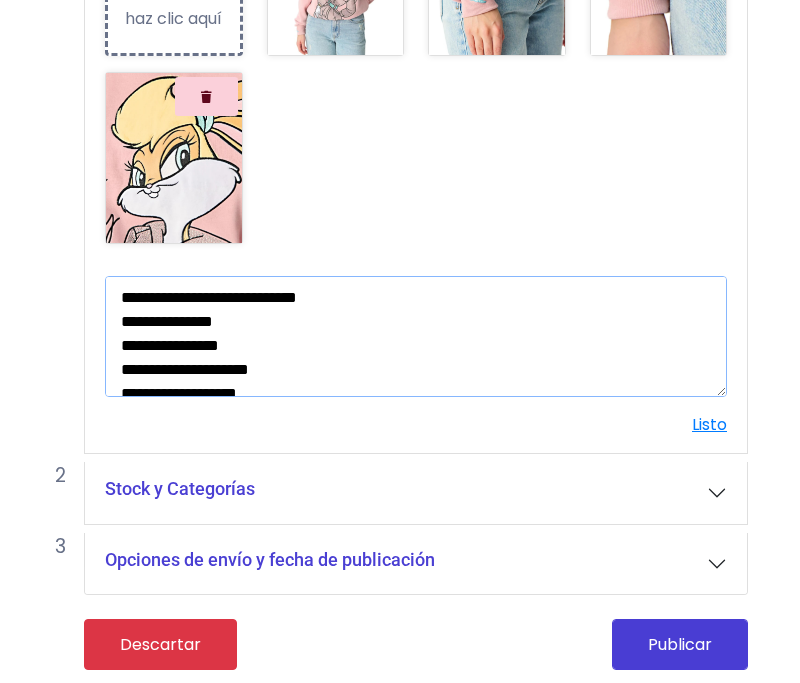 scroll, scrollTop: 0, scrollLeft: 0, axis: both 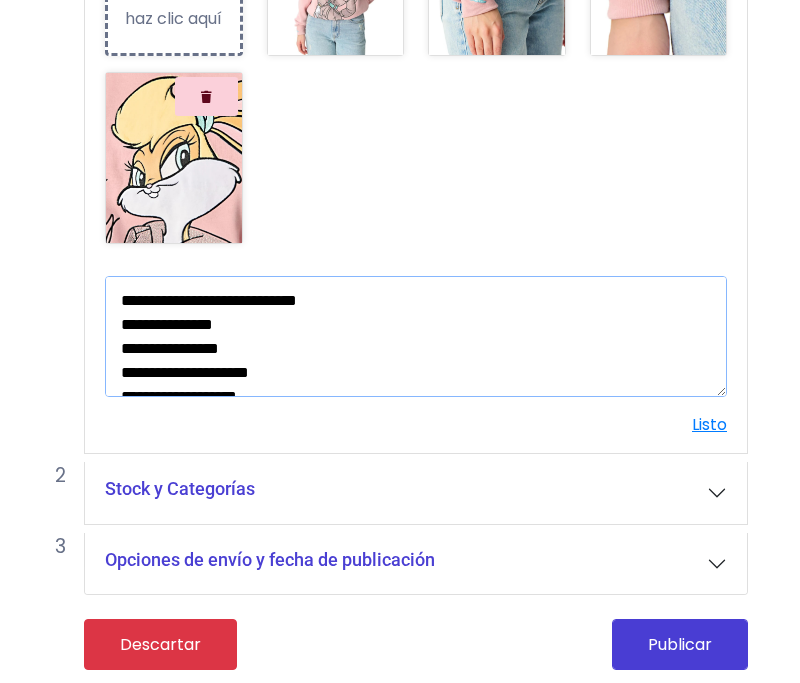 type on "**********" 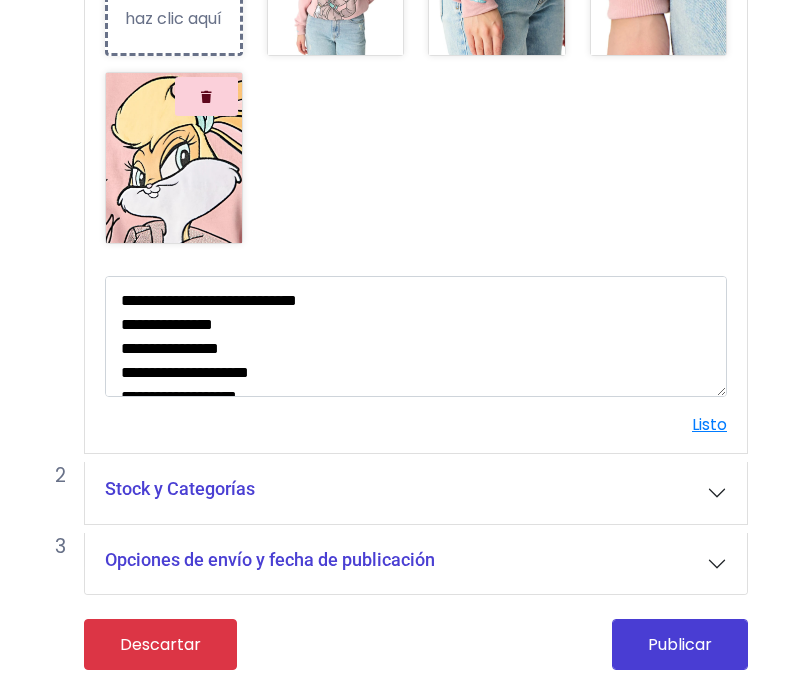 click on "Stock y Categorías" at bounding box center [416, 493] 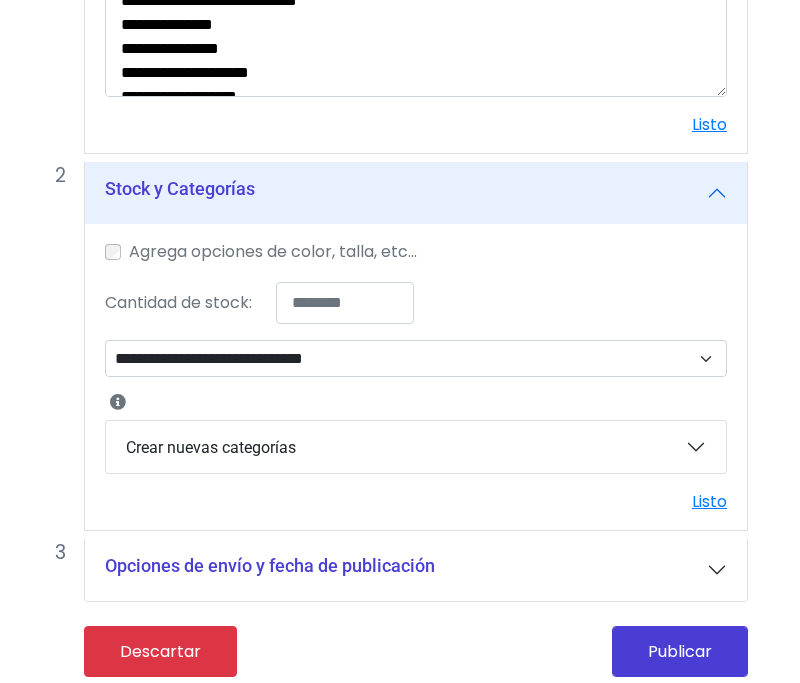 scroll, scrollTop: 755, scrollLeft: 0, axis: vertical 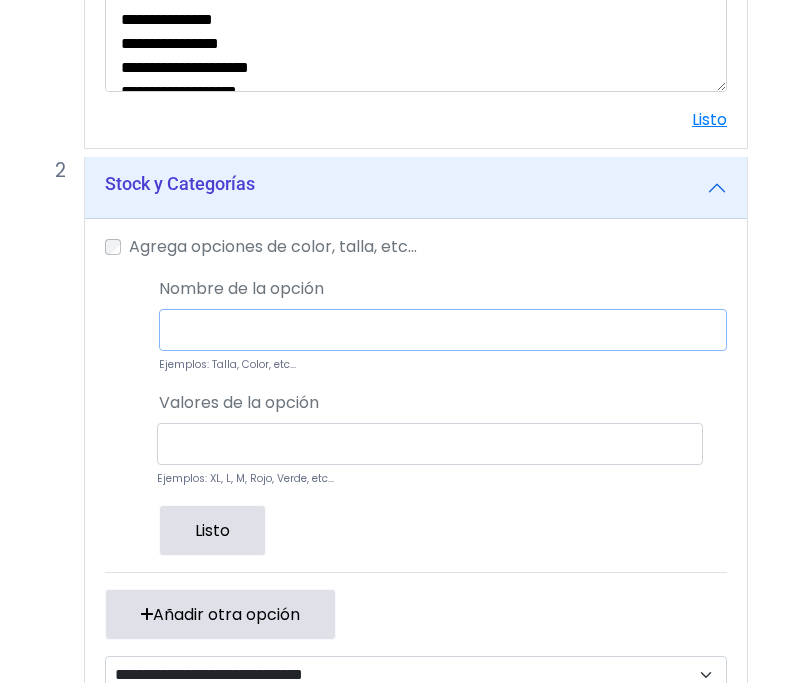 click at bounding box center [443, 330] 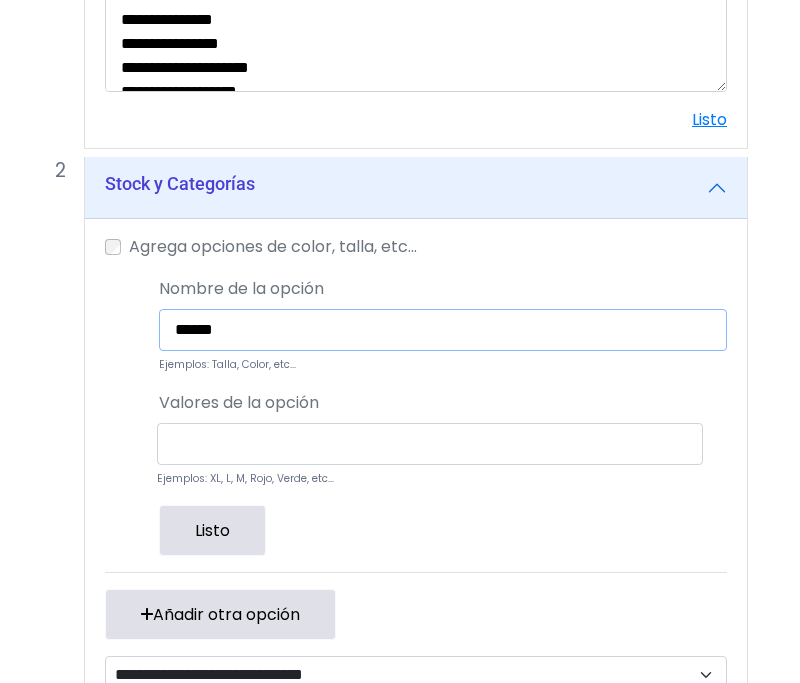 type on "******" 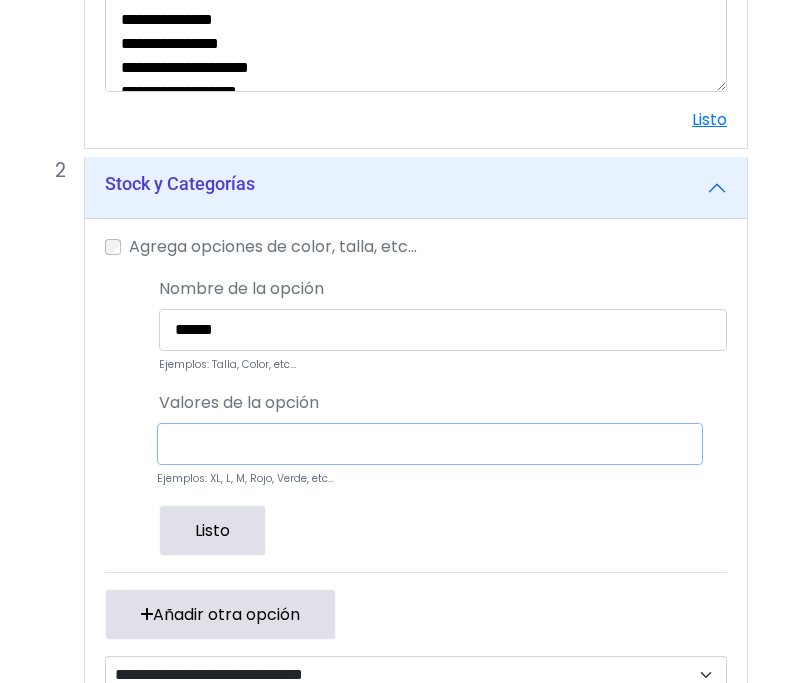 click at bounding box center (430, 444) 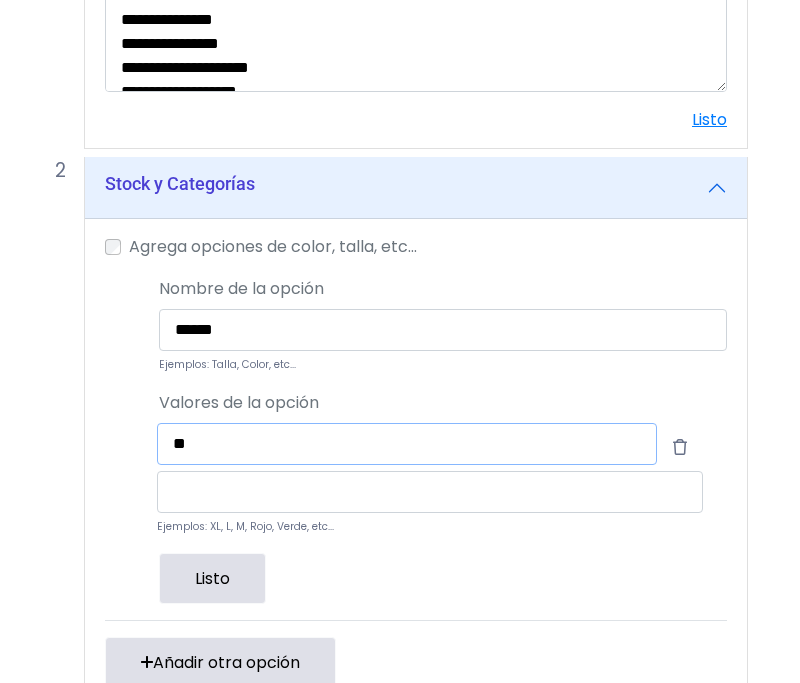 type on "**" 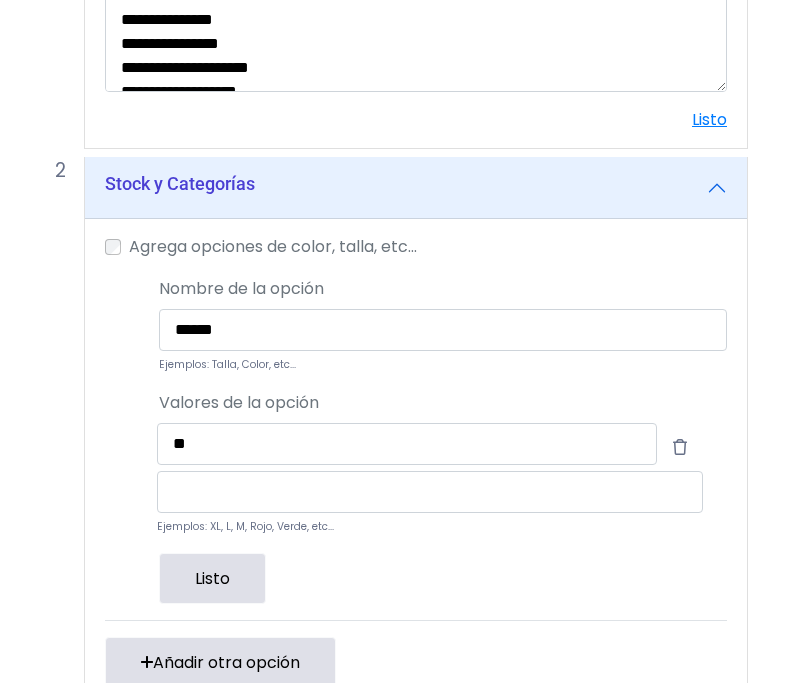 click on "**********" at bounding box center [400, 286] 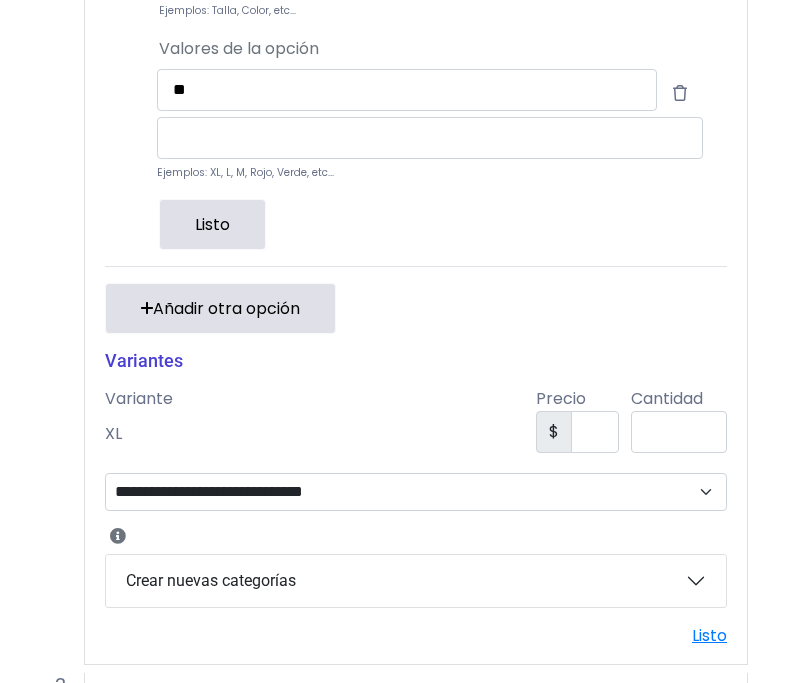 scroll, scrollTop: 1144, scrollLeft: 0, axis: vertical 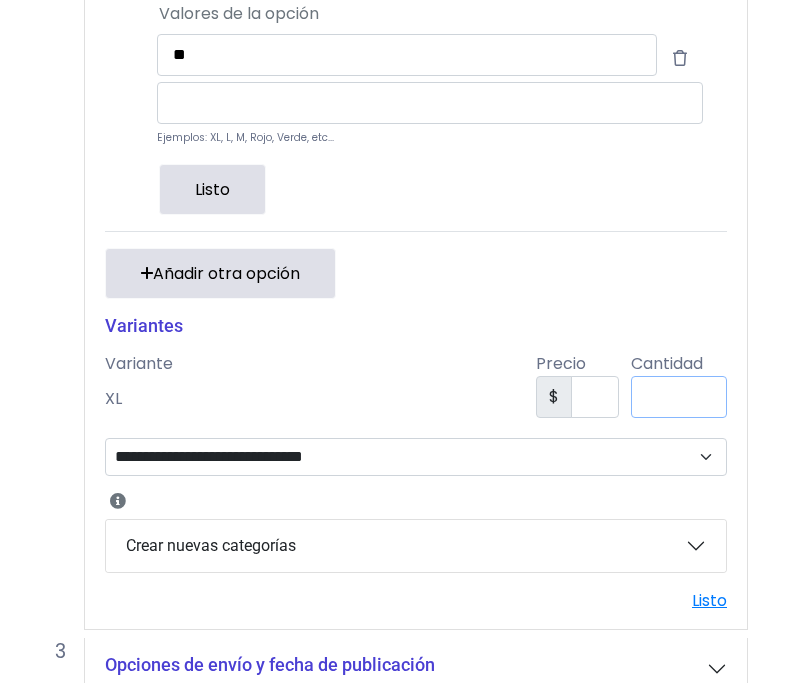 click on "*" at bounding box center [679, 397] 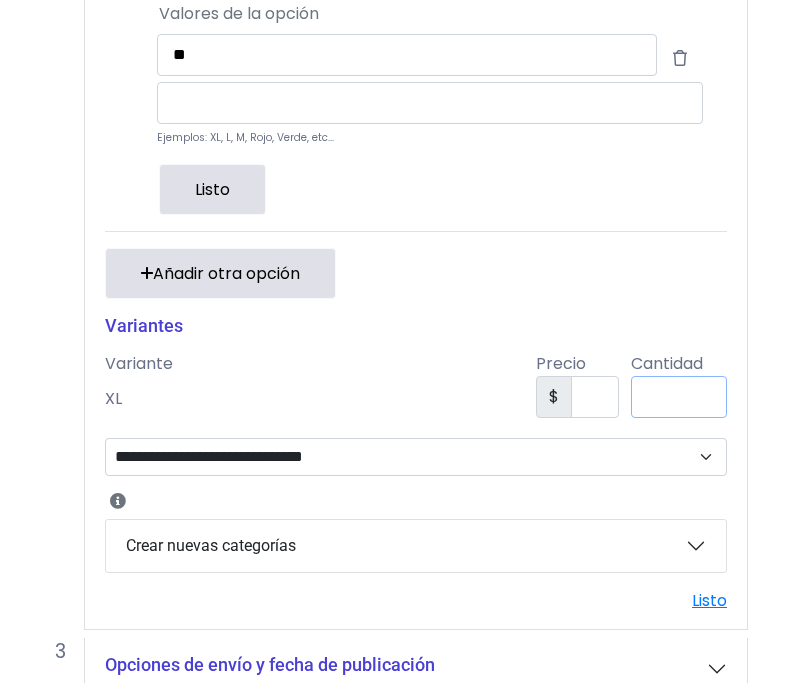type on "*" 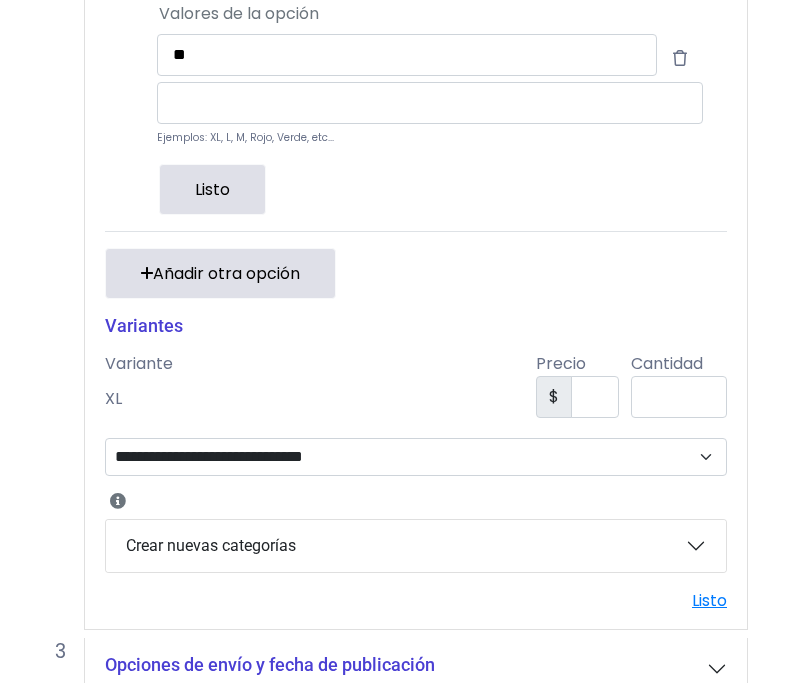 click on "**********" at bounding box center [400, -103] 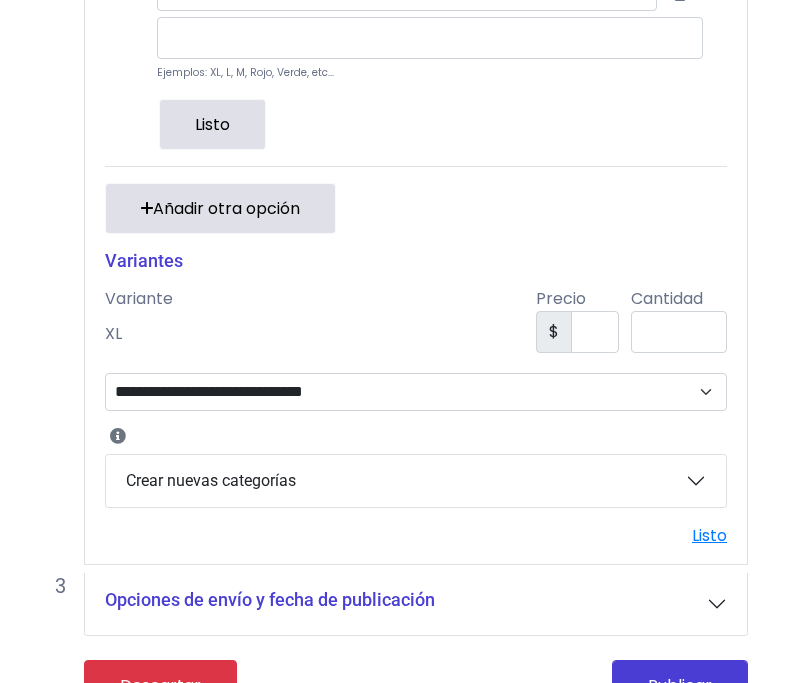 scroll, scrollTop: 1244, scrollLeft: 0, axis: vertical 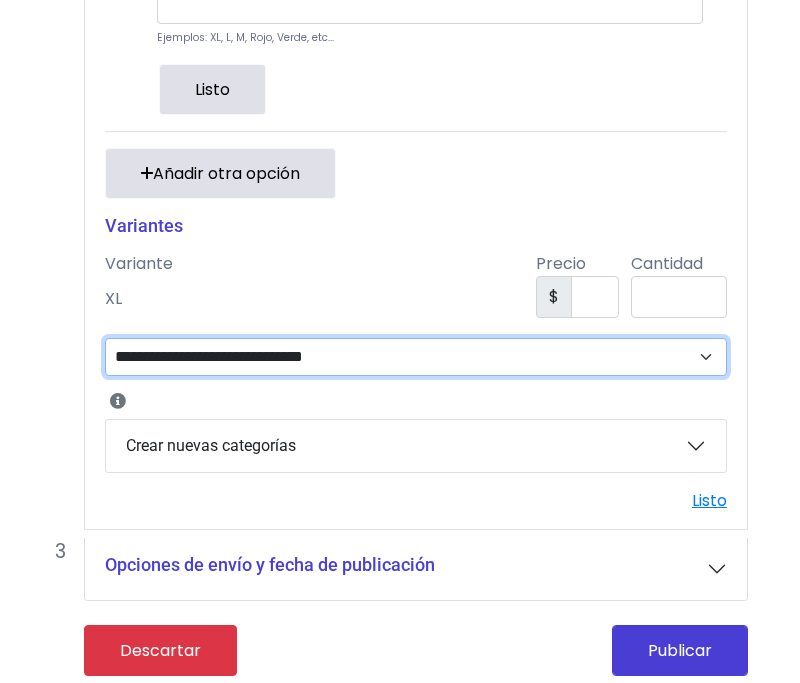 click on "**********" at bounding box center (416, 357) 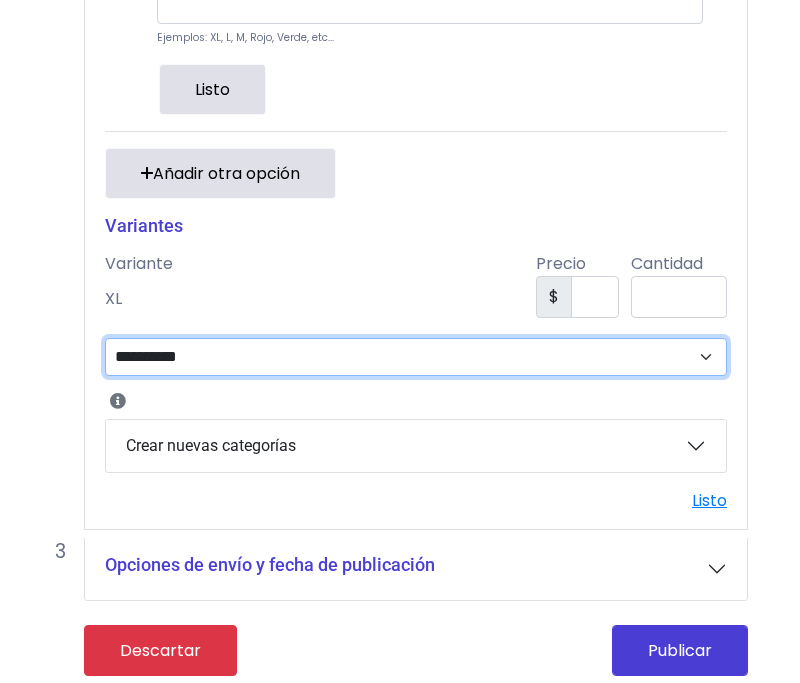 click on "**********" at bounding box center (416, 357) 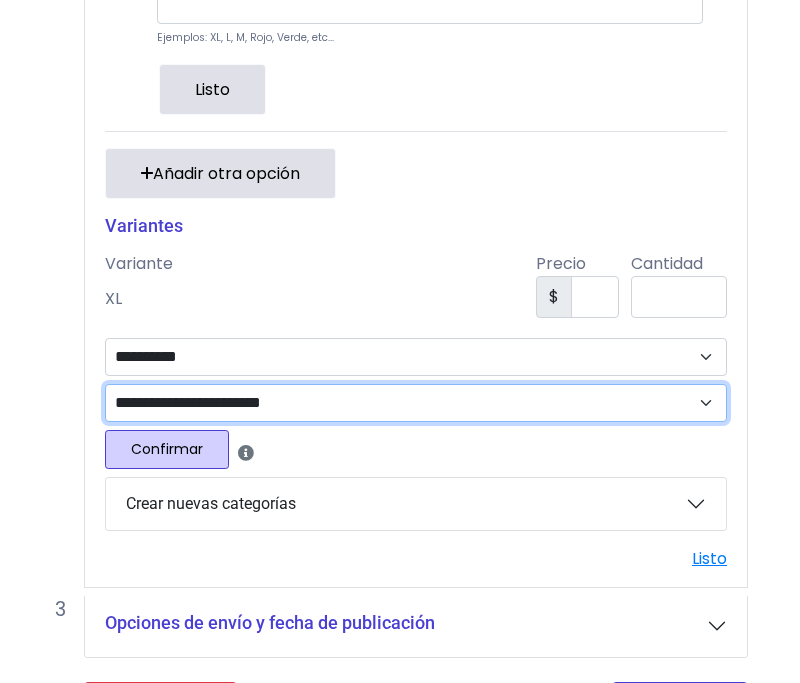 click on "**********" at bounding box center (416, 403) 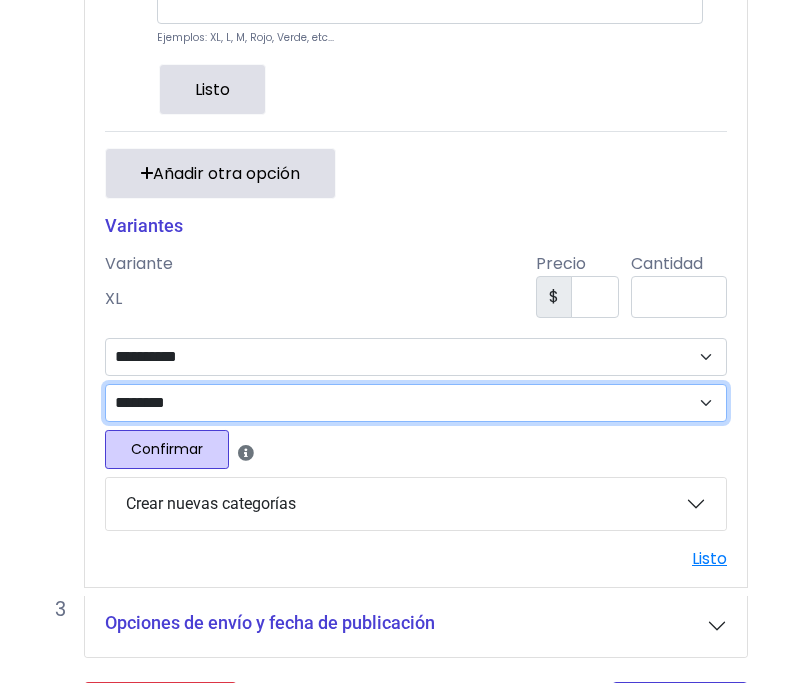click on "**********" at bounding box center [416, 403] 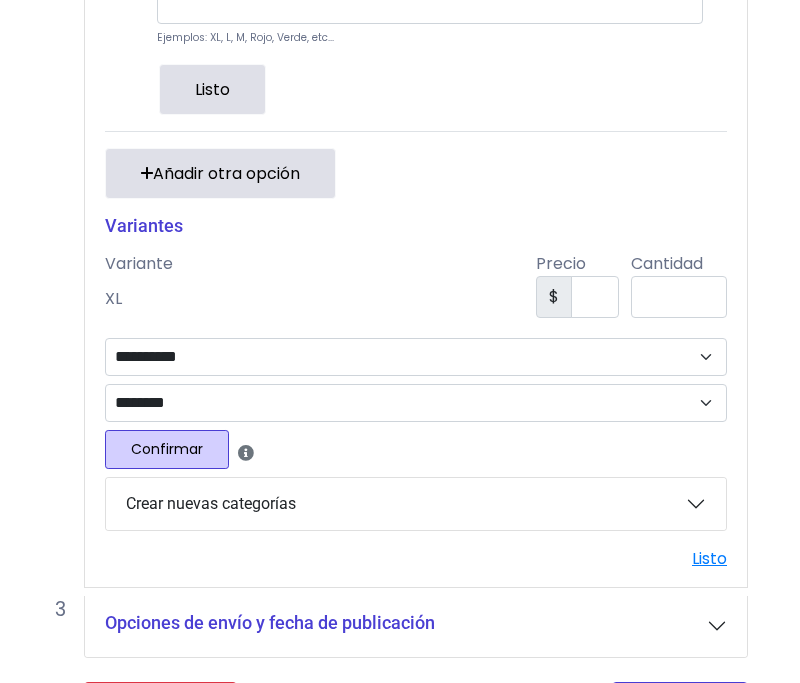 click on "Confirmar" at bounding box center [167, 449] 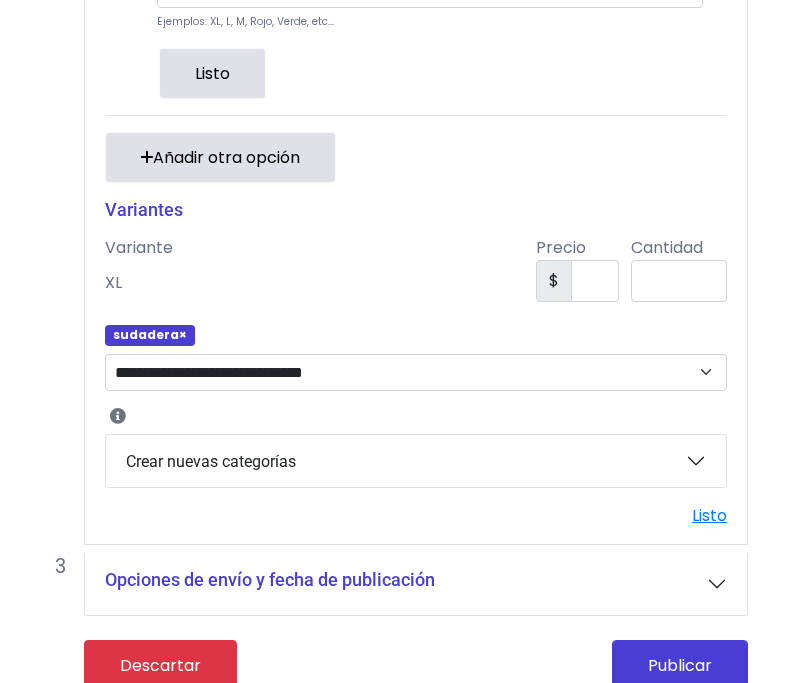 scroll, scrollTop: 1275, scrollLeft: 0, axis: vertical 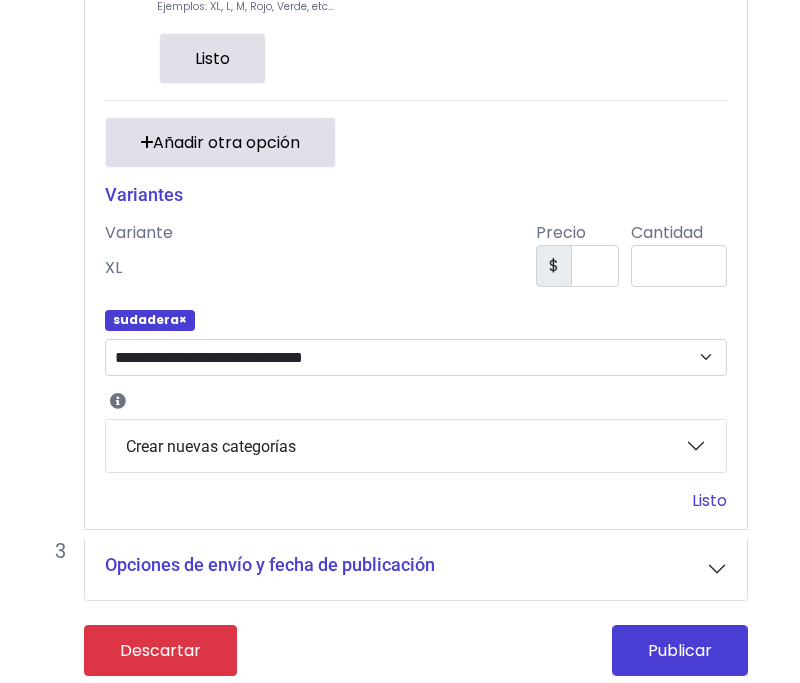 click on "Listo" at bounding box center (709, 500) 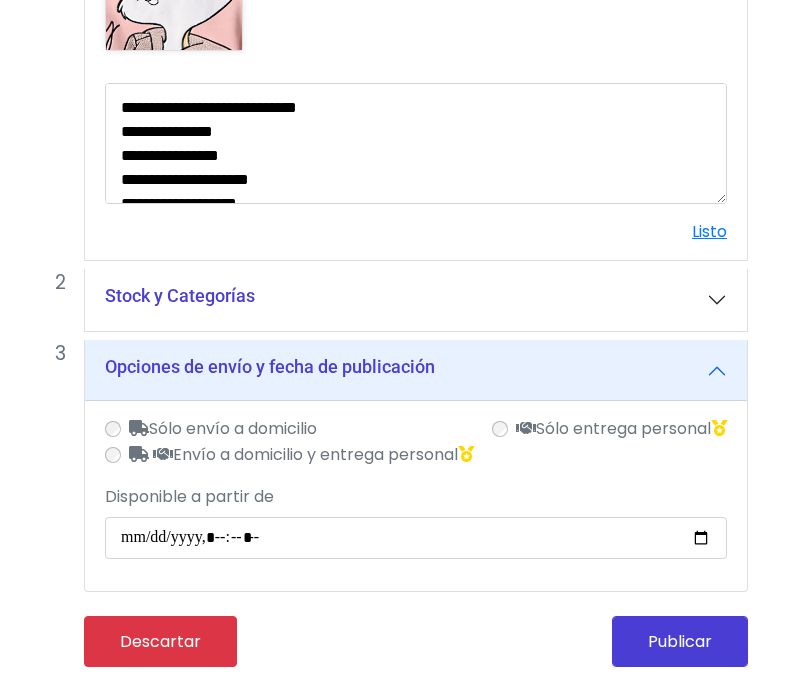 scroll, scrollTop: 640, scrollLeft: 0, axis: vertical 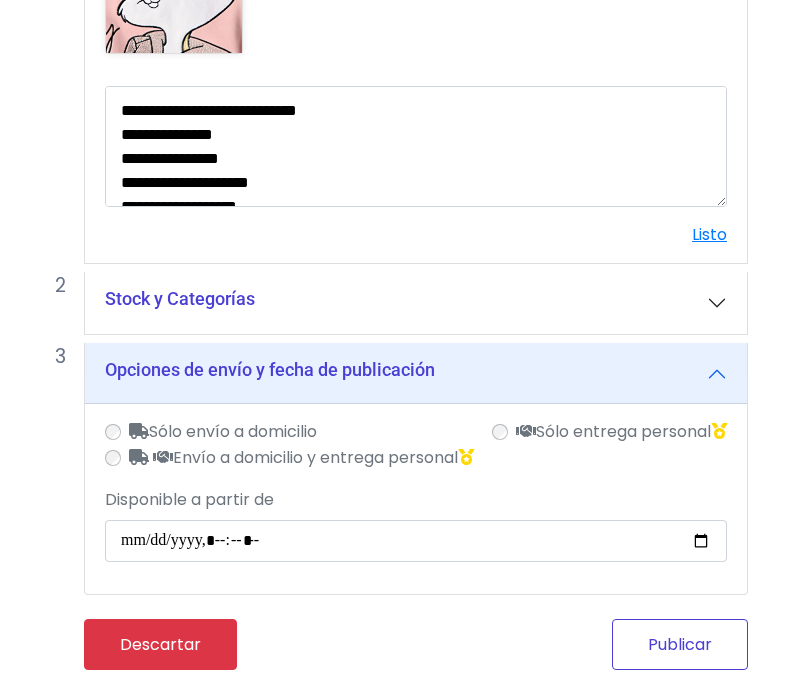 click on "Publicar" at bounding box center (680, 644) 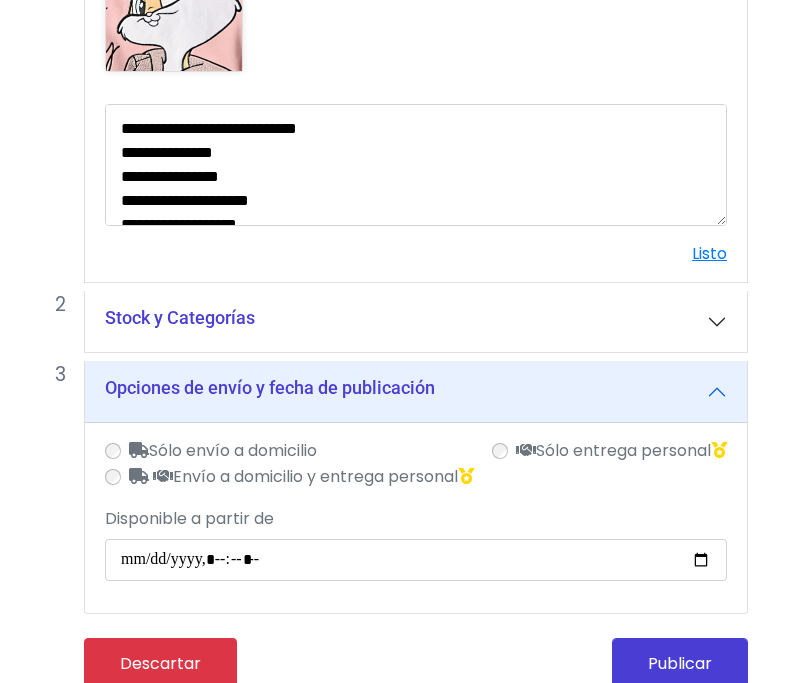scroll, scrollTop: 658, scrollLeft: 0, axis: vertical 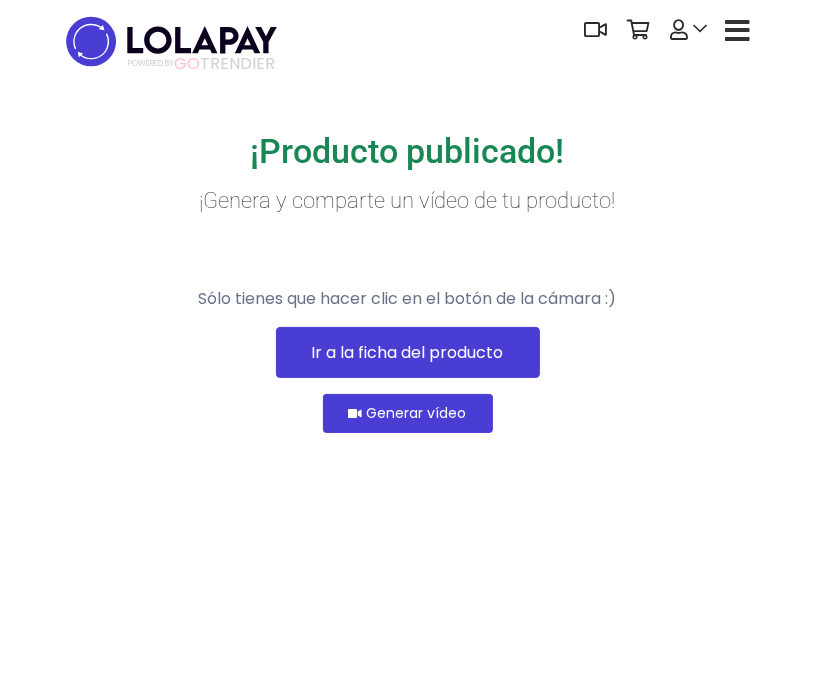 click on "Ir a la ficha del producto" at bounding box center (408, 352) 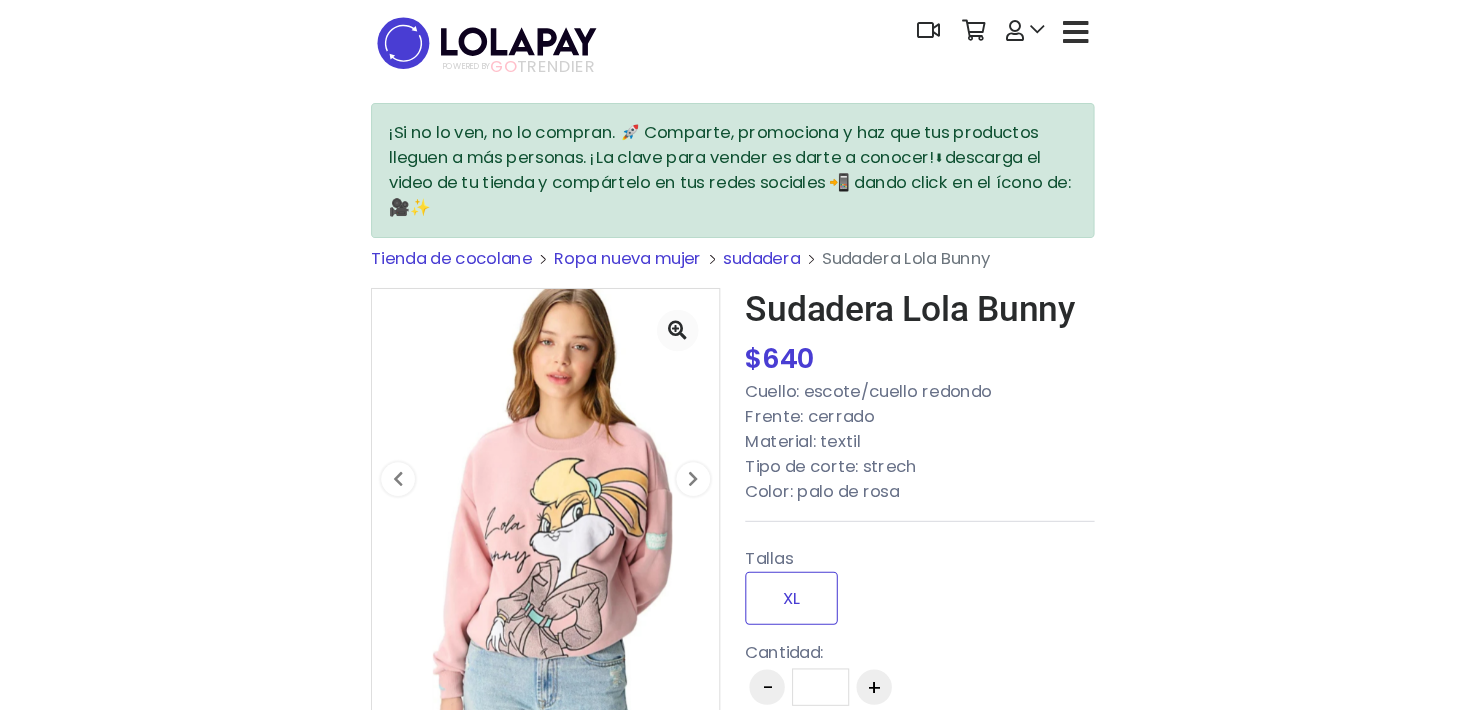 scroll, scrollTop: 0, scrollLeft: 0, axis: both 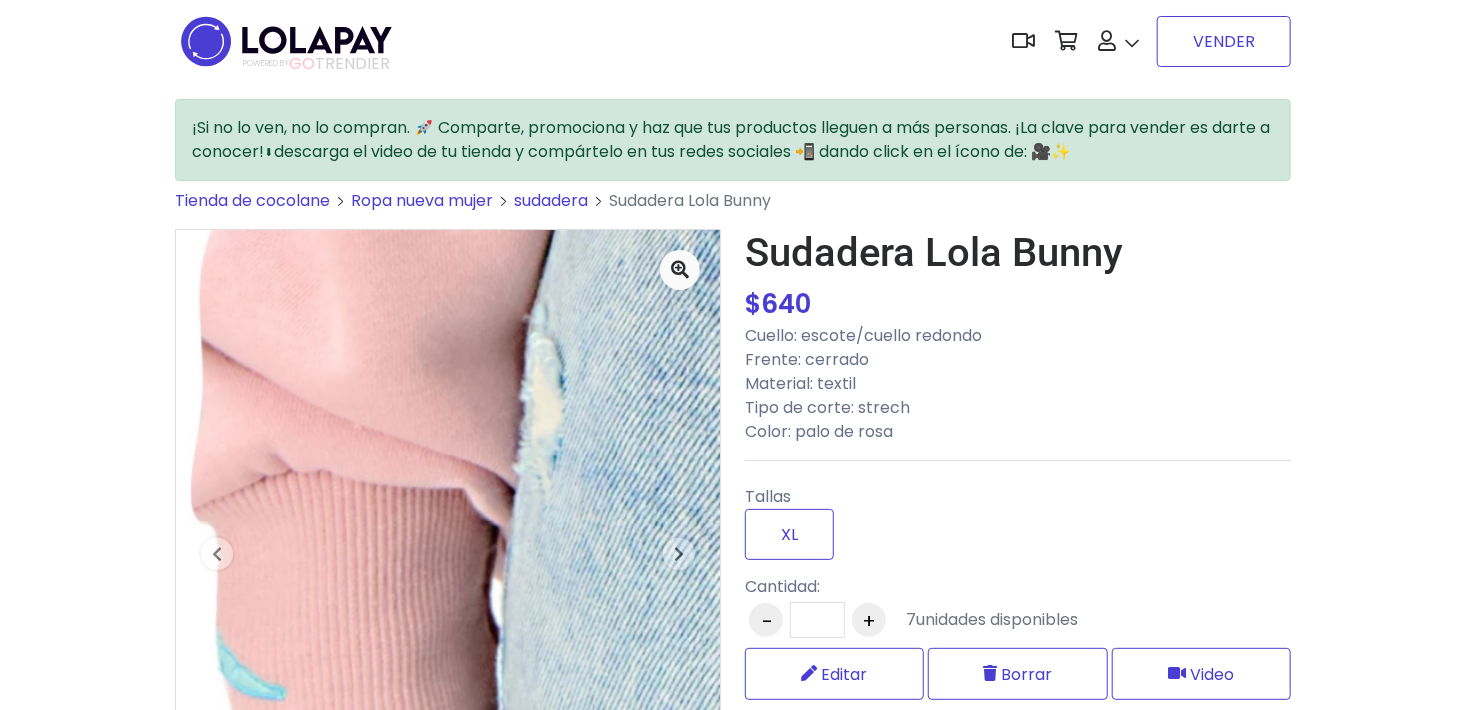 click on "VENDER" at bounding box center [1224, 41] 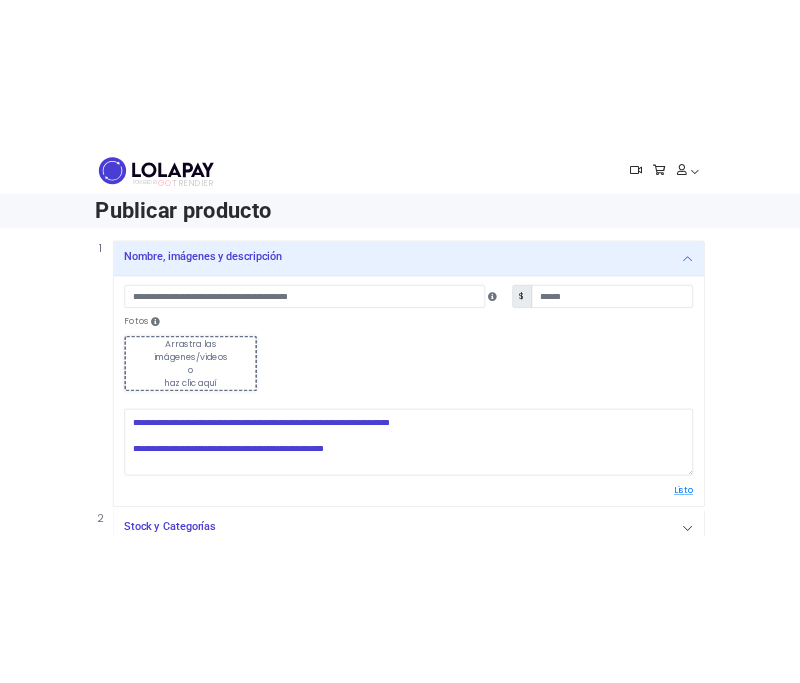 scroll, scrollTop: 0, scrollLeft: 0, axis: both 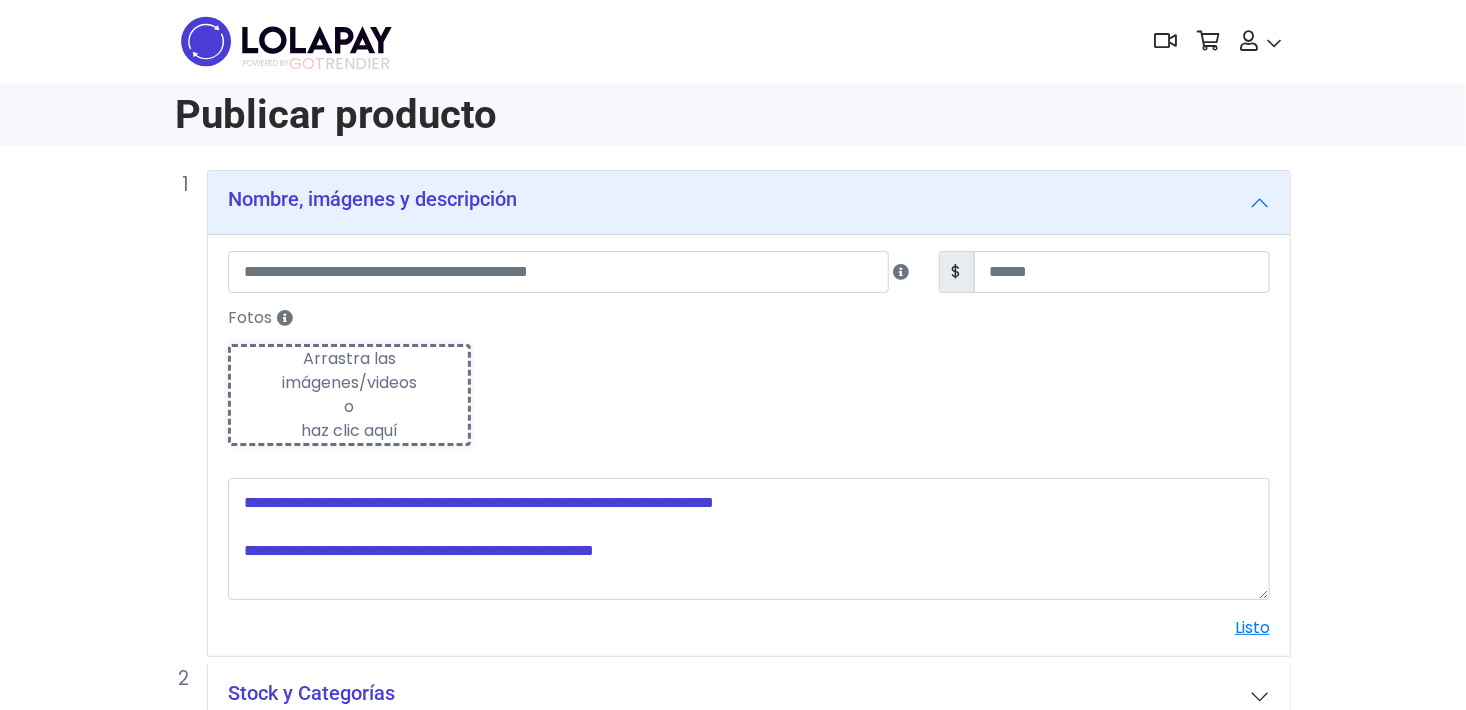 click on "Arrastra las
imágenes/videos
o
haz clic aquí" at bounding box center [349, 395] 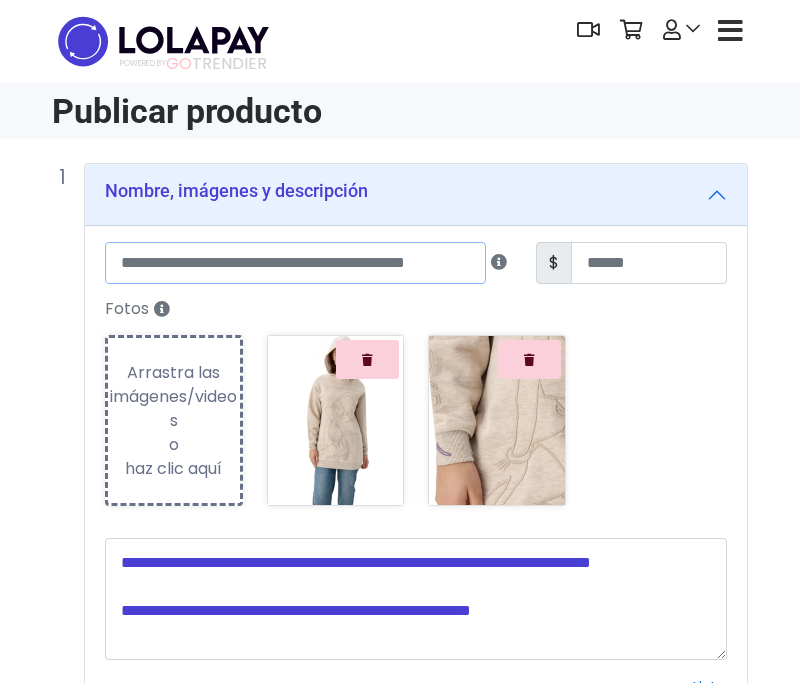 click at bounding box center (295, 263) 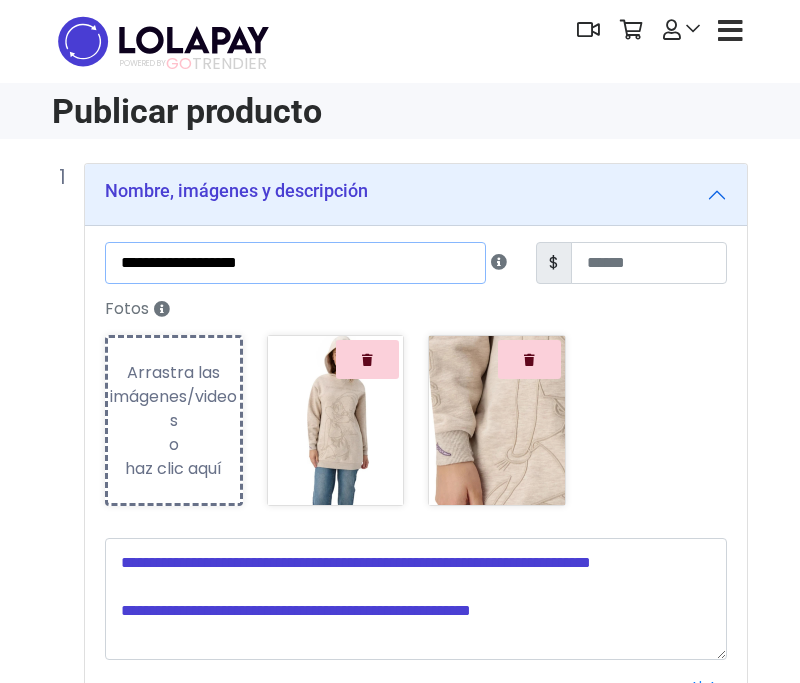 type on "**********" 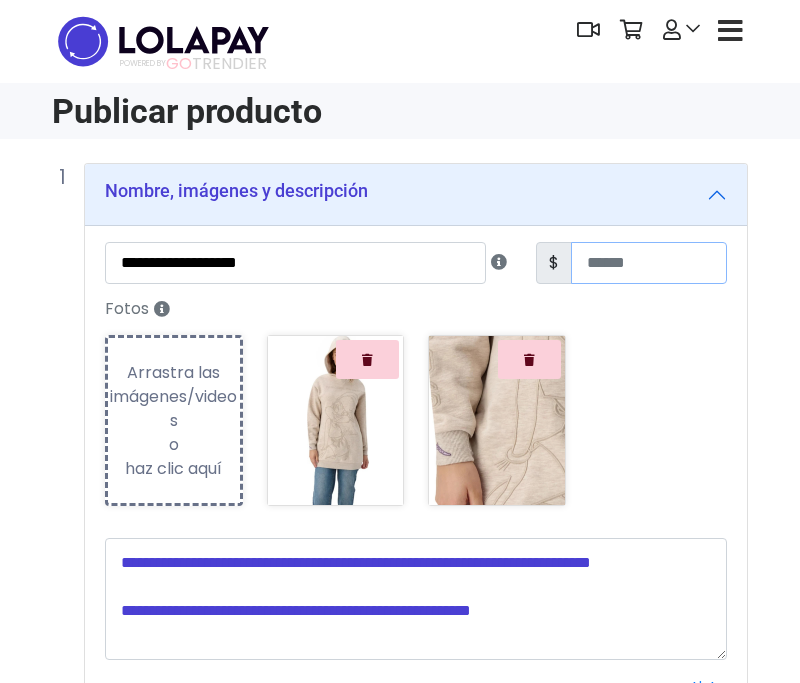 click at bounding box center (649, 263) 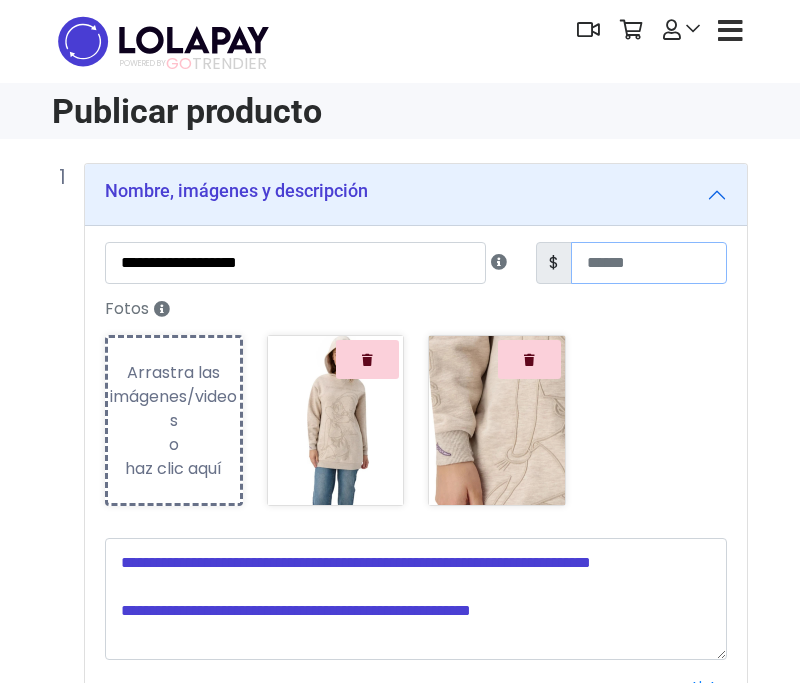 click at bounding box center [649, 263] 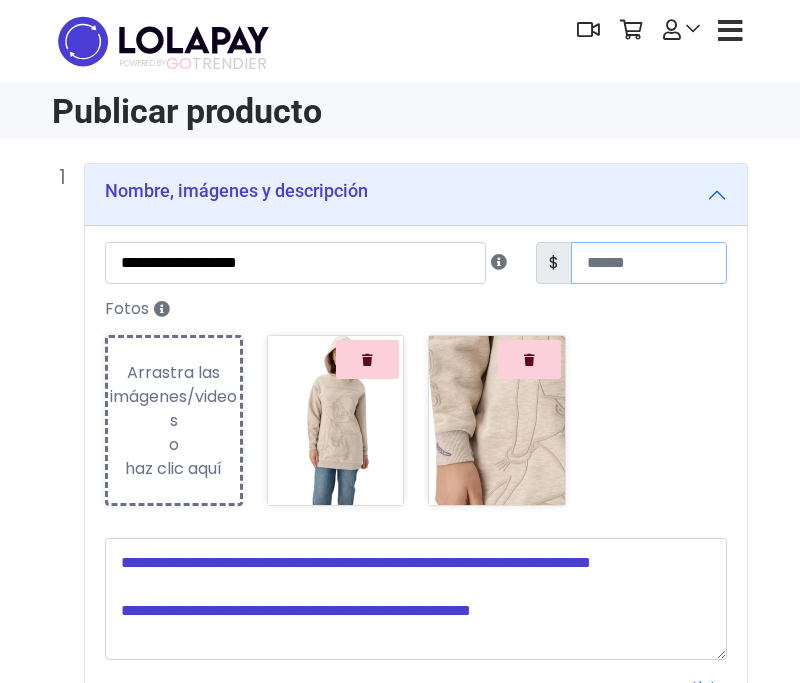 type on "***" 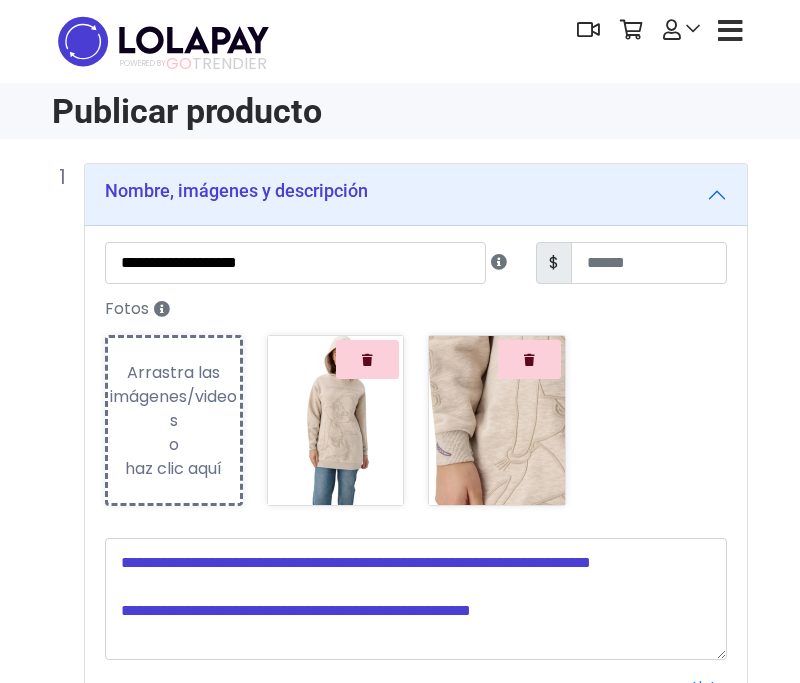 drag, startPoint x: 781, startPoint y: 339, endPoint x: 760, endPoint y: 338, distance: 21.023796 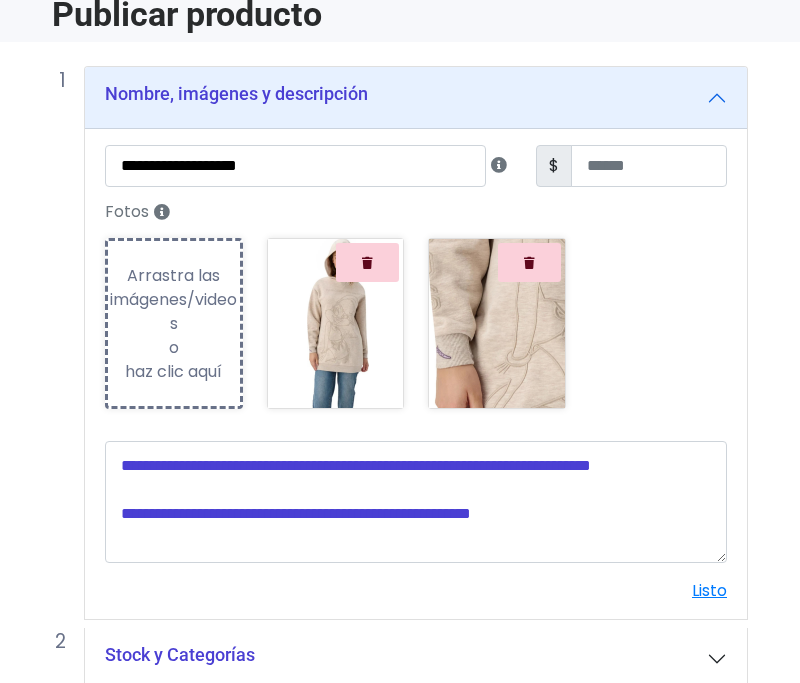 scroll, scrollTop: 263, scrollLeft: 0, axis: vertical 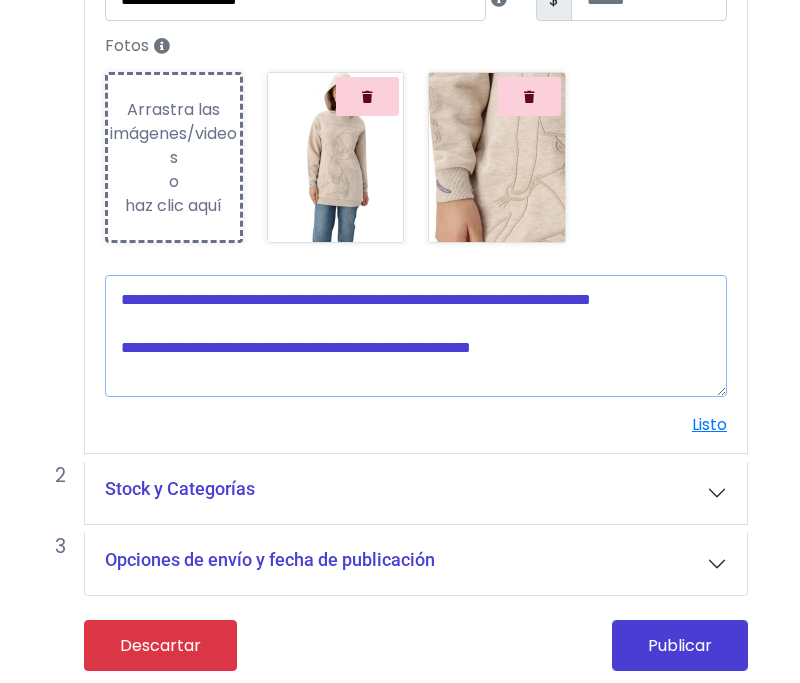click at bounding box center [416, 336] 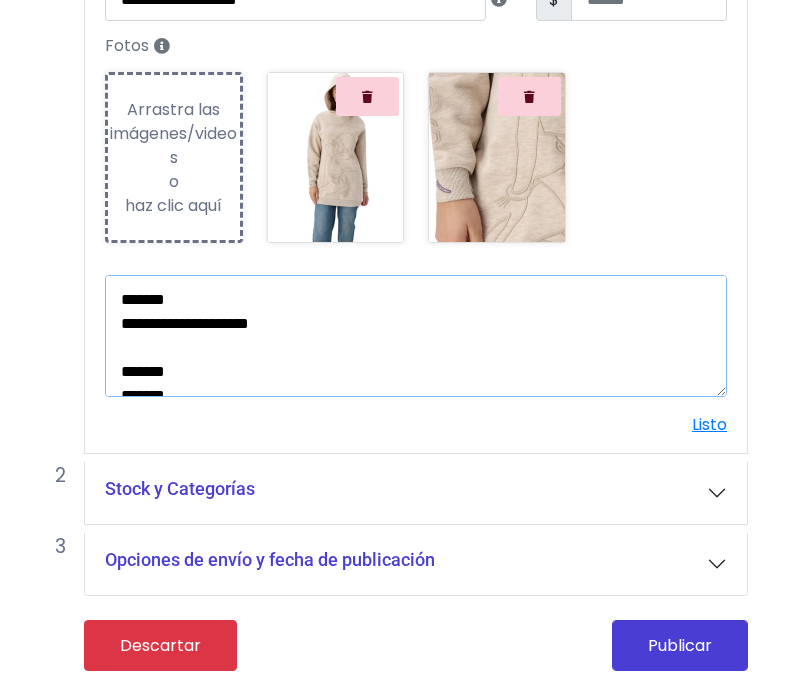 scroll, scrollTop: 227, scrollLeft: 0, axis: vertical 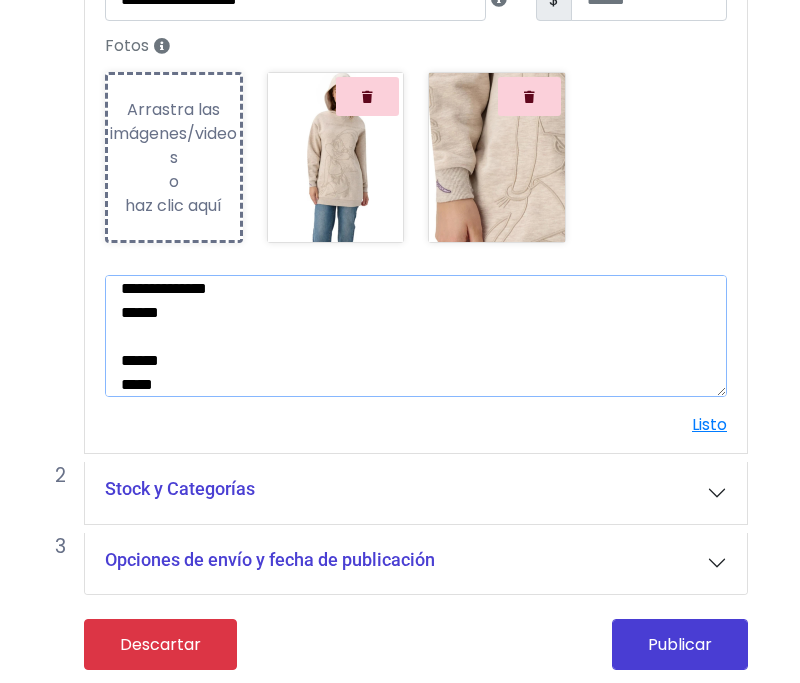 click on "**********" at bounding box center (416, 336) 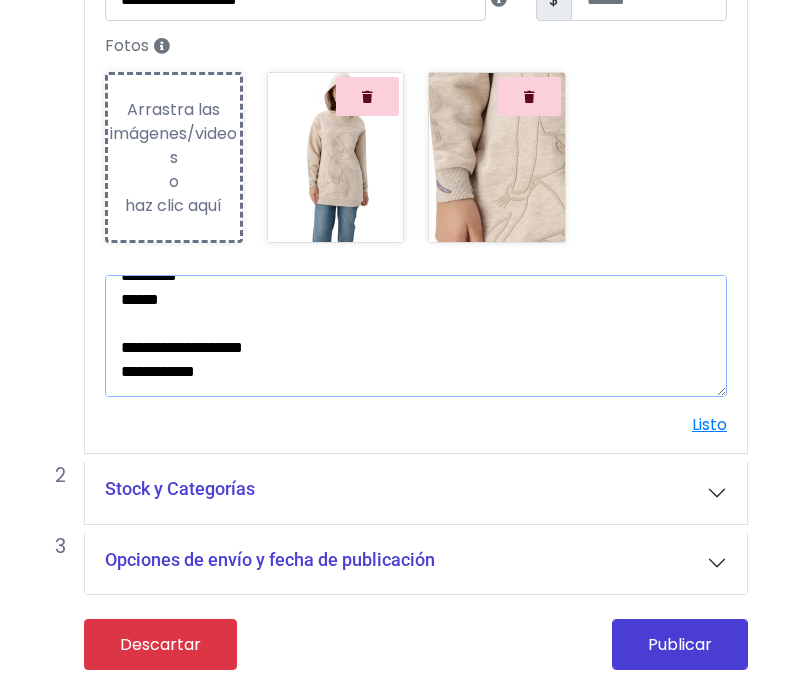 scroll, scrollTop: 168, scrollLeft: 0, axis: vertical 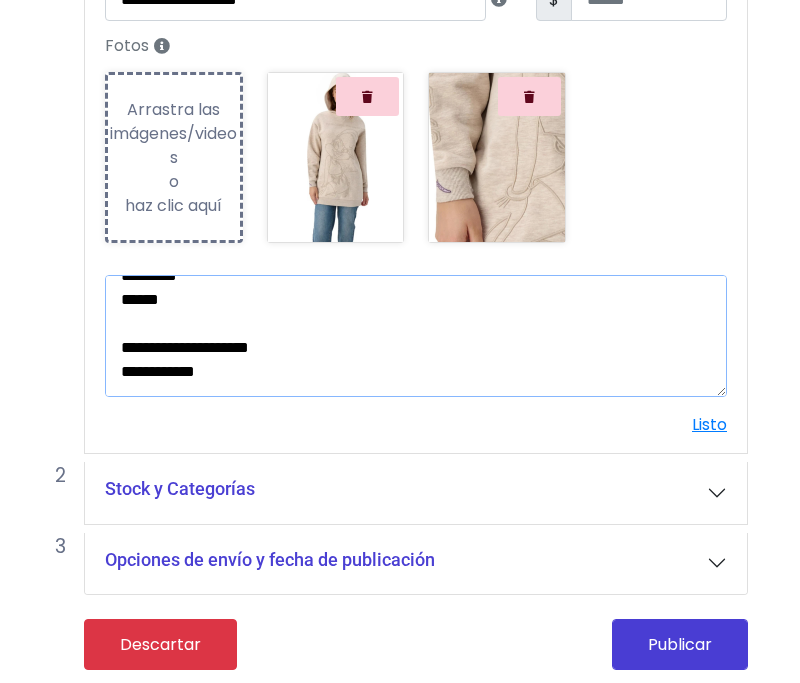 click on "**********" at bounding box center (416, 336) 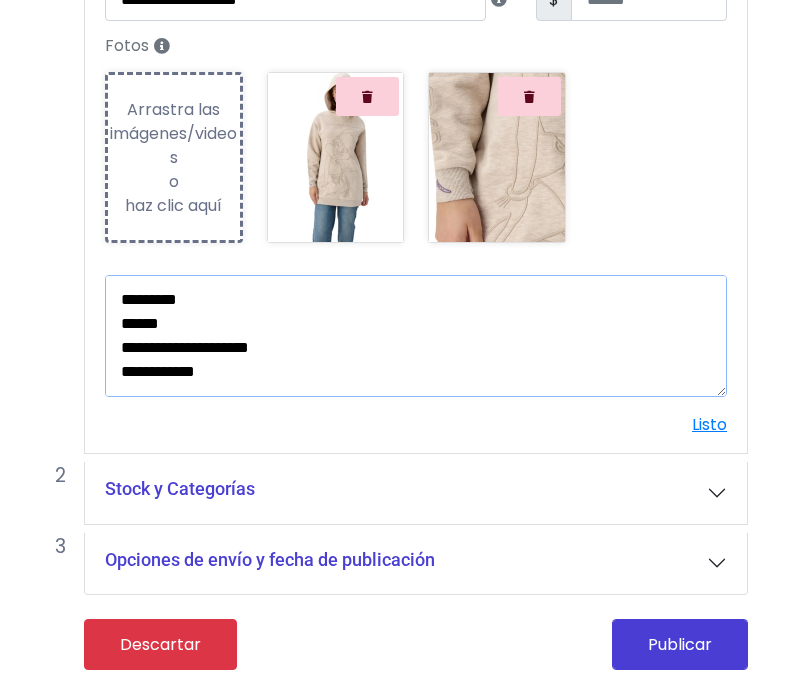 scroll, scrollTop: 144, scrollLeft: 0, axis: vertical 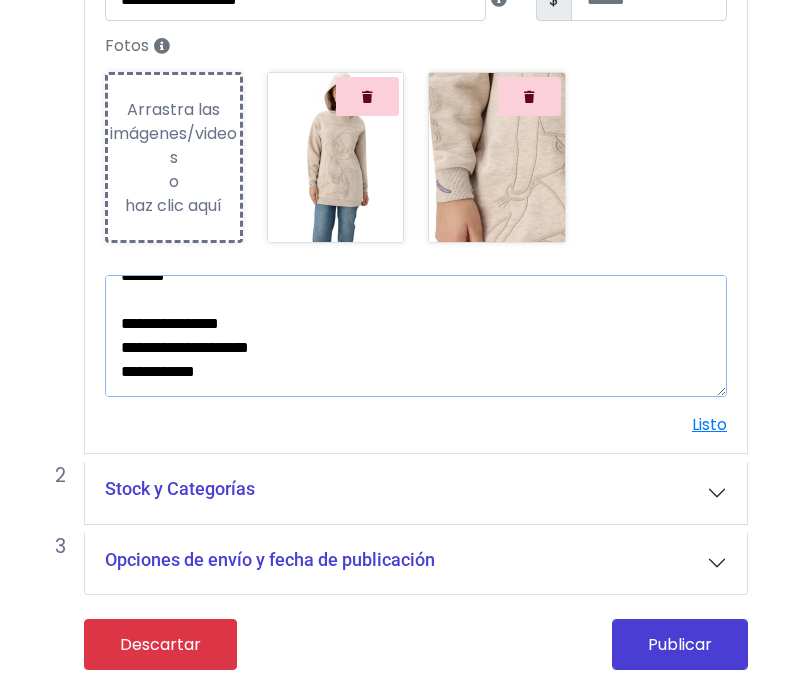 click on "**********" at bounding box center [416, 336] 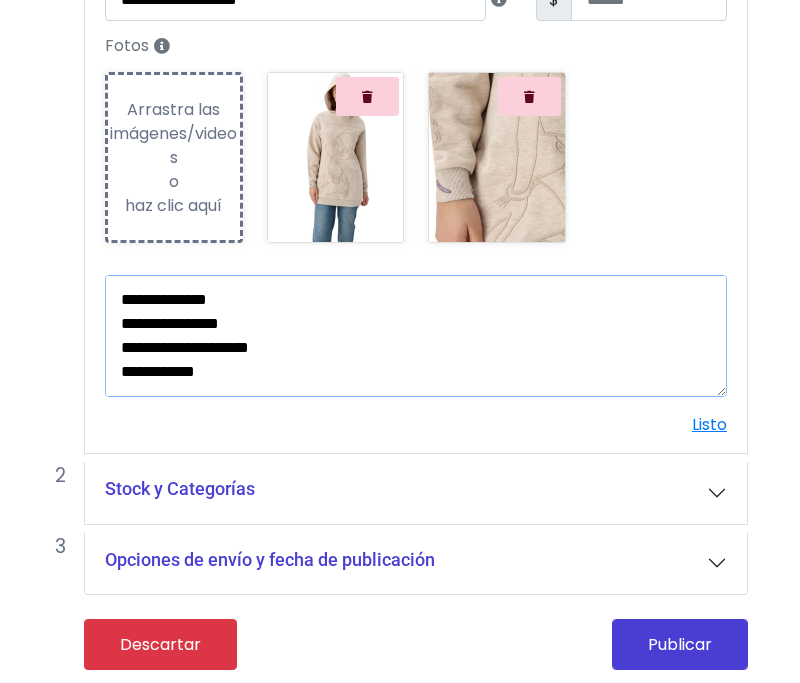 scroll, scrollTop: 72, scrollLeft: 0, axis: vertical 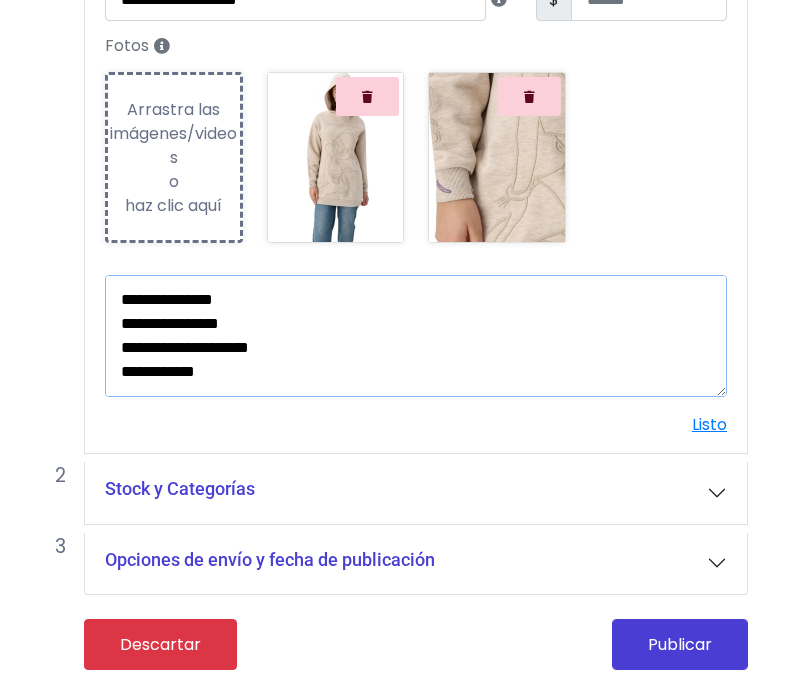 click on "**********" at bounding box center (416, 336) 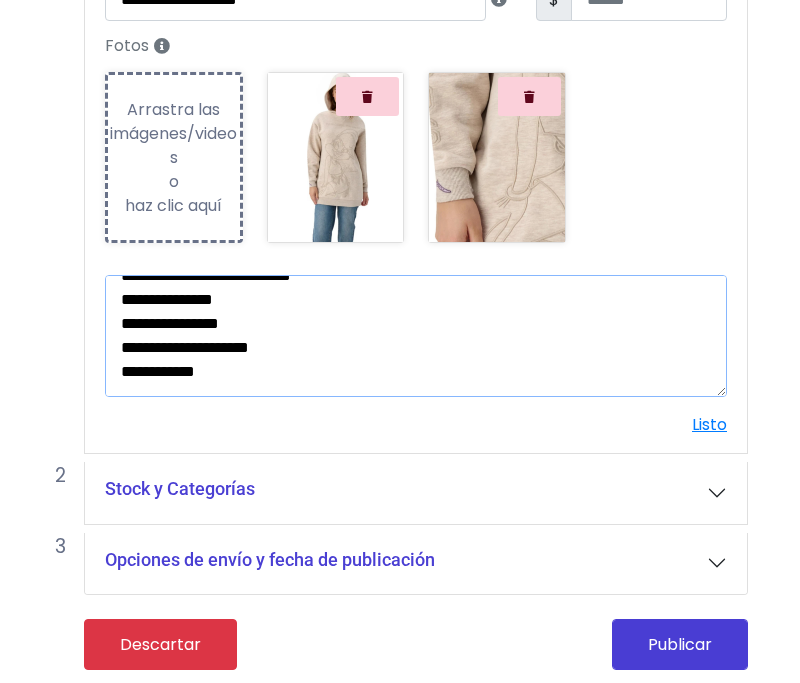scroll, scrollTop: 12, scrollLeft: 0, axis: vertical 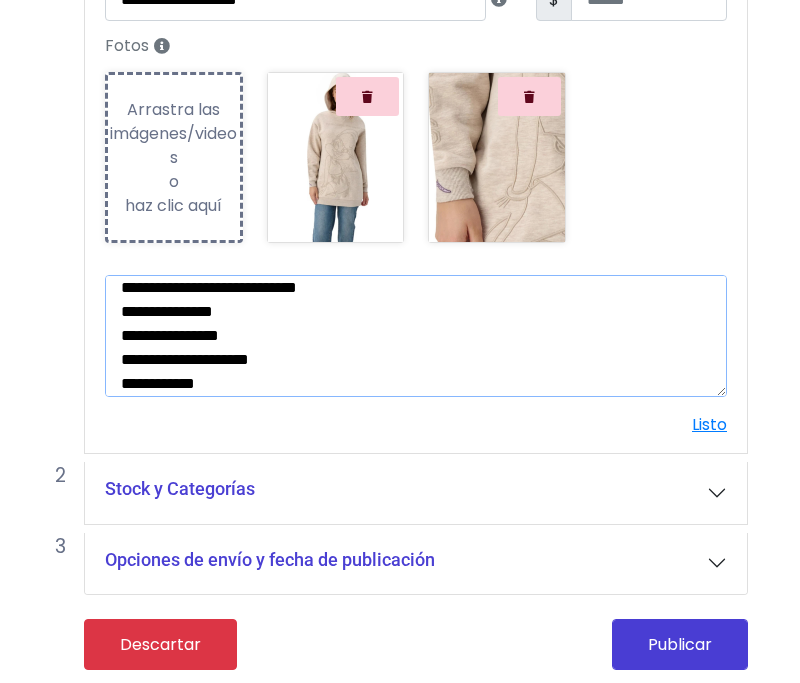 click on "**********" at bounding box center (416, 336) 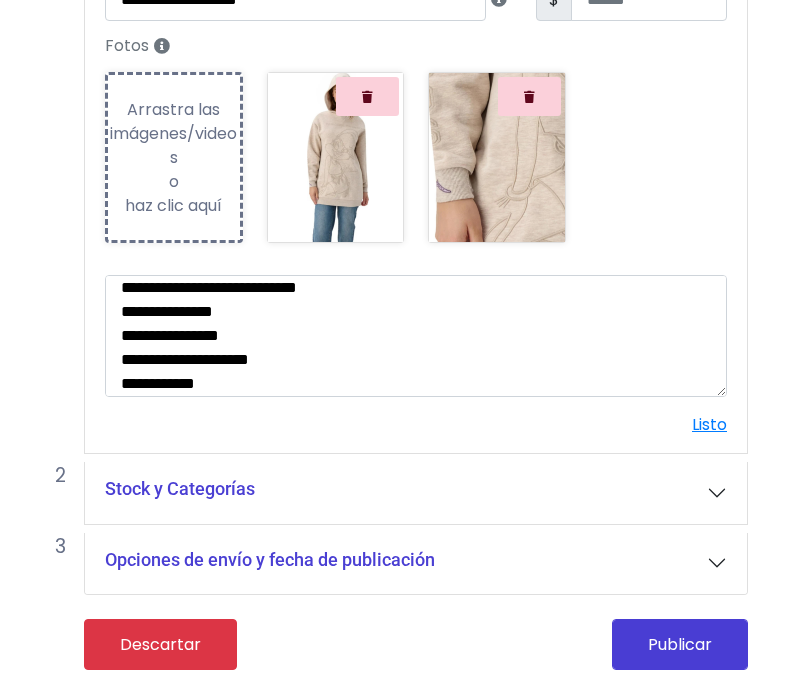 click on "Stock y Categorías" at bounding box center [416, 493] 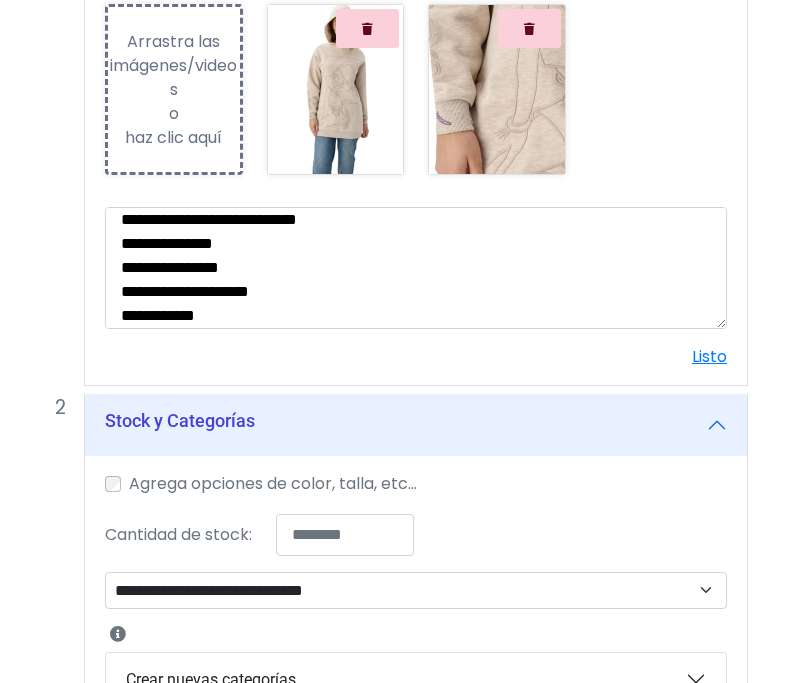 scroll, scrollTop: 463, scrollLeft: 0, axis: vertical 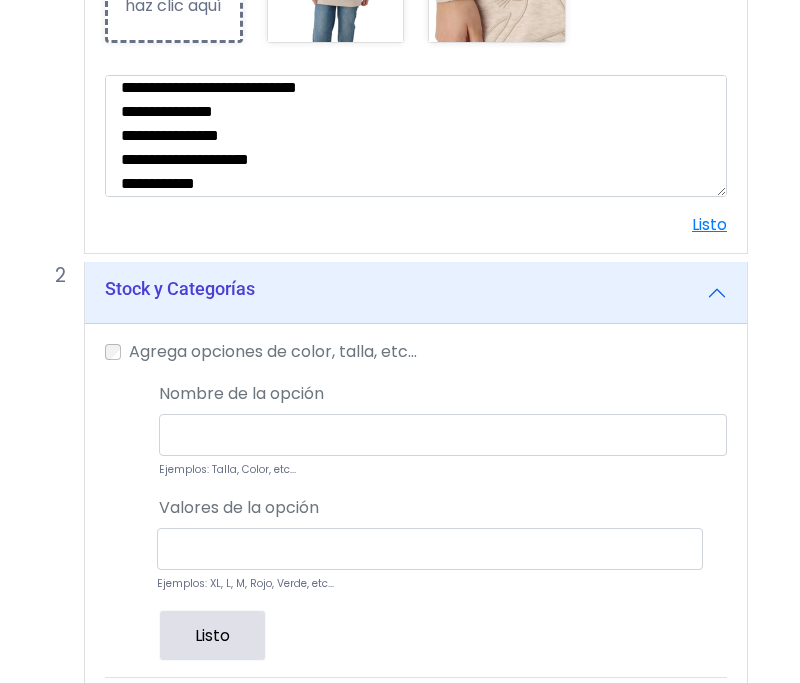 click on "Nombre de la opción
Ejemplos: Talla, Color, etc...
Valores de la opción" at bounding box center [443, 455] 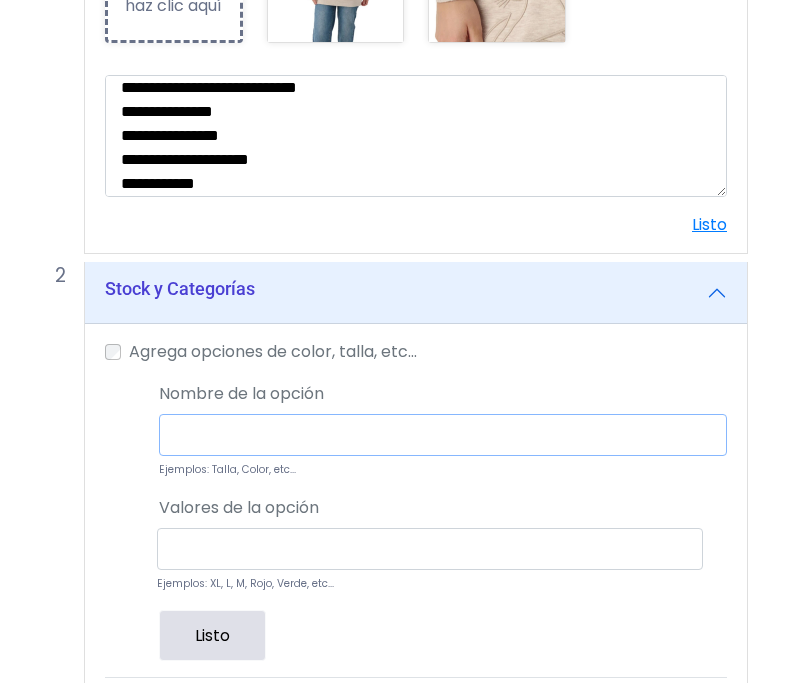 click at bounding box center [443, 435] 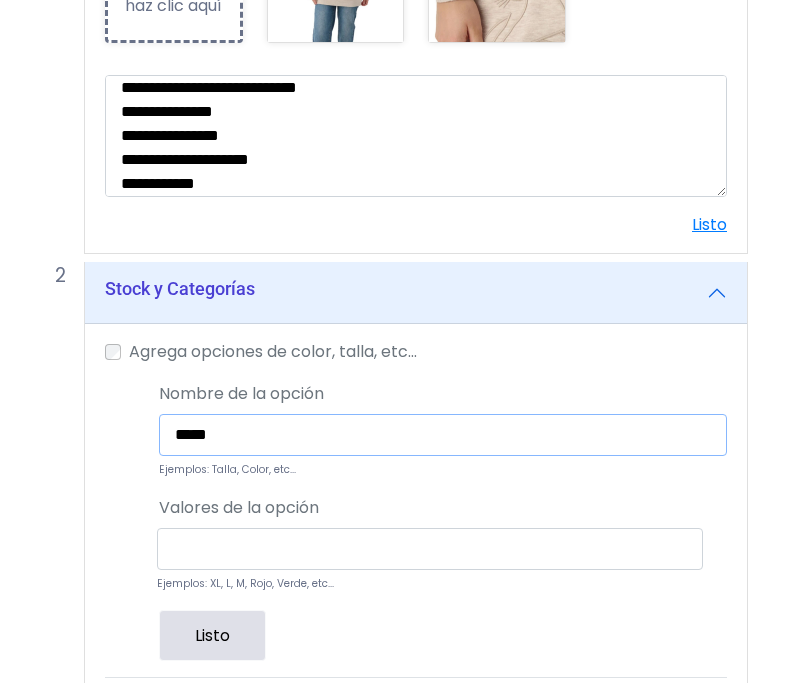 type on "*****" 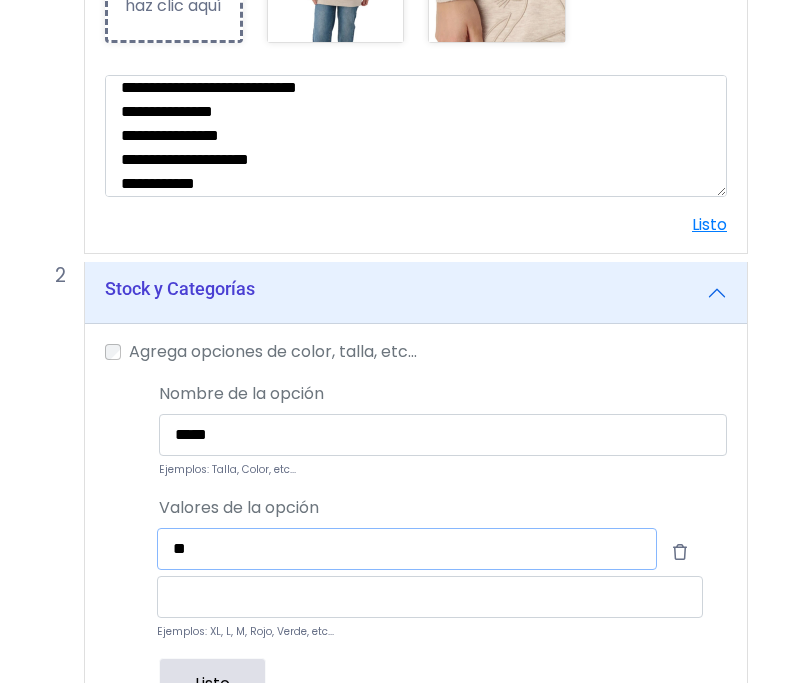 click on "**" at bounding box center [407, 549] 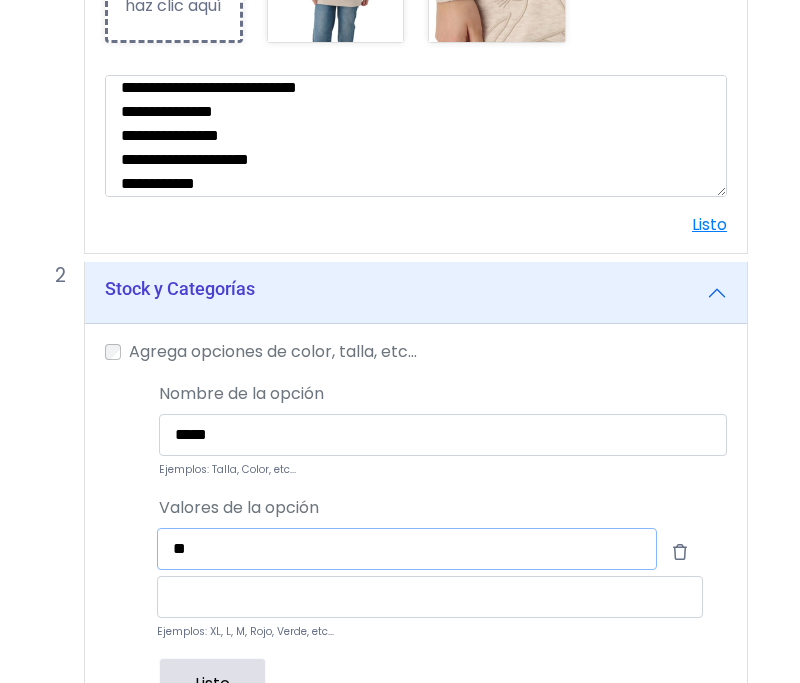 type on "**" 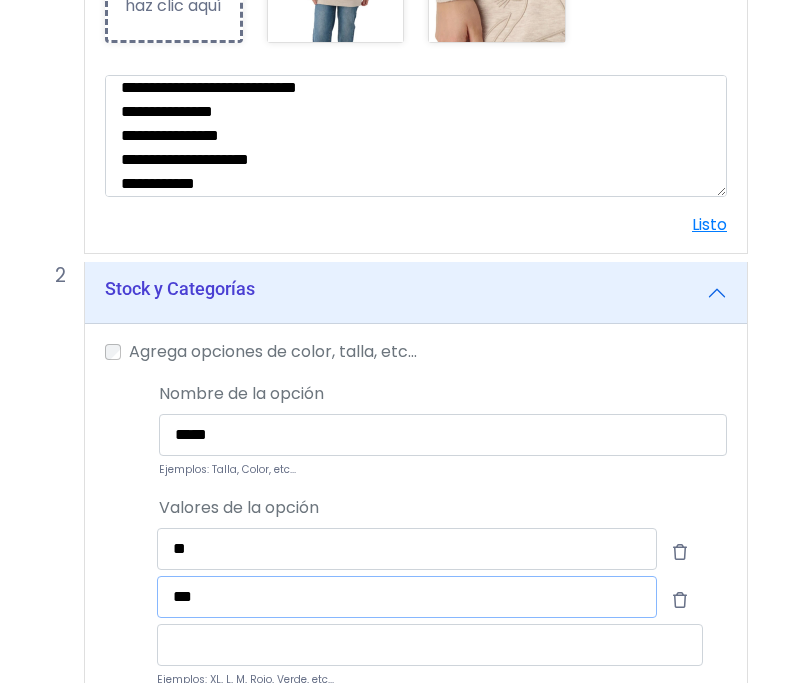 type on "***" 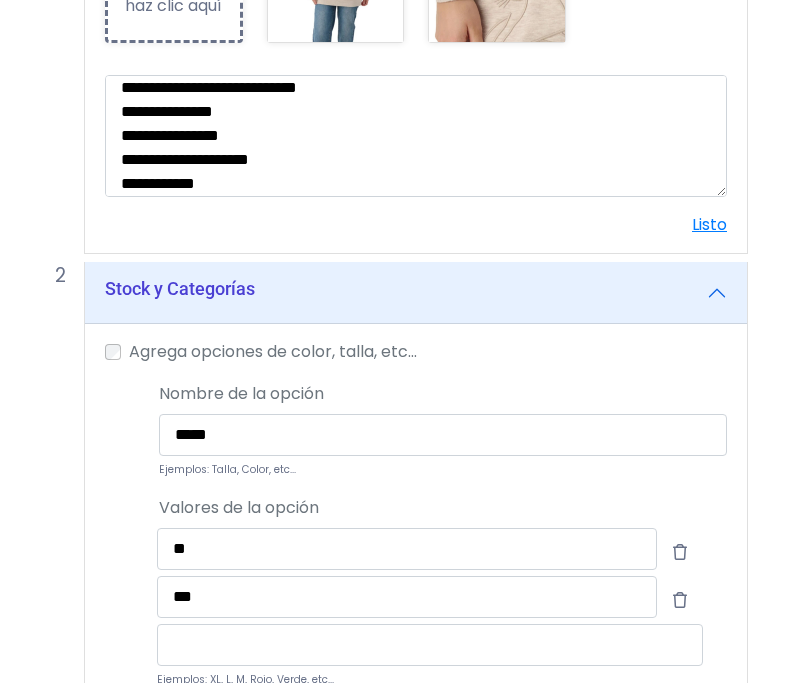 click on "**********" at bounding box center [400, 543] 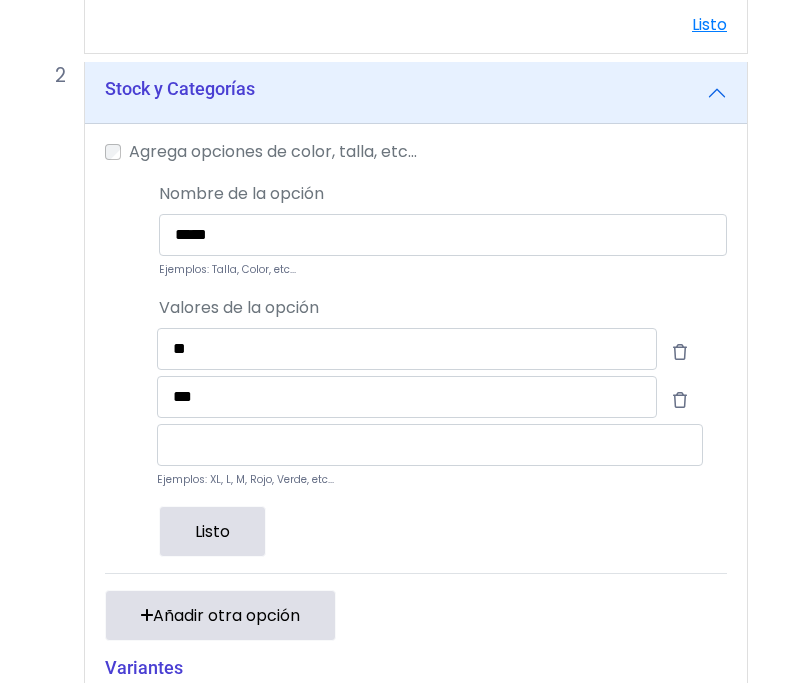 click on "Listo" at bounding box center [212, 531] 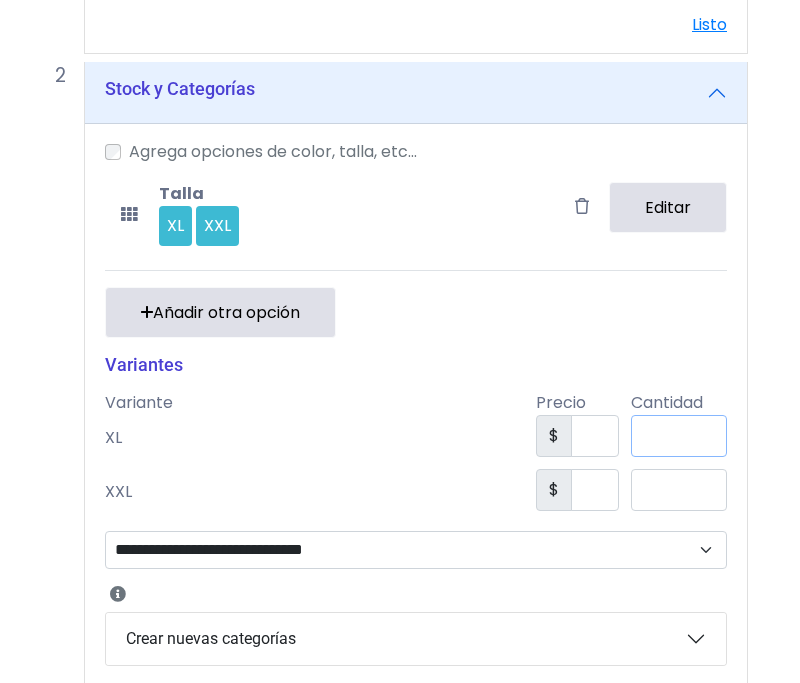 click on "*" at bounding box center (679, 436) 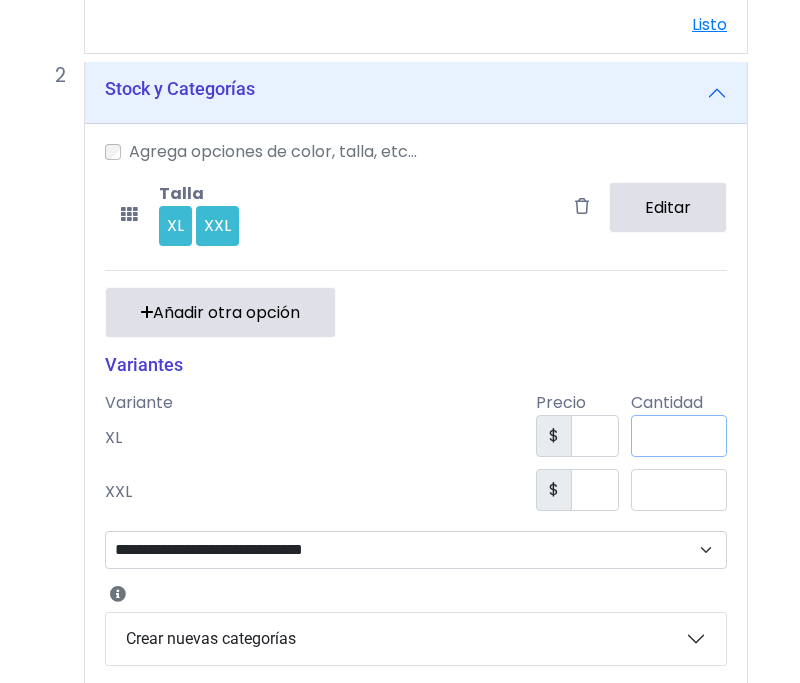 type on "**" 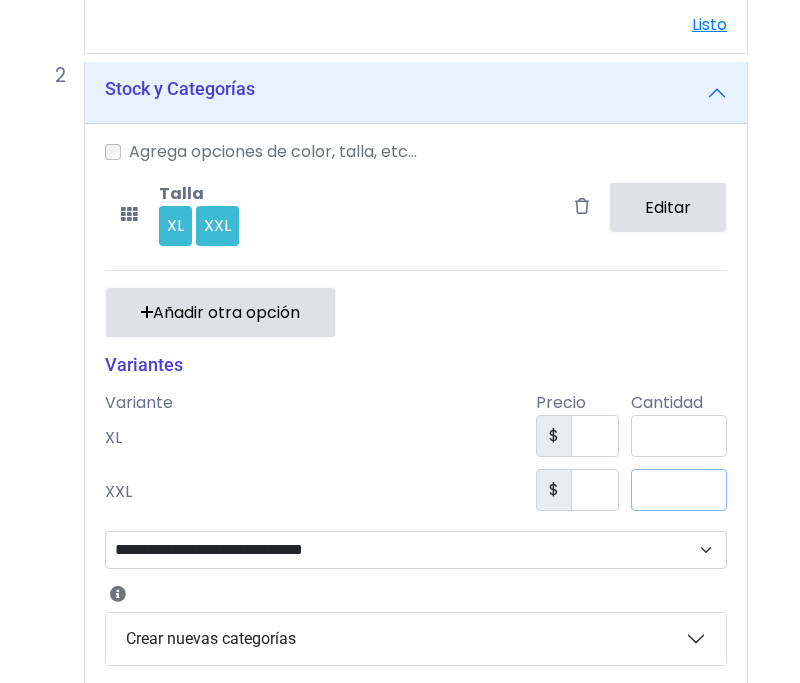 click on "*" at bounding box center [679, 490] 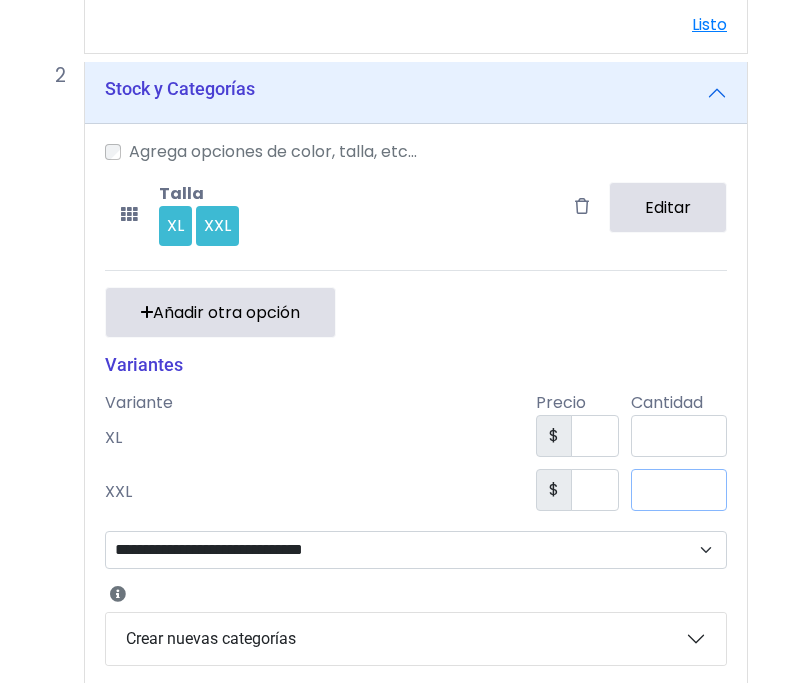 type on "**" 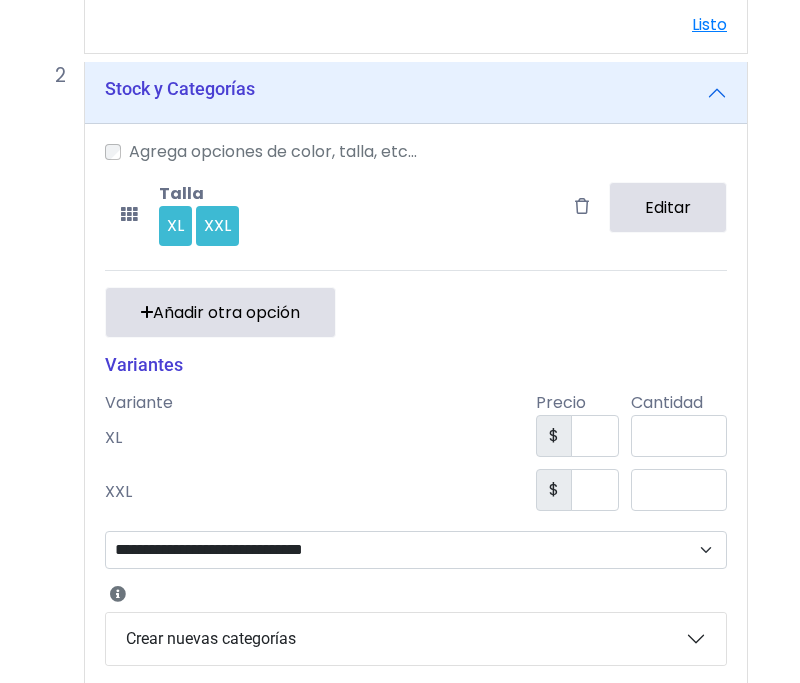 click on "**********" at bounding box center (400, 184) 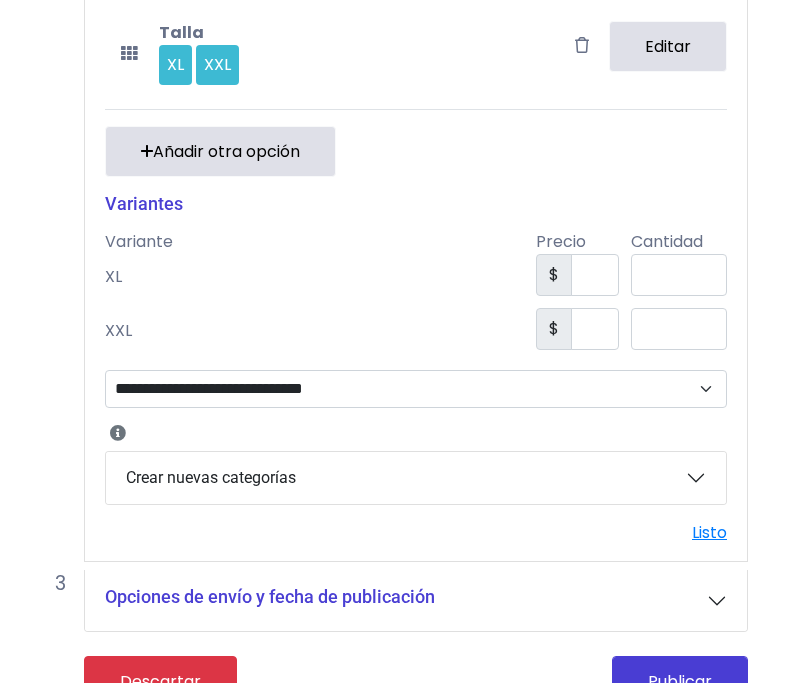 scroll, scrollTop: 856, scrollLeft: 0, axis: vertical 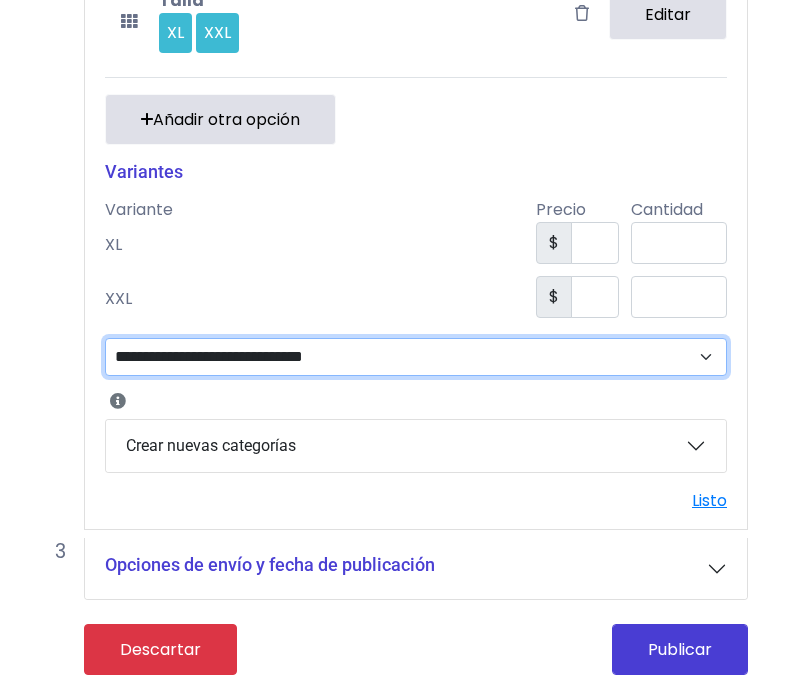 click on "**********" at bounding box center [416, 357] 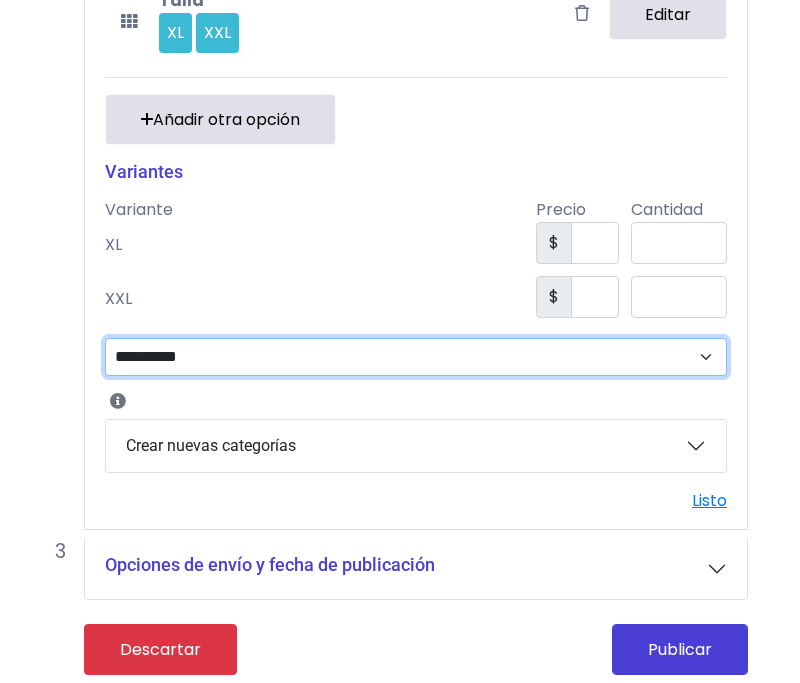 click on "**********" at bounding box center [416, 357] 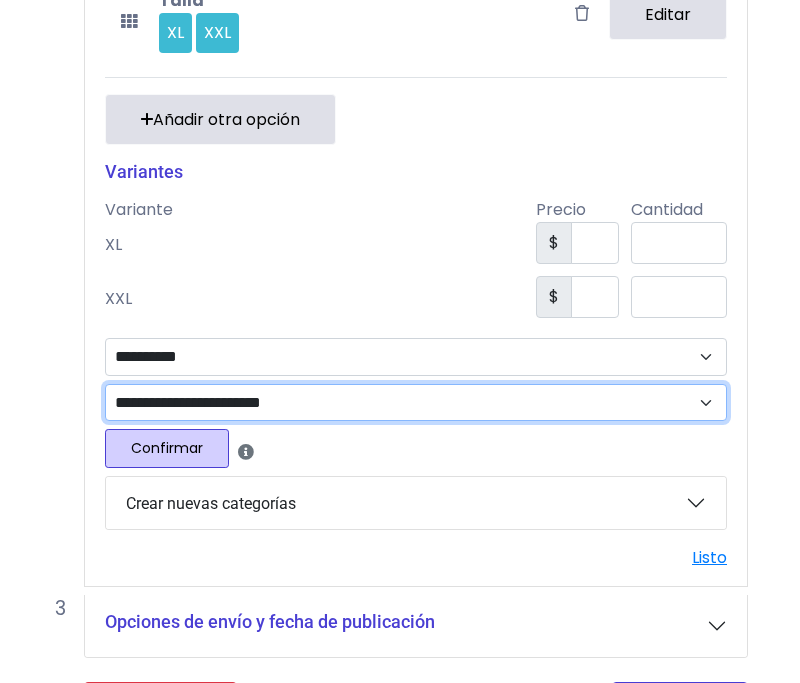 click on "**********" at bounding box center [416, 403] 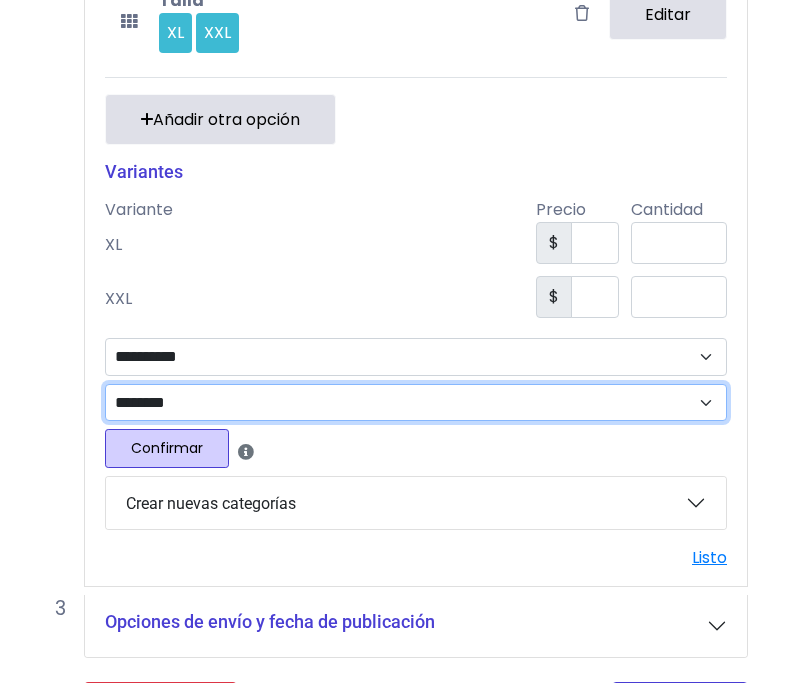 click on "**********" at bounding box center (416, 403) 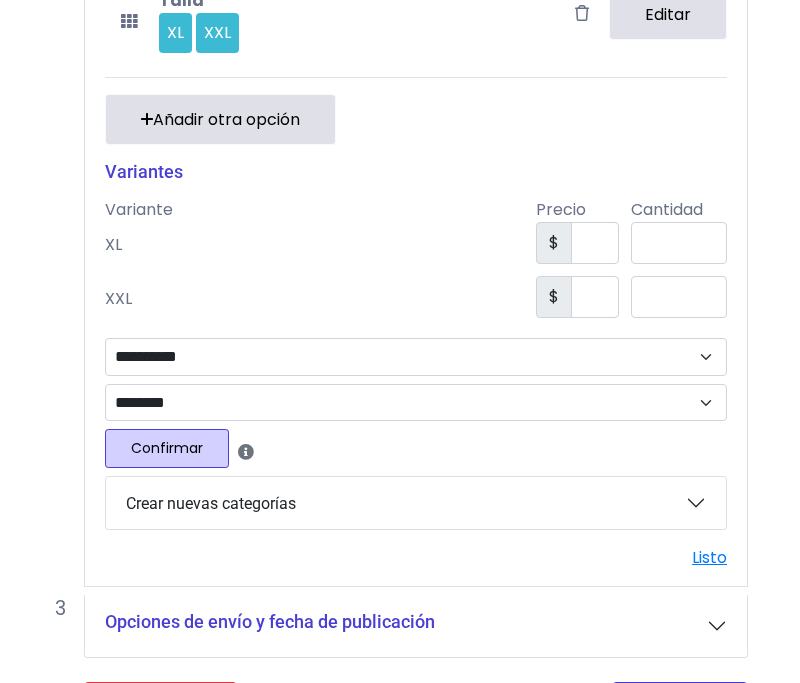 click on "Confirmar" at bounding box center [167, 448] 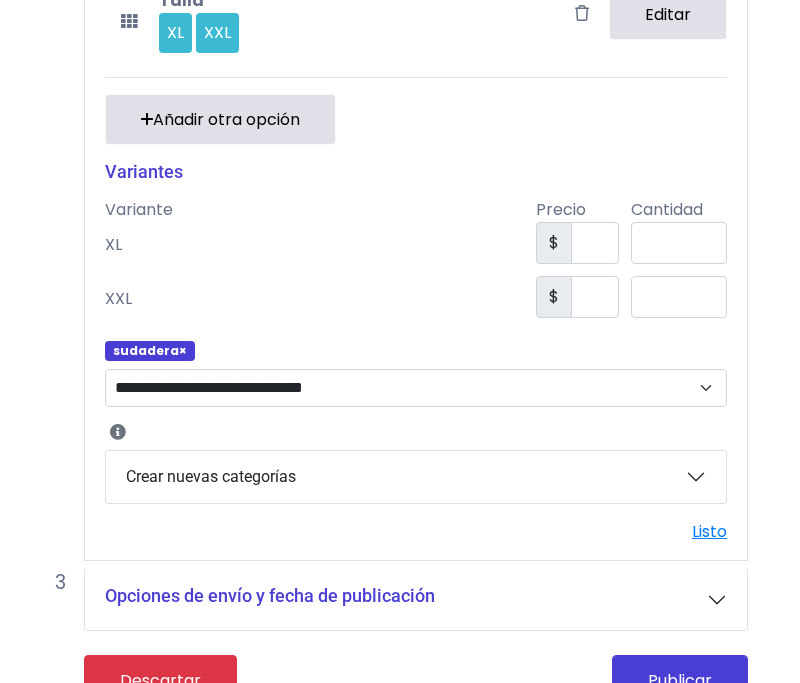 scroll, scrollTop: 888, scrollLeft: 0, axis: vertical 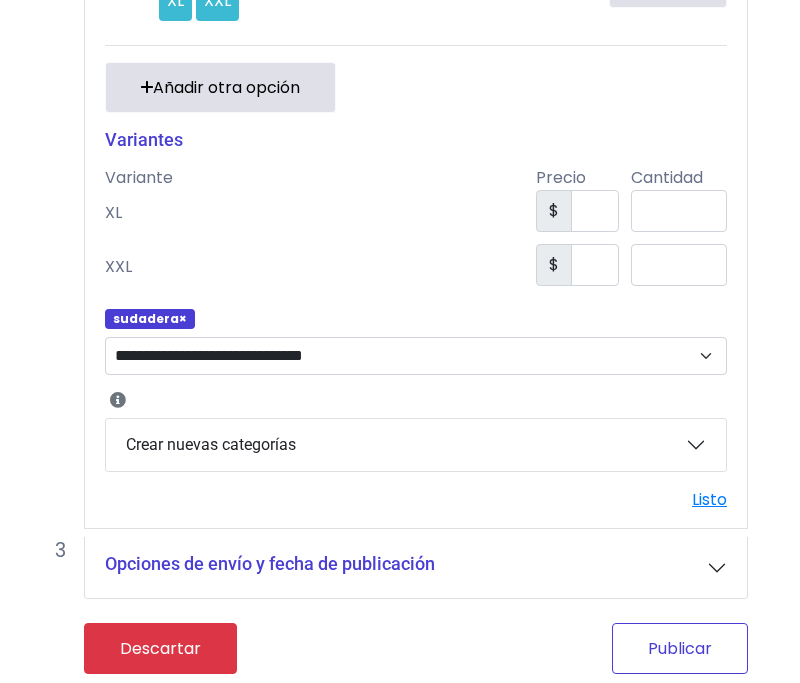 click on "Publicar" at bounding box center (680, 648) 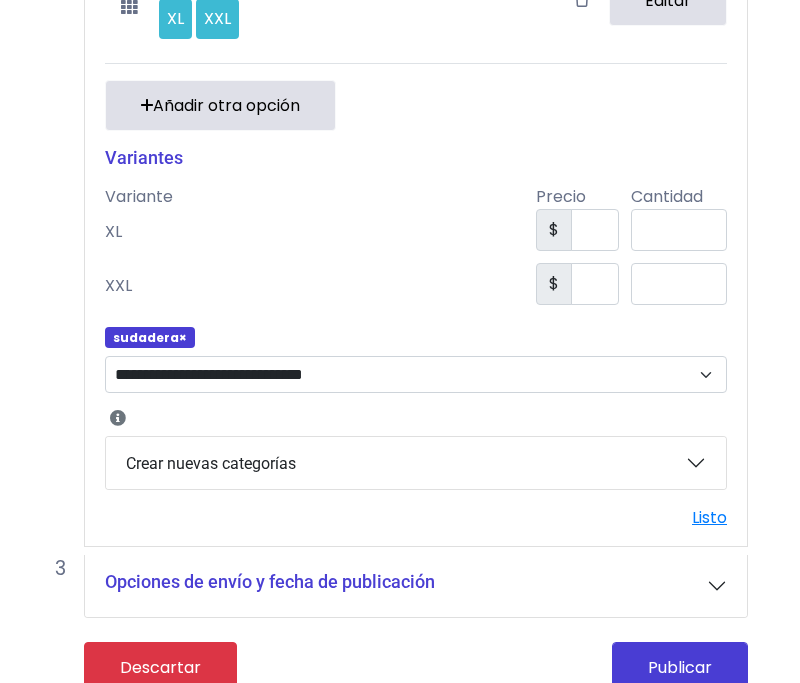 scroll, scrollTop: 907, scrollLeft: 0, axis: vertical 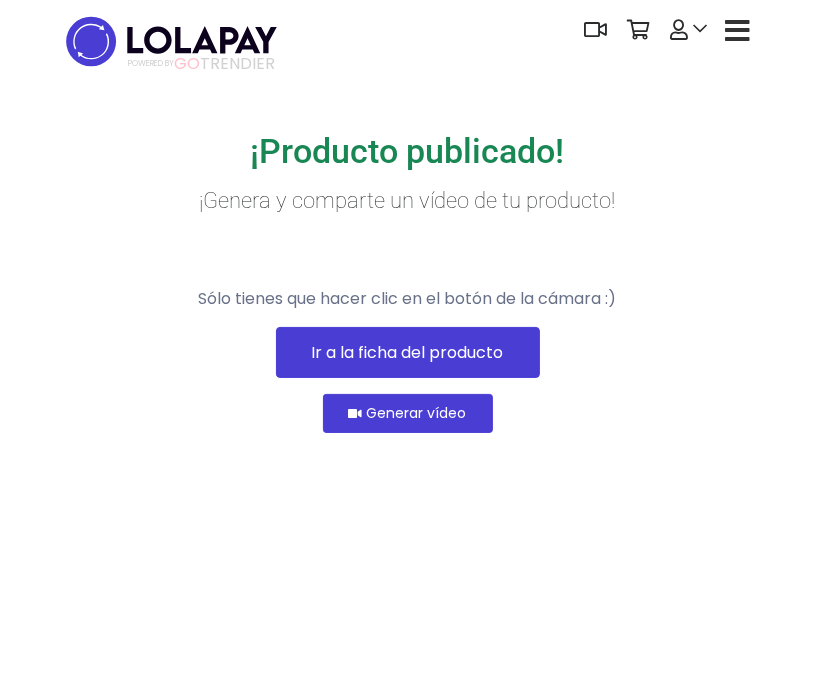 click on "Ir a la ficha del producto" at bounding box center (408, 352) 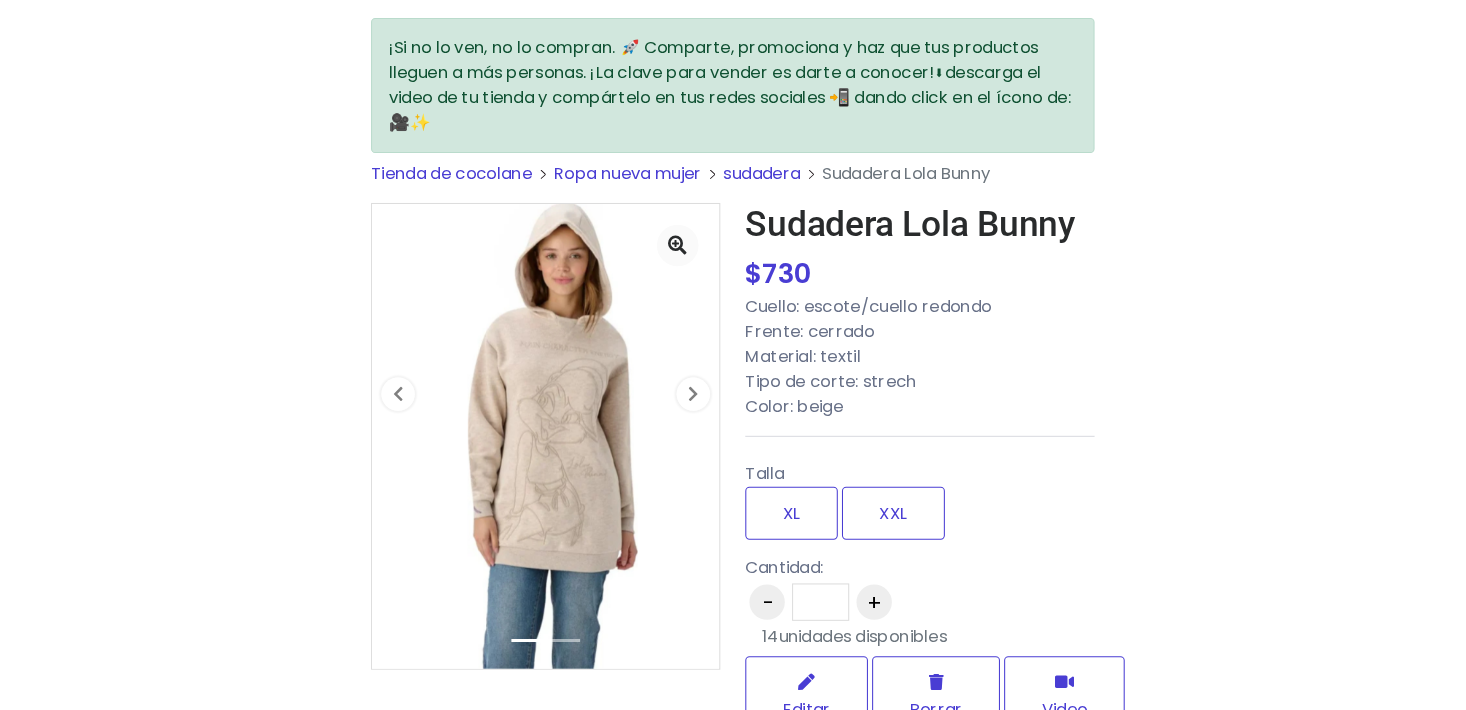 scroll, scrollTop: 200, scrollLeft: 0, axis: vertical 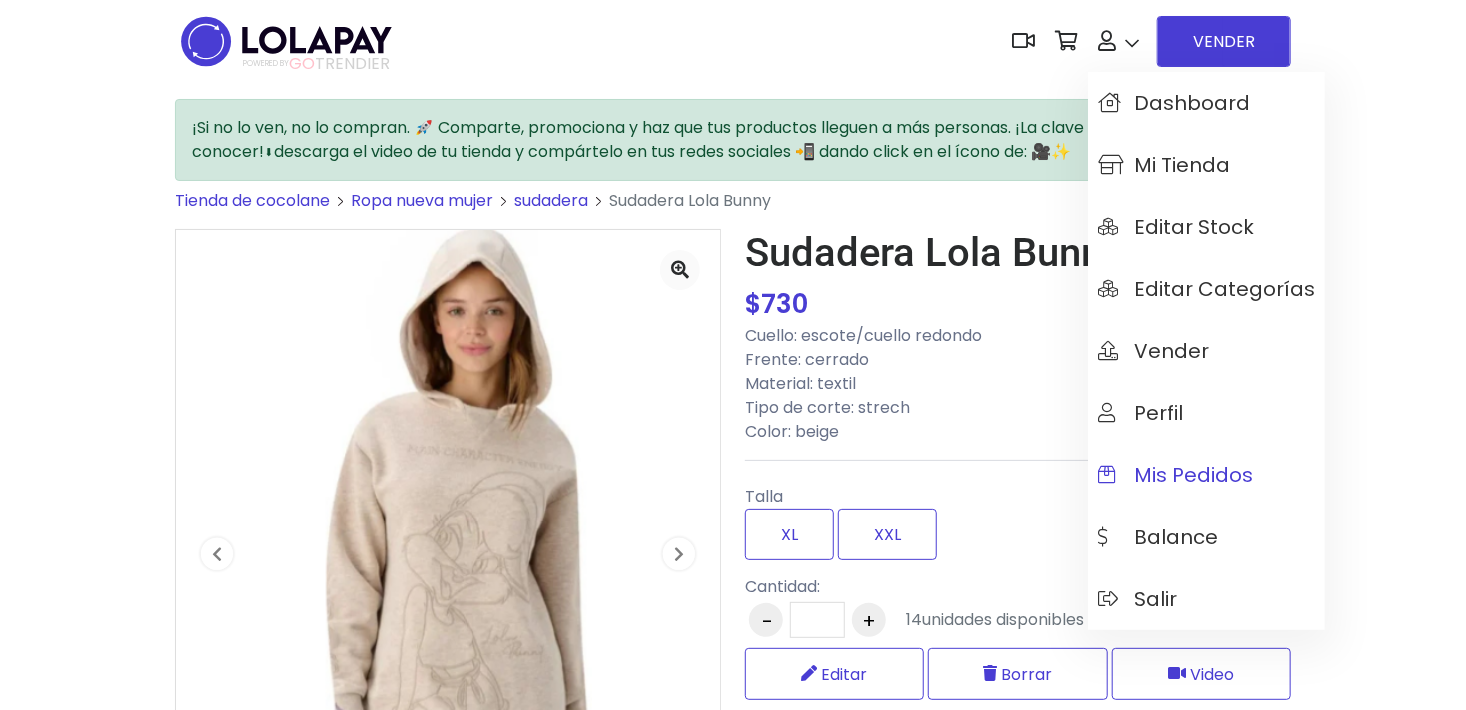 click on "Mis pedidos" at bounding box center [1206, 475] 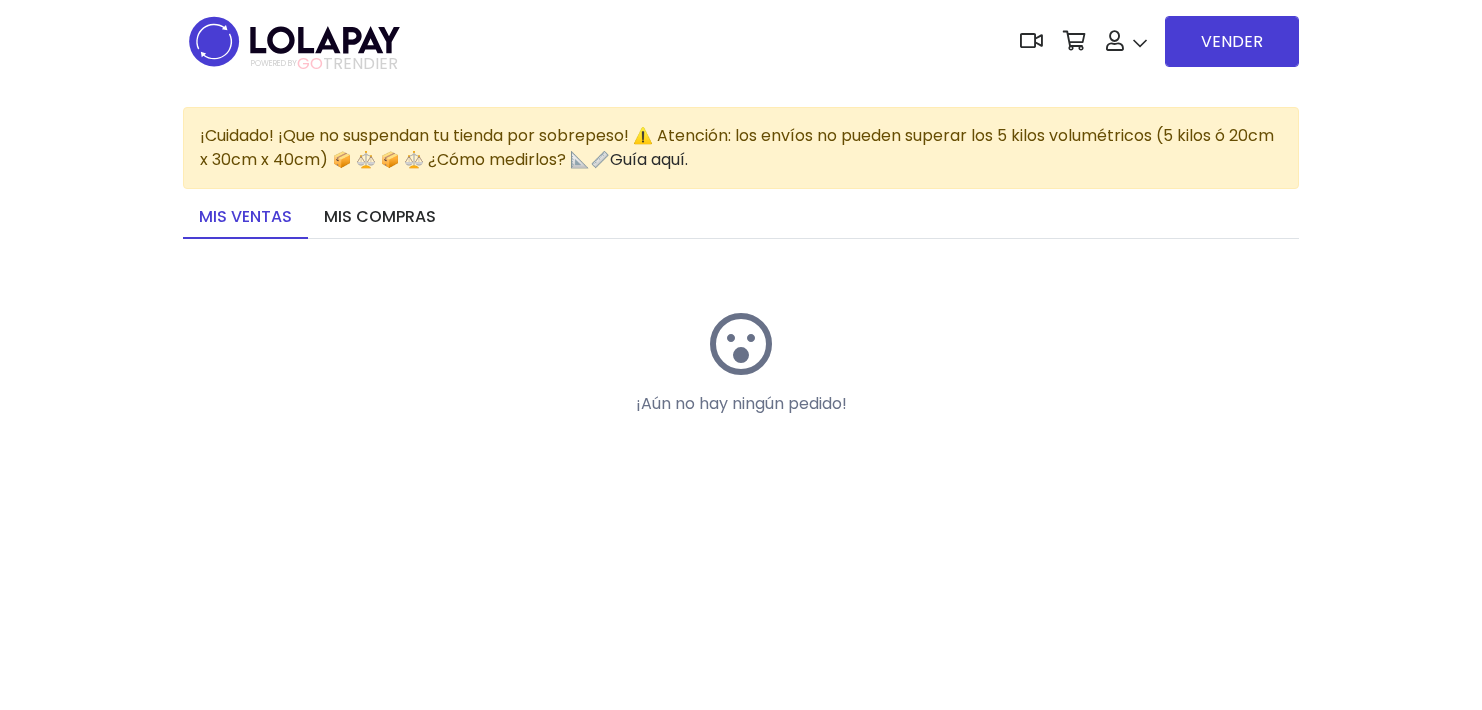 scroll, scrollTop: 0, scrollLeft: 0, axis: both 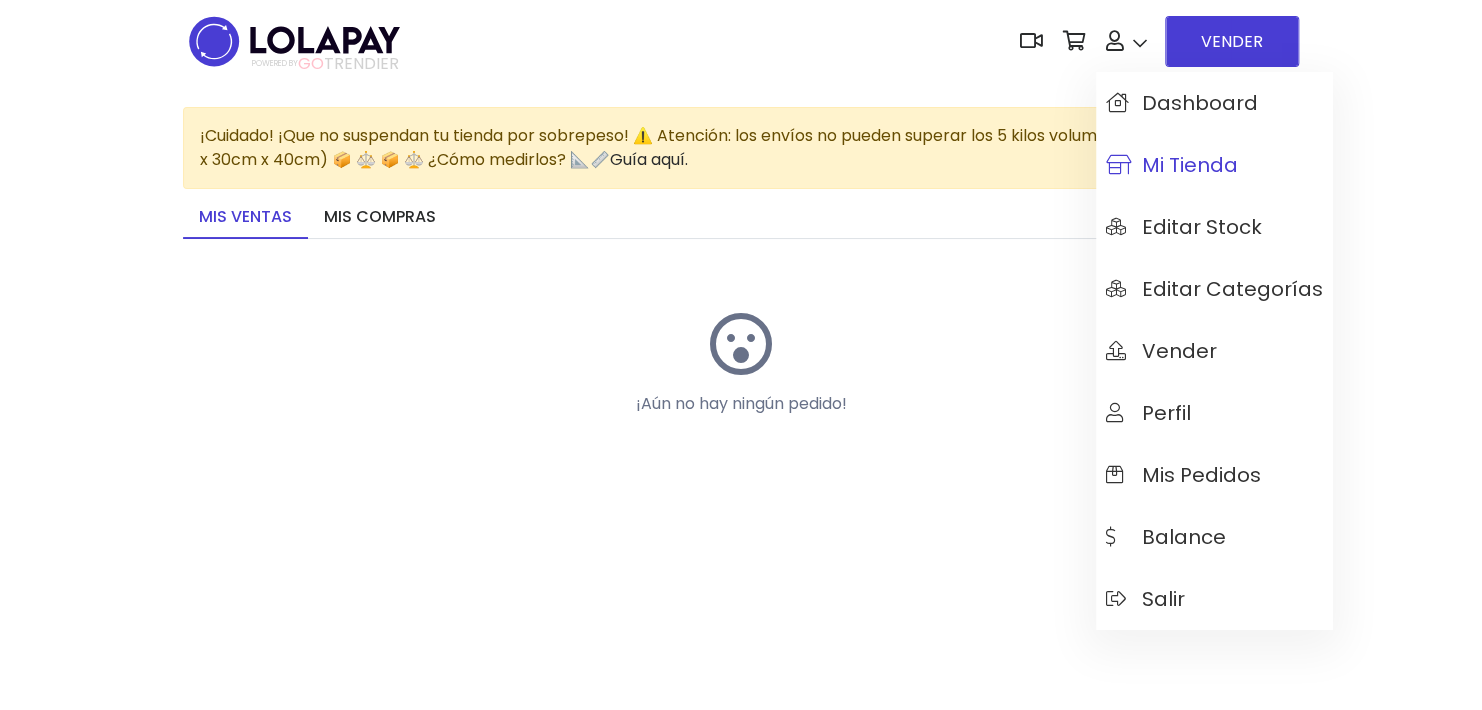 click on "Mi tienda" at bounding box center (1172, 165) 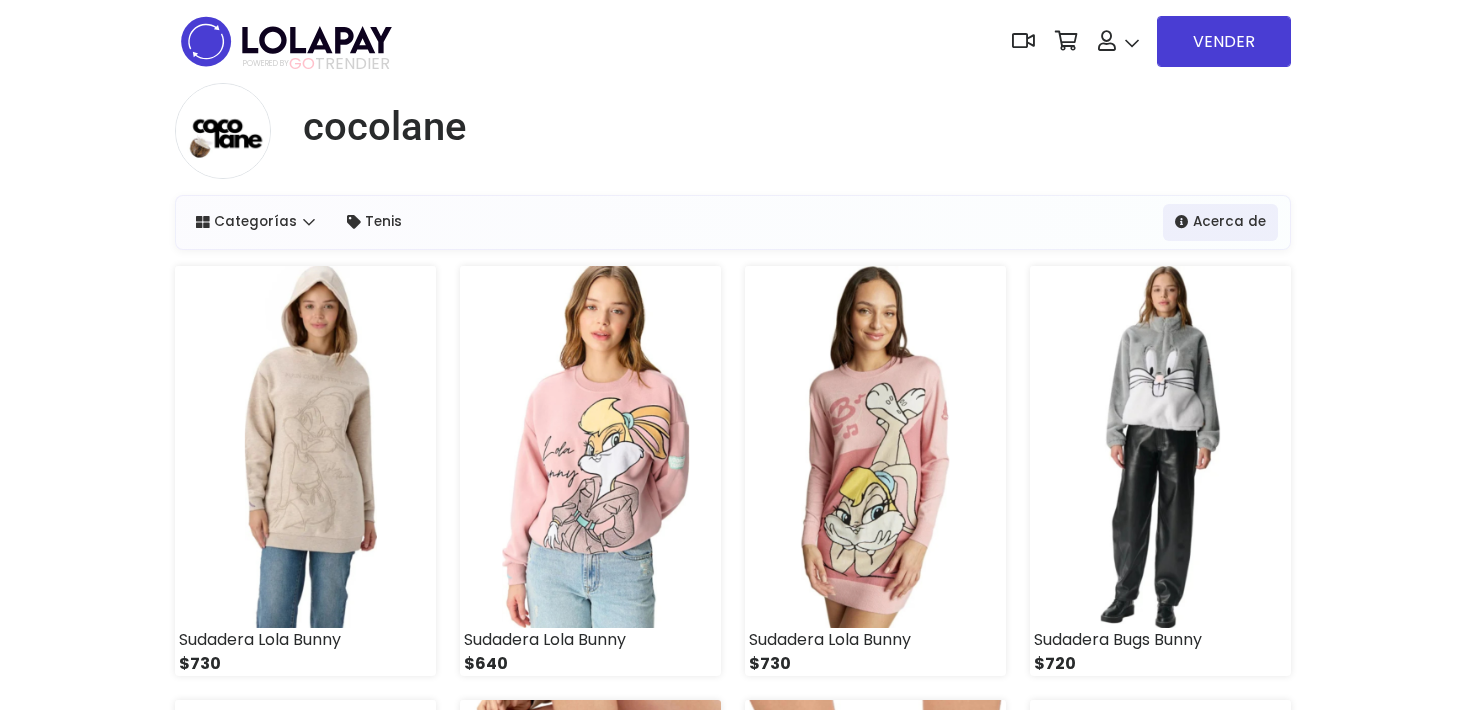 scroll, scrollTop: 0, scrollLeft: 0, axis: both 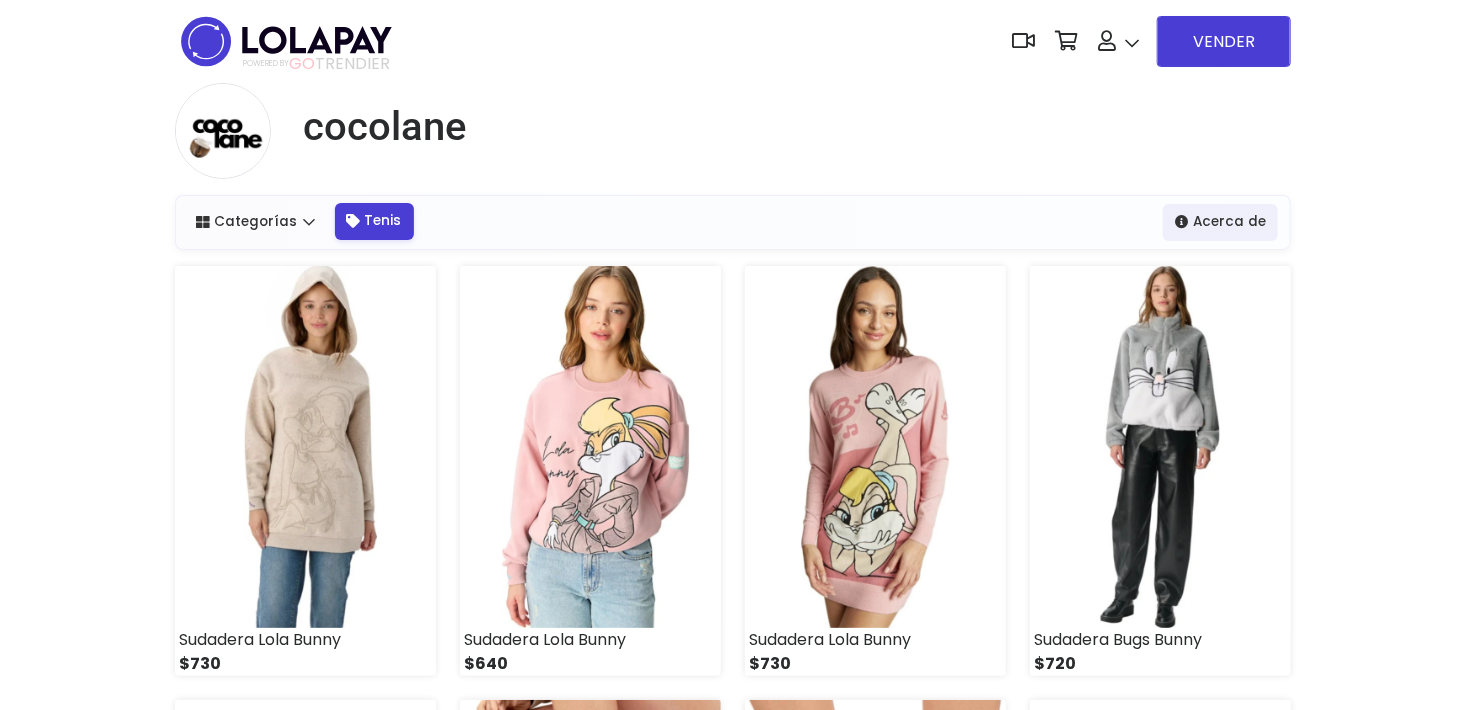 click on "Tenis" at bounding box center (374, 221) 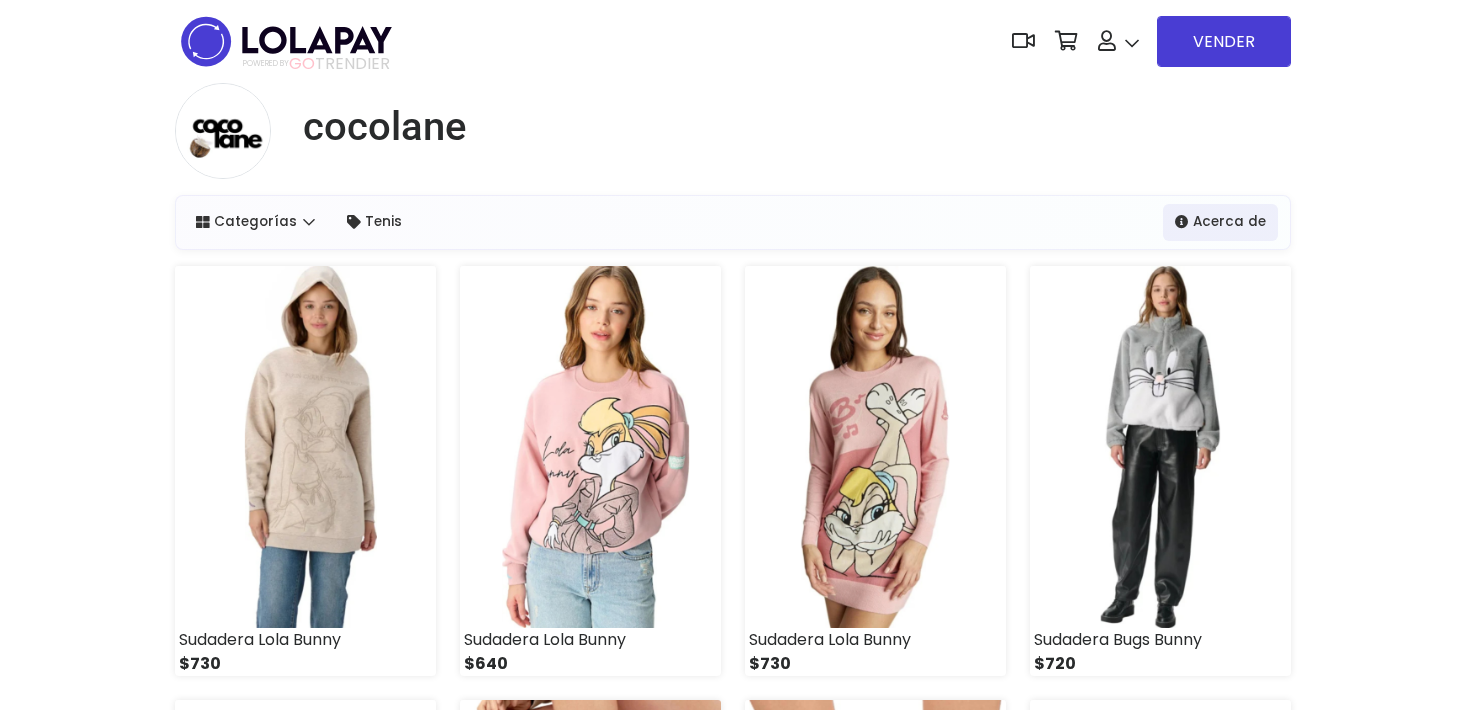 scroll, scrollTop: 0, scrollLeft: 0, axis: both 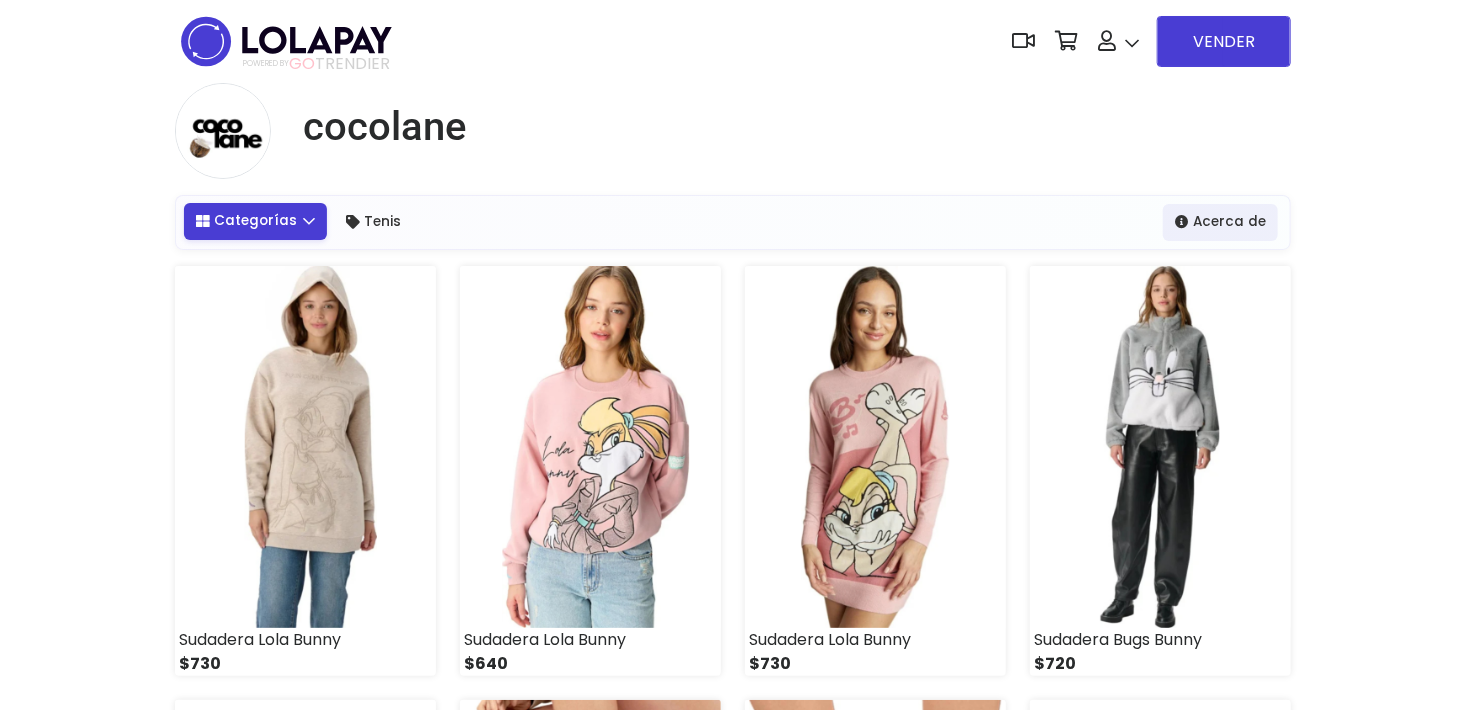 click on "Categorías" at bounding box center (255, 221) 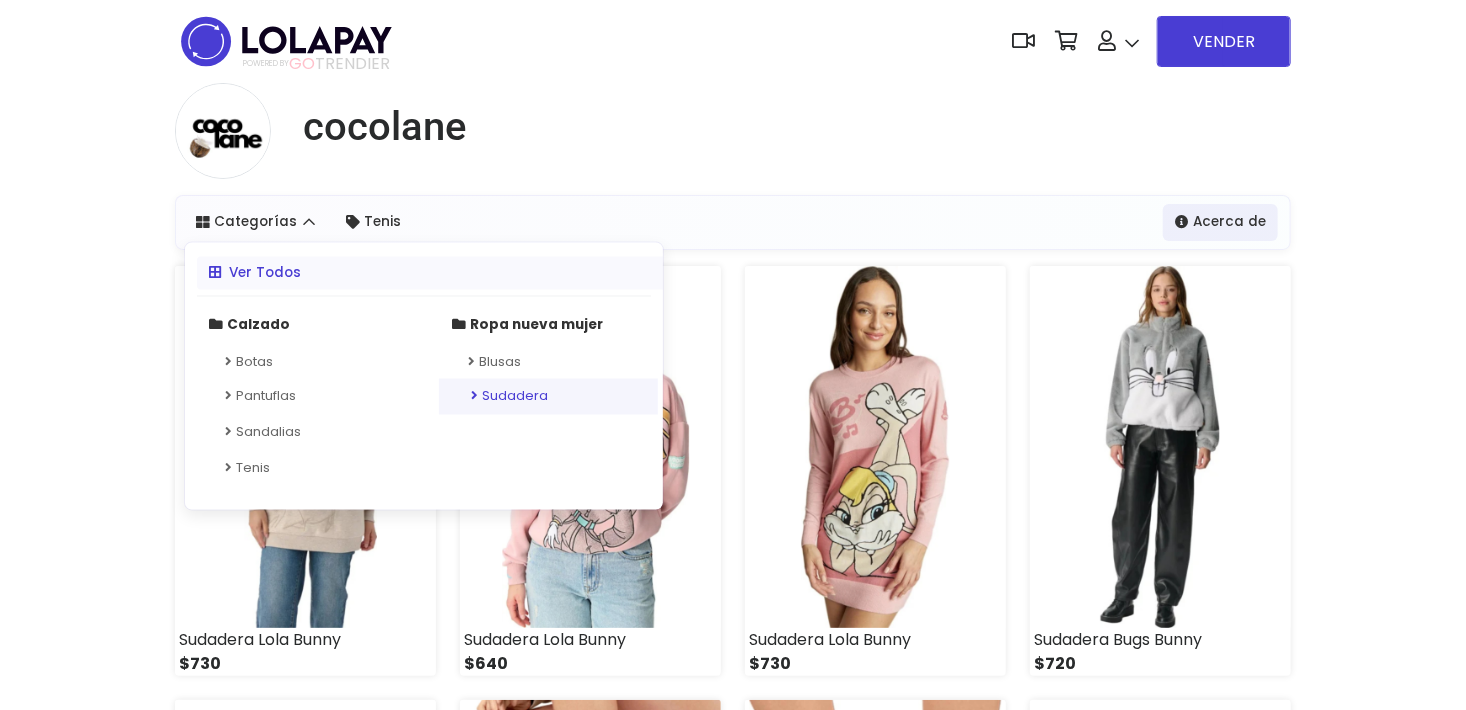 click on "Sudadera" at bounding box center (548, 397) 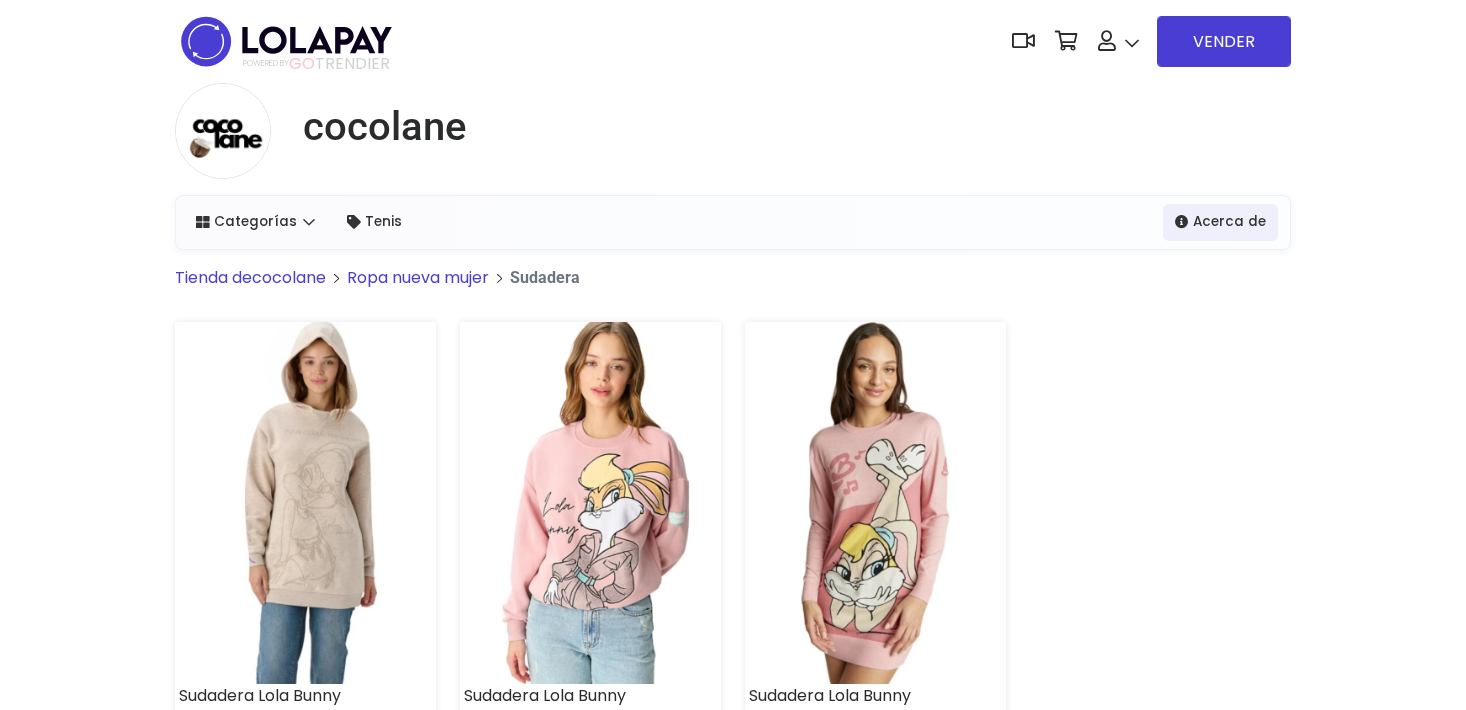 scroll, scrollTop: 0, scrollLeft: 0, axis: both 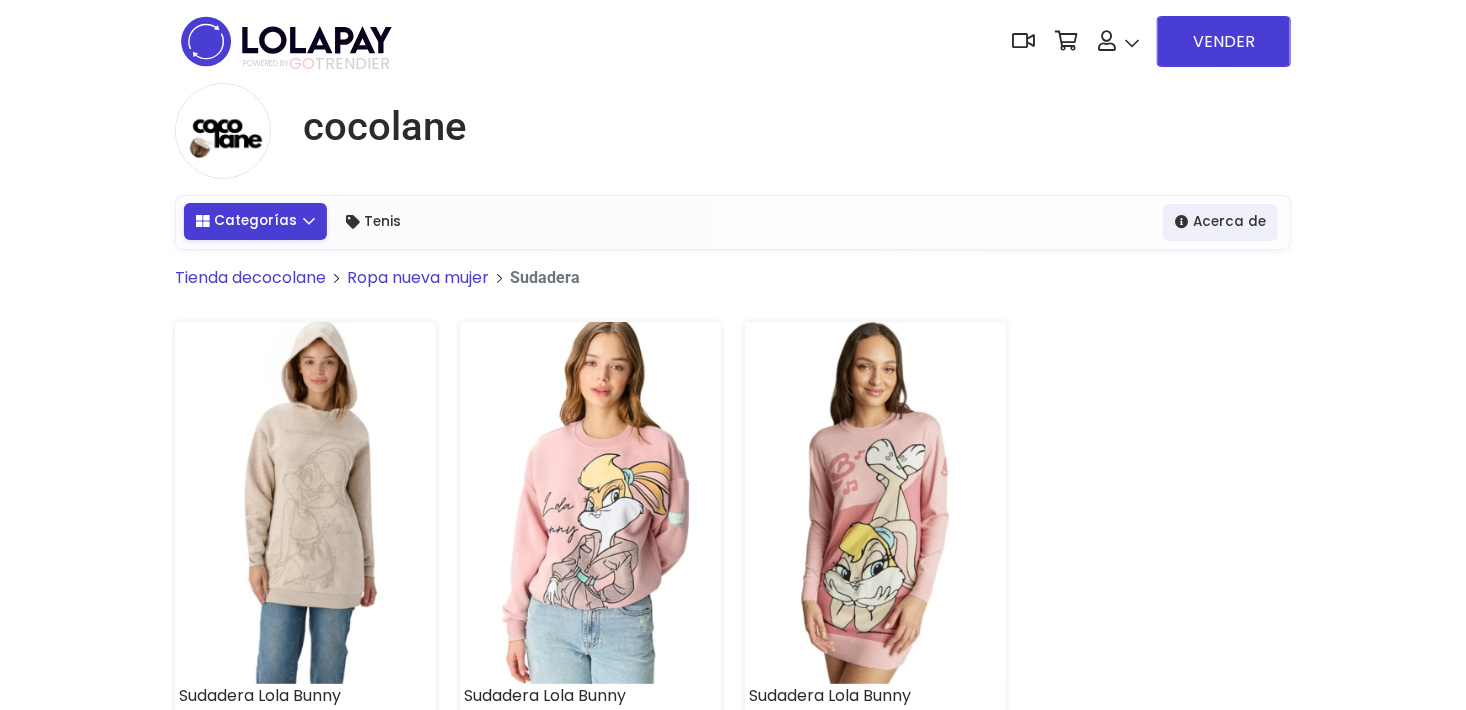 click on "Categorías" at bounding box center (255, 221) 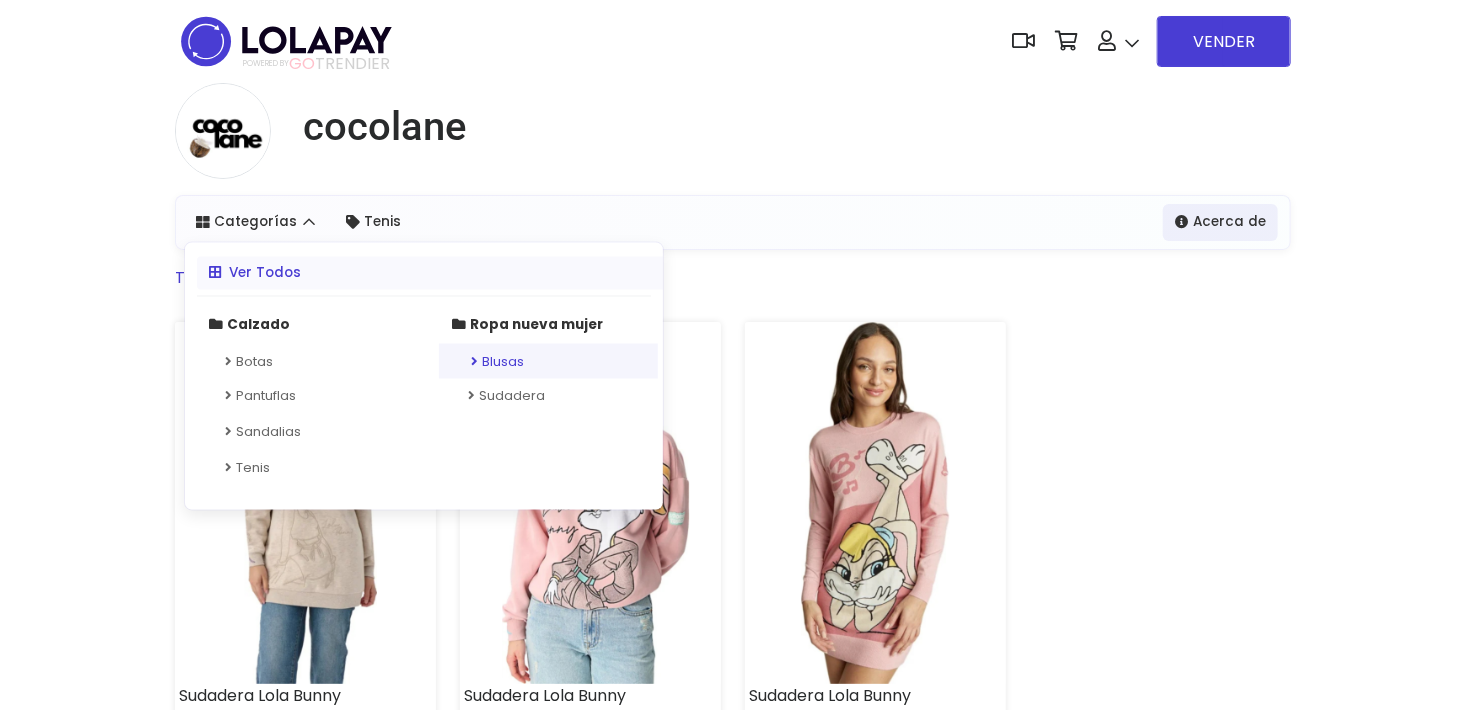 click on "Blusas" at bounding box center [548, 361] 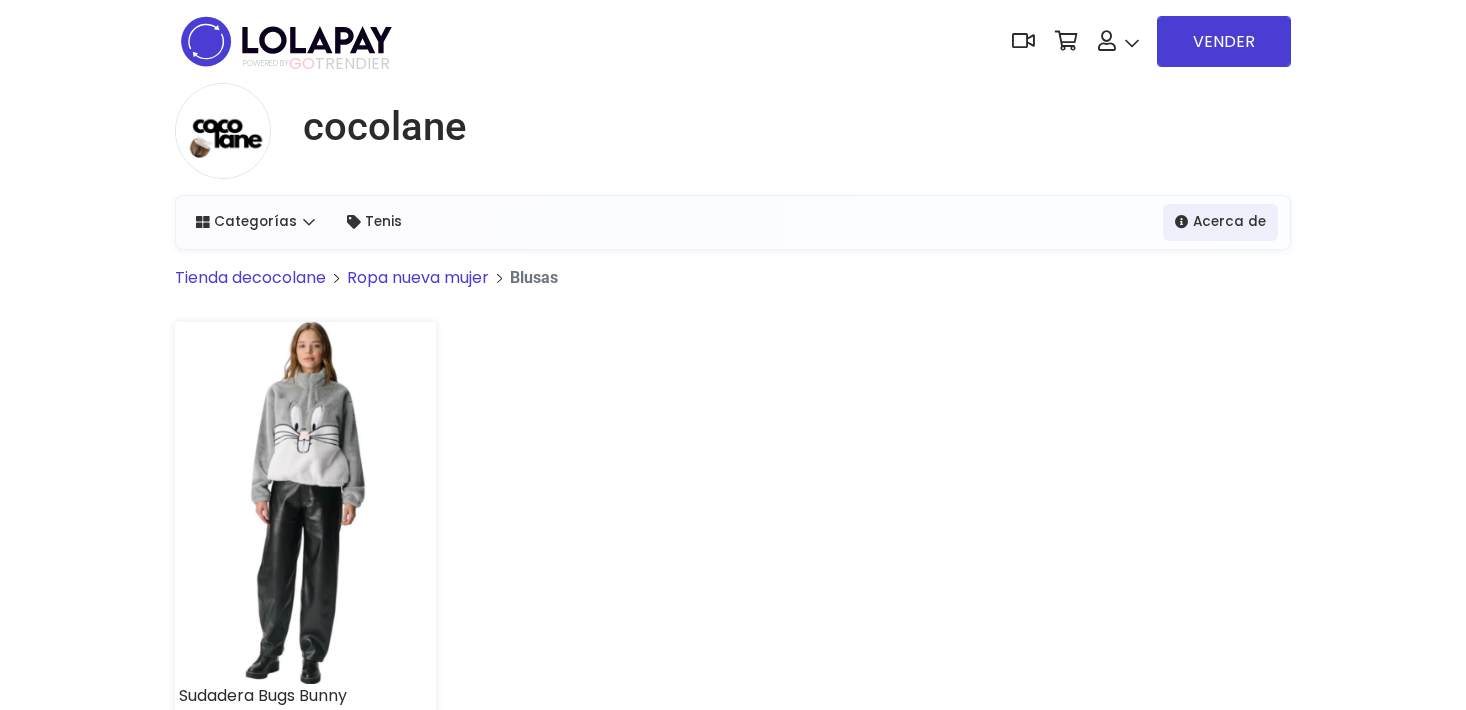 scroll, scrollTop: 0, scrollLeft: 0, axis: both 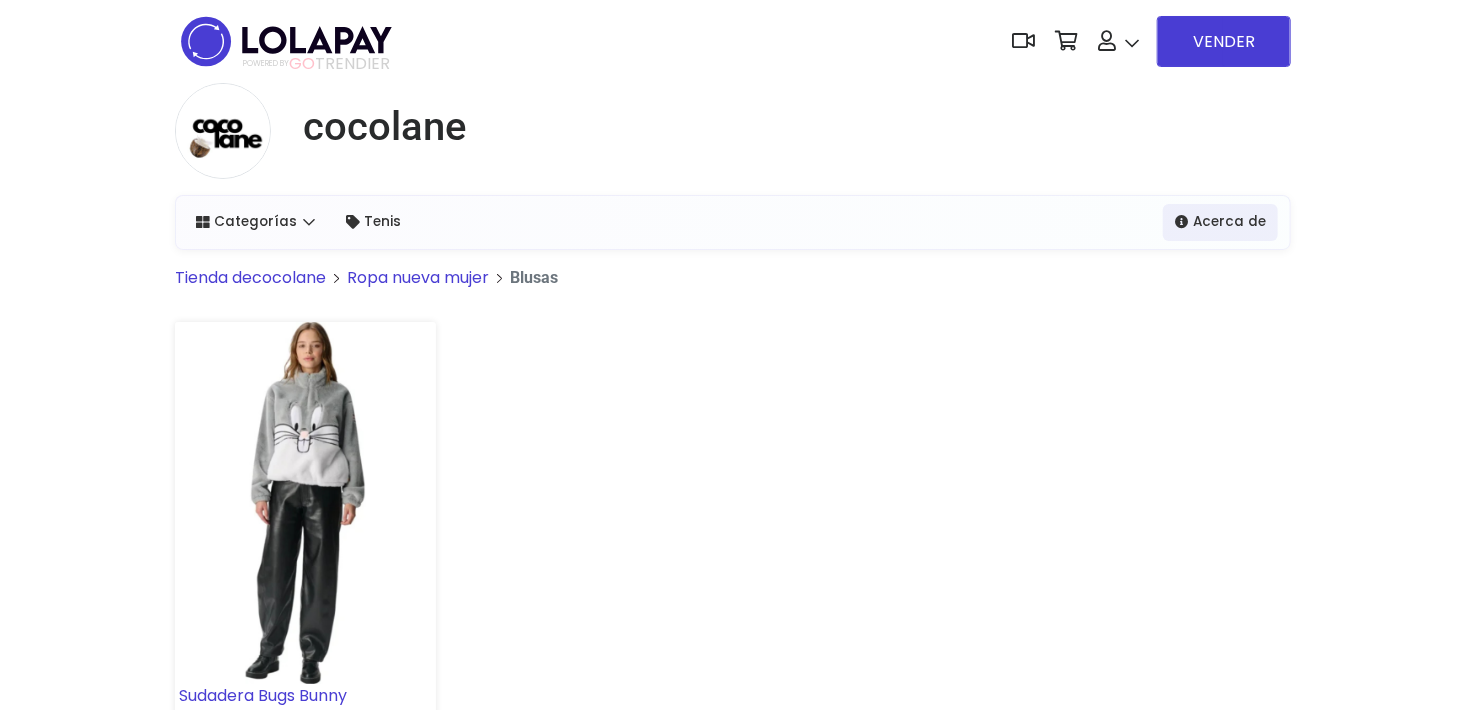 click at bounding box center [305, 503] 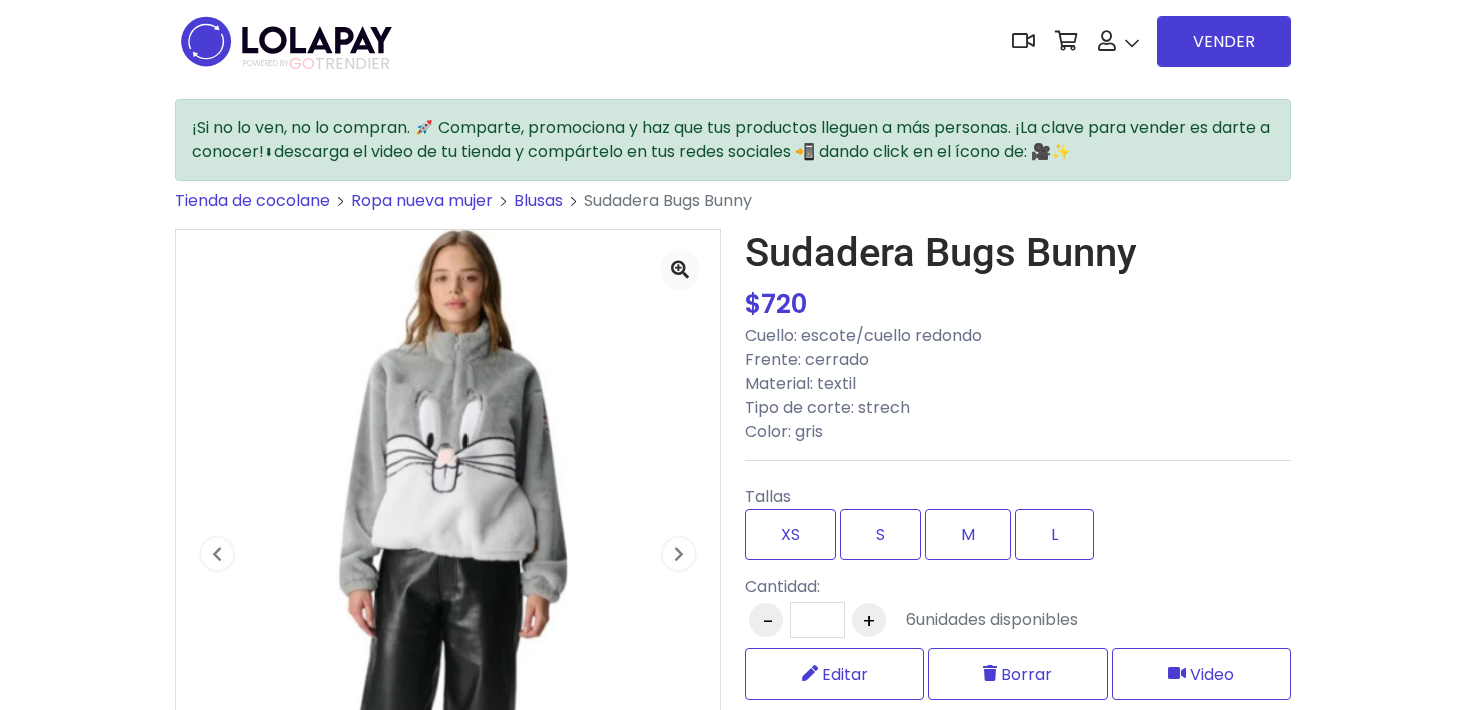 scroll, scrollTop: 0, scrollLeft: 0, axis: both 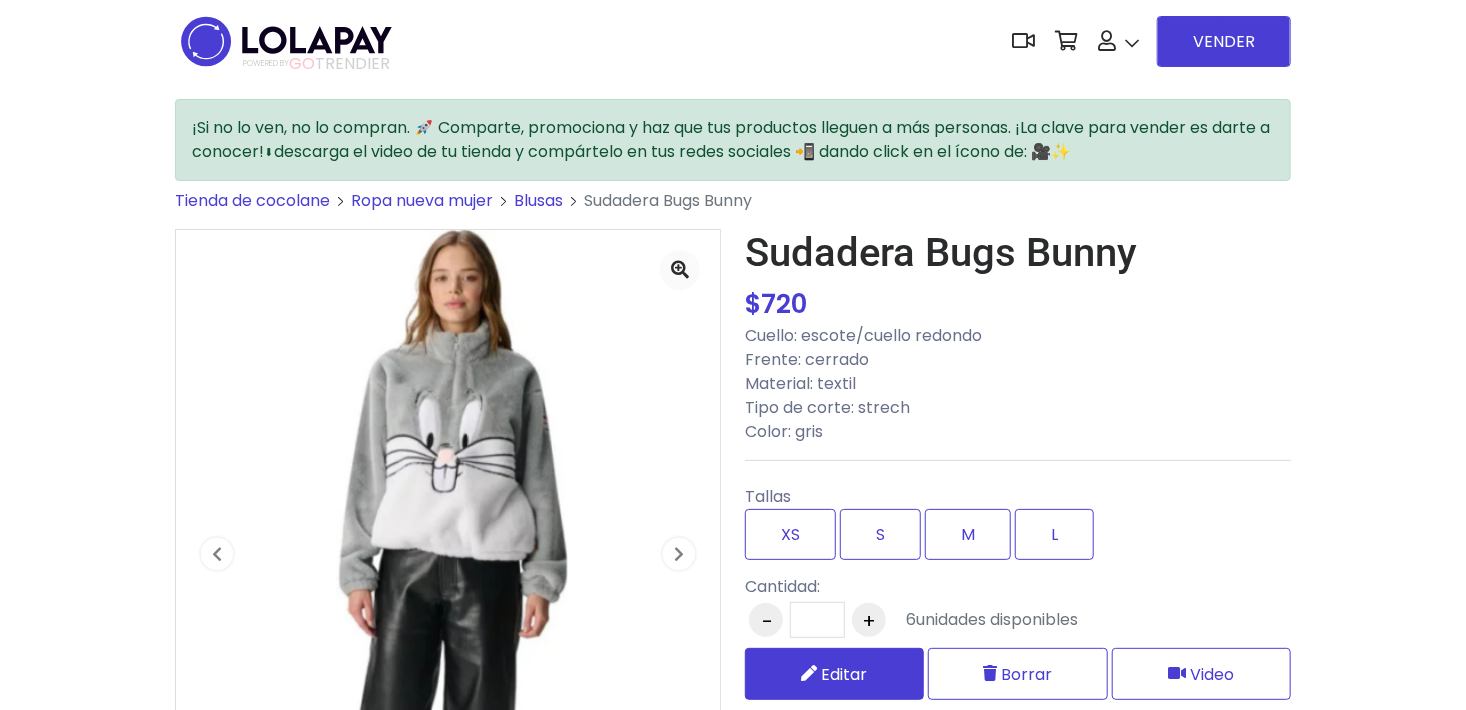 click on "Editar" at bounding box center [834, 674] 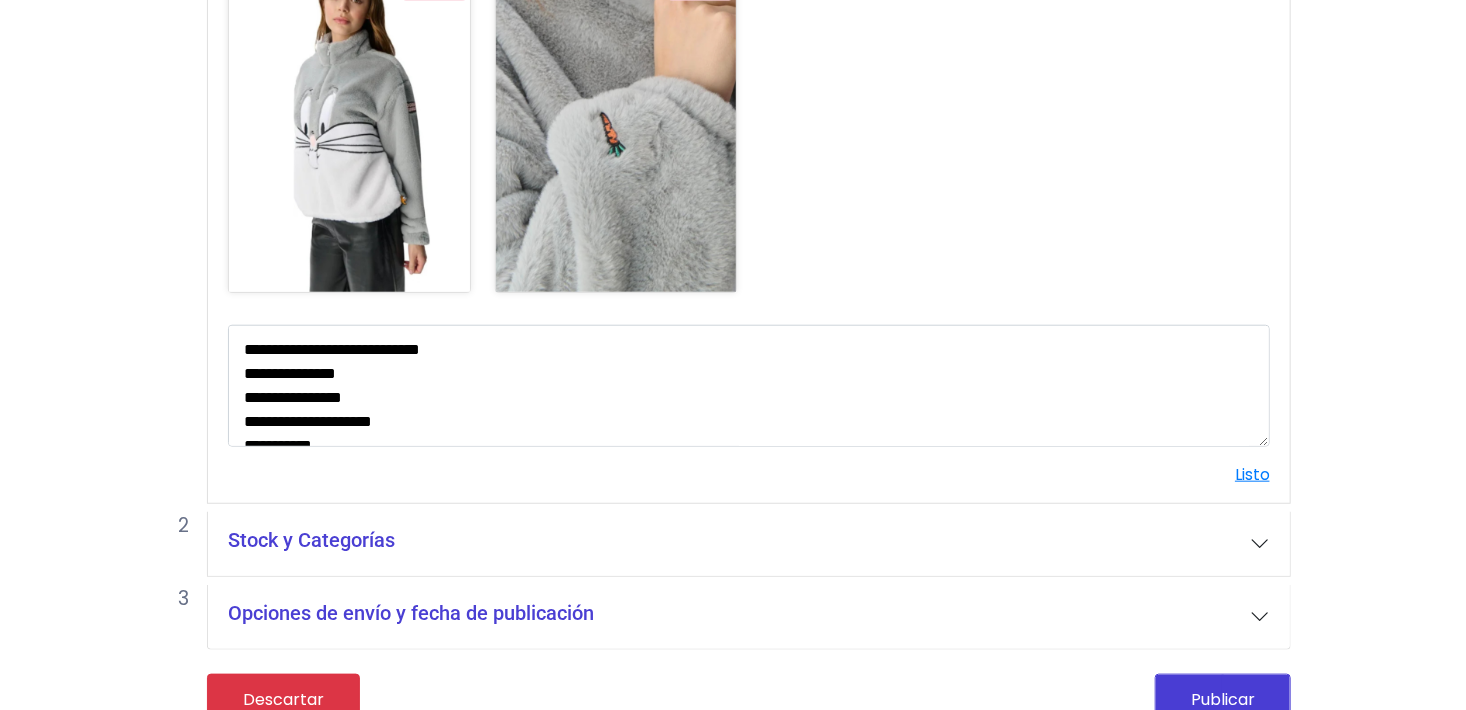 scroll, scrollTop: 767, scrollLeft: 0, axis: vertical 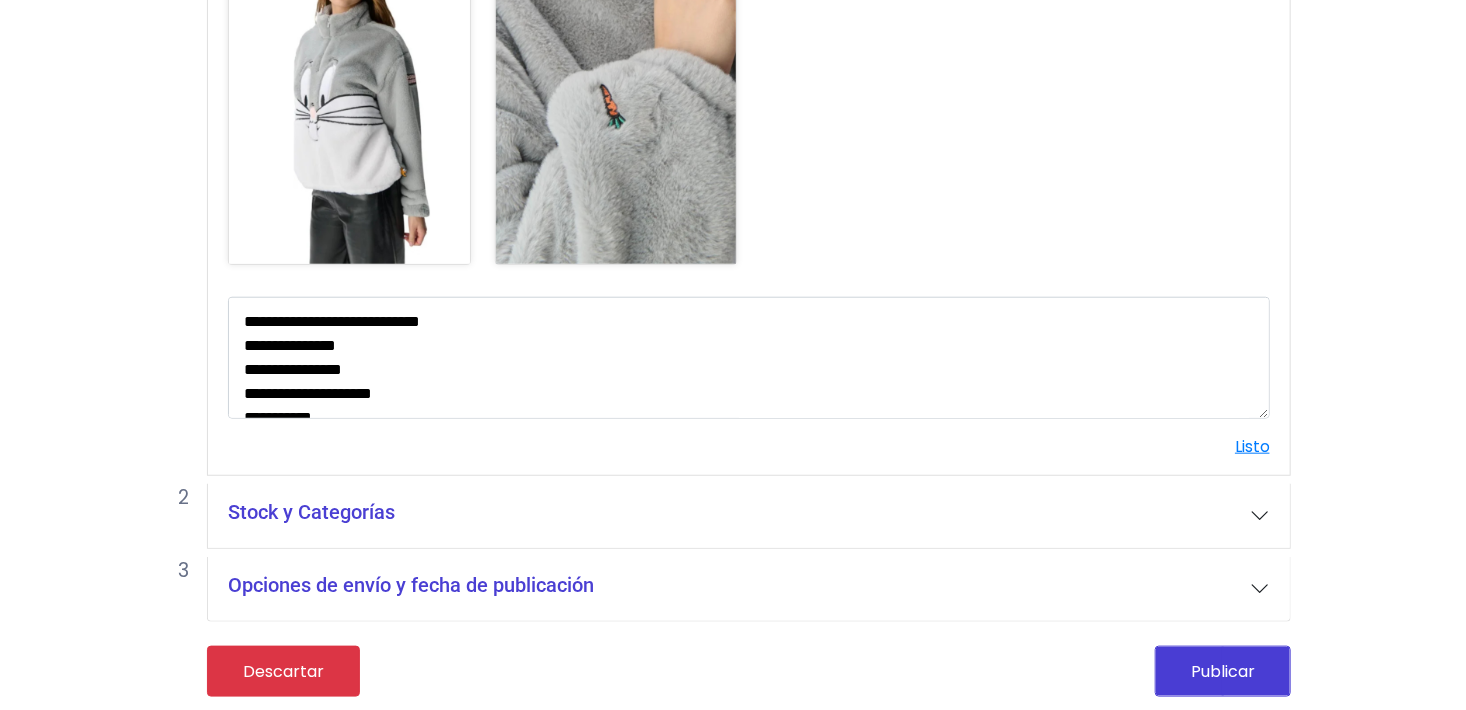 click on "Stock y Categorías" at bounding box center [749, 516] 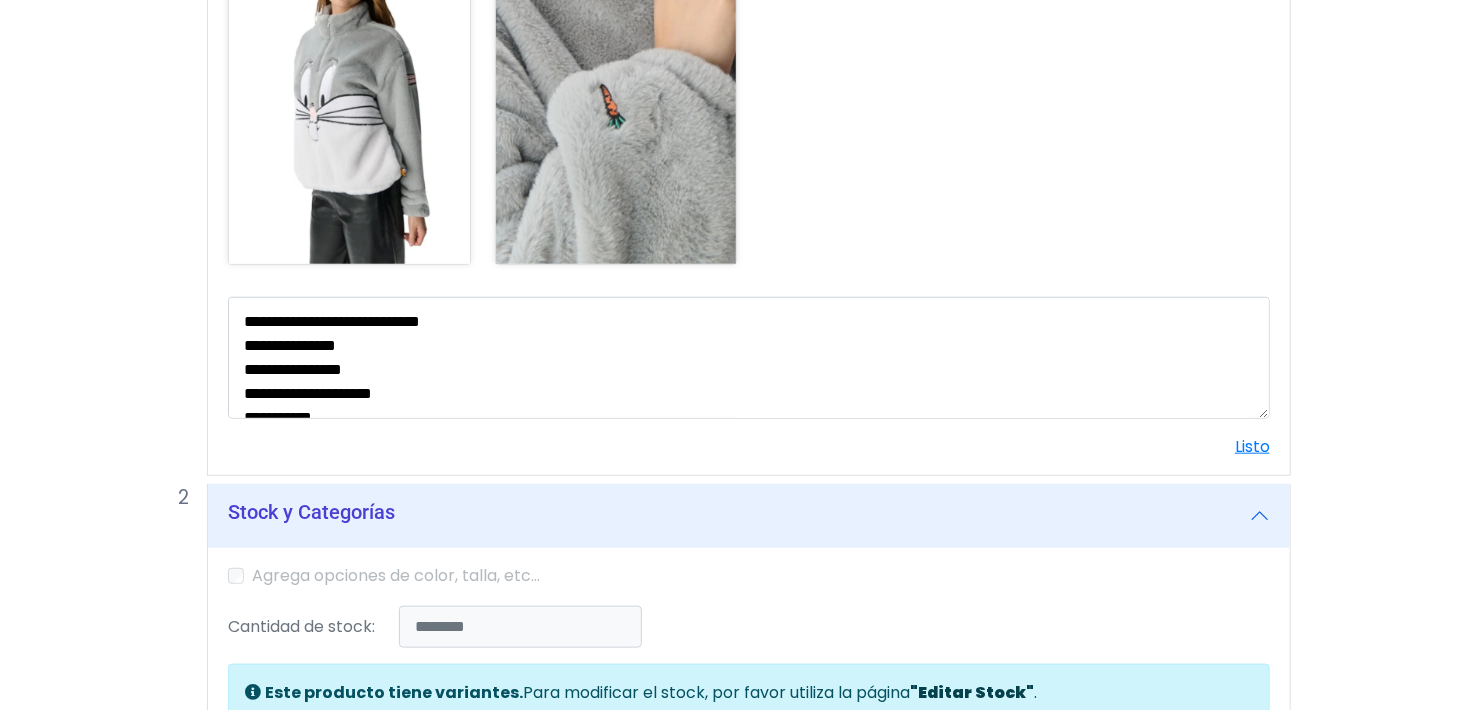 type 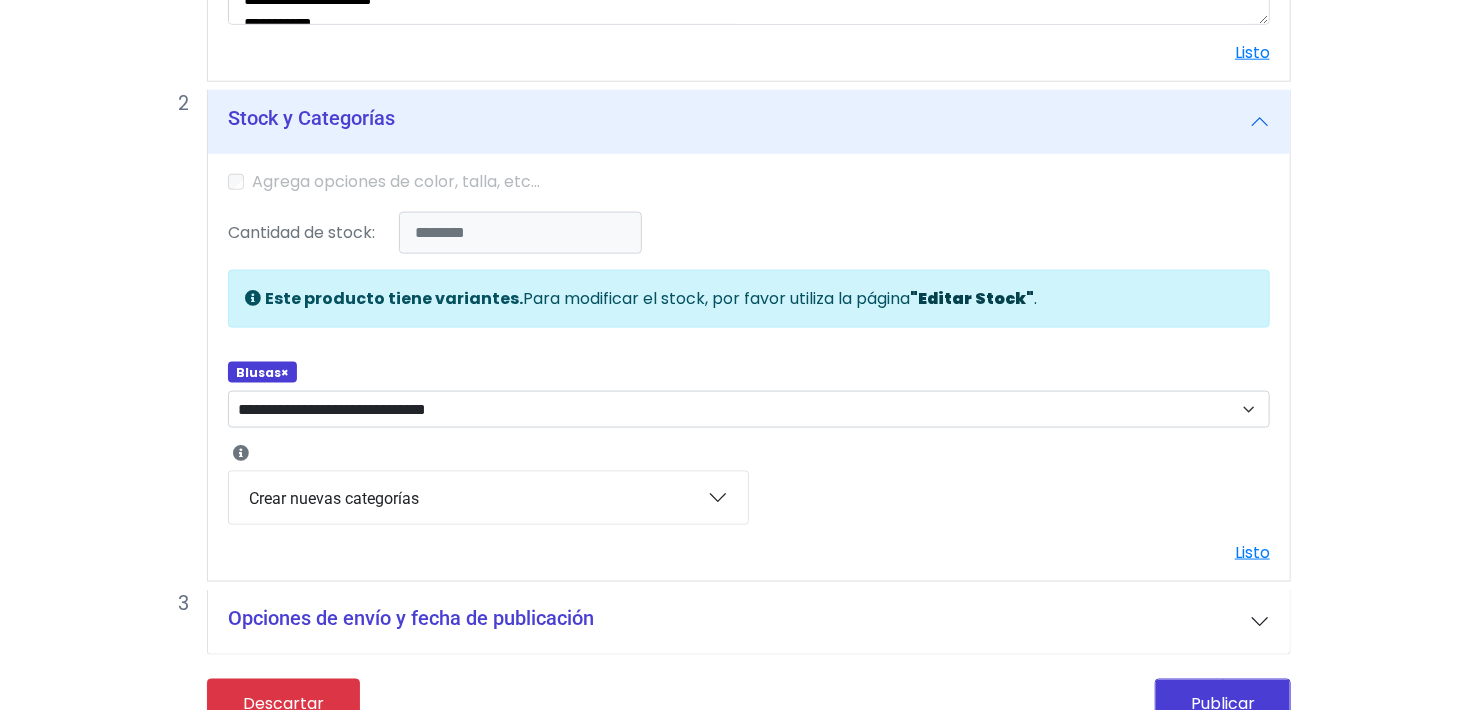 scroll, scrollTop: 1192, scrollLeft: 0, axis: vertical 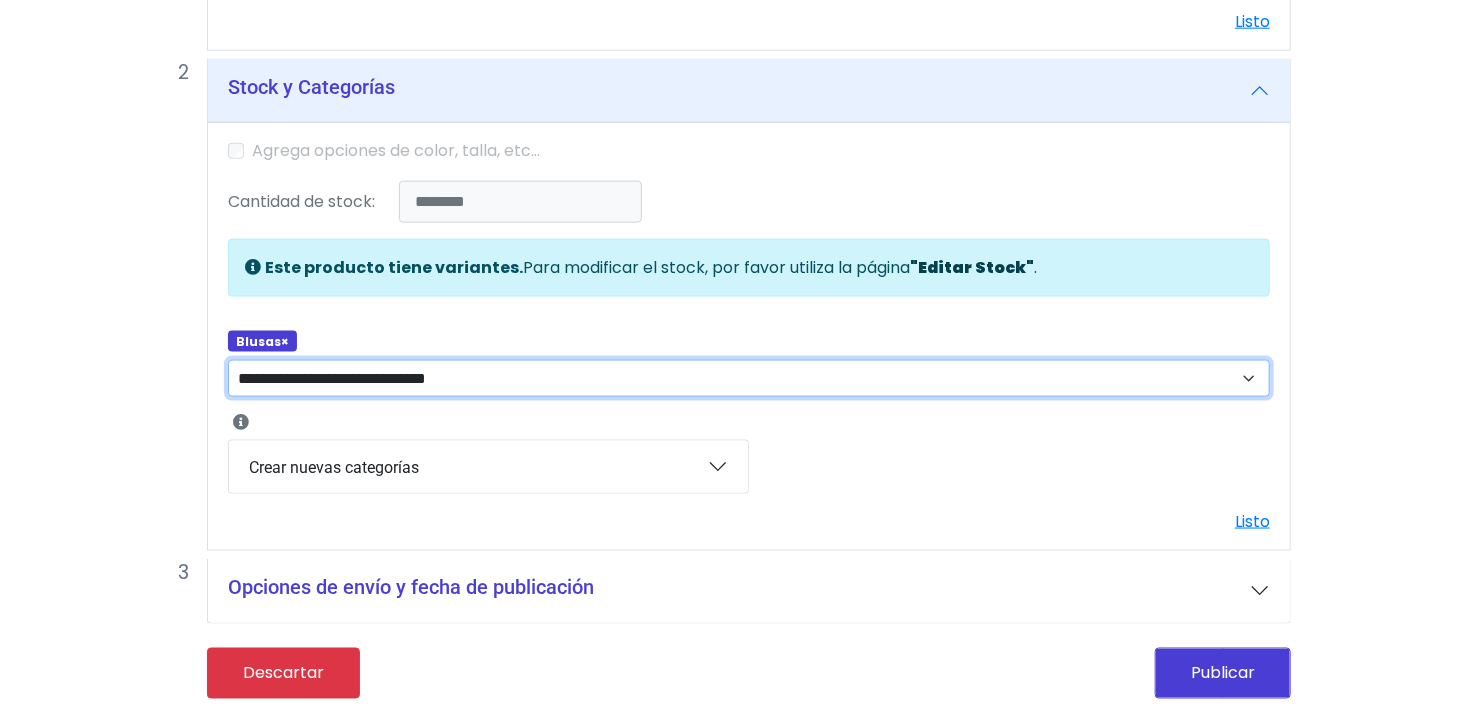 click on "**********" at bounding box center [749, 379] 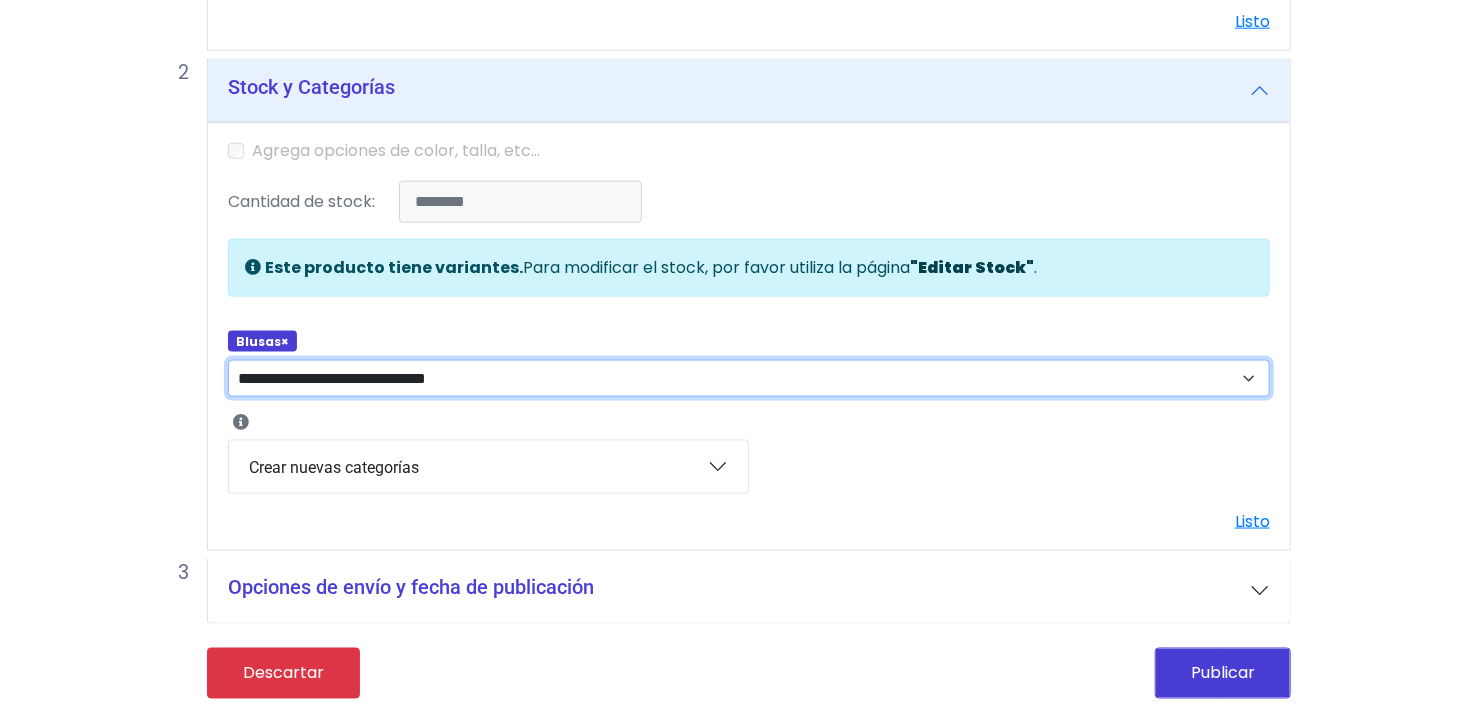 select on "**" 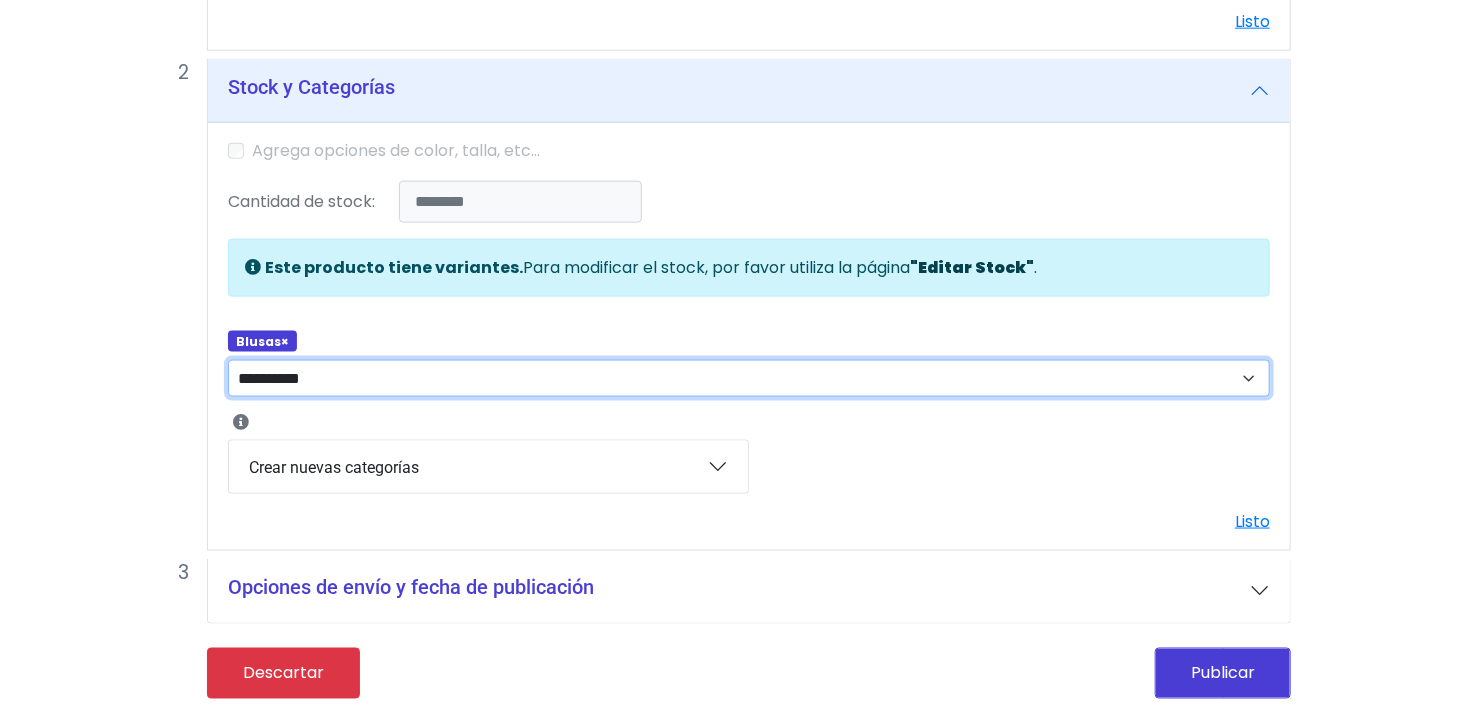 click on "**********" at bounding box center [749, 379] 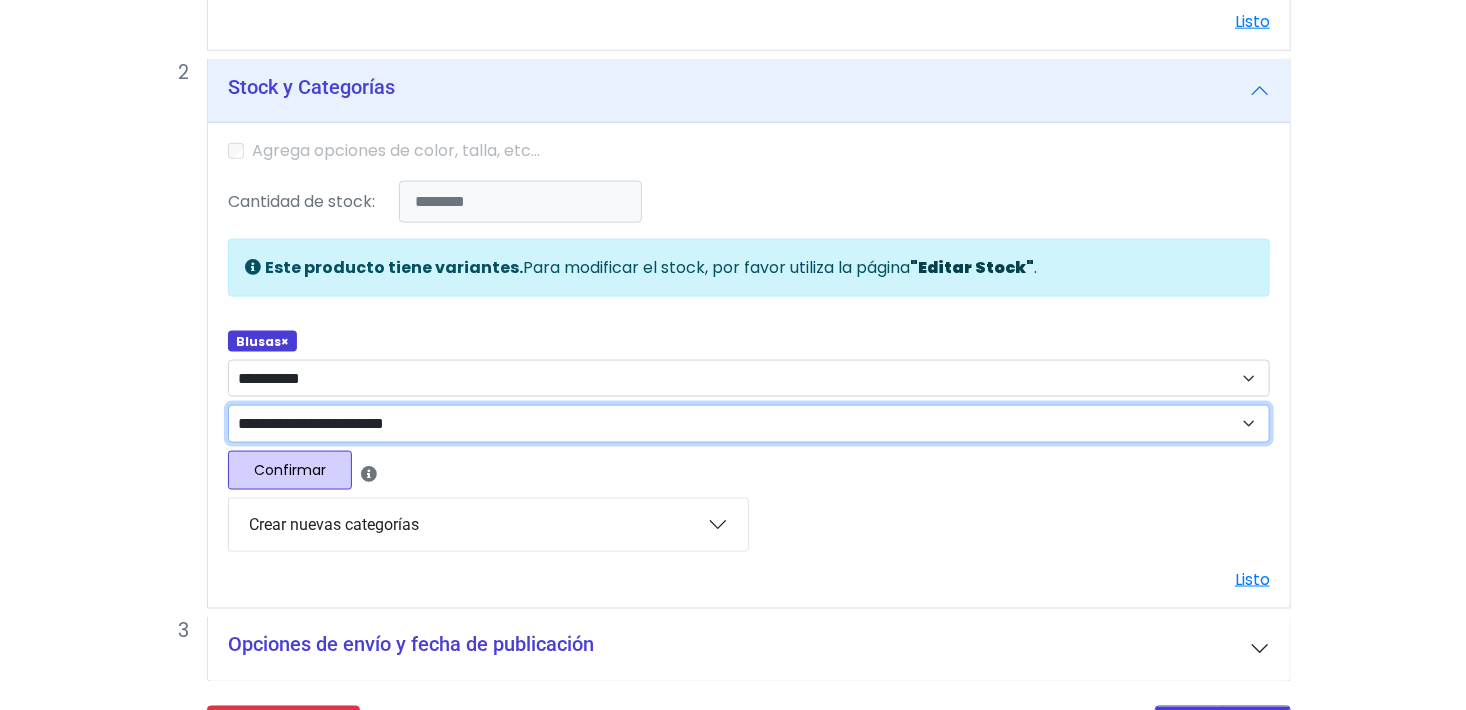 click on "**********" at bounding box center (749, 424) 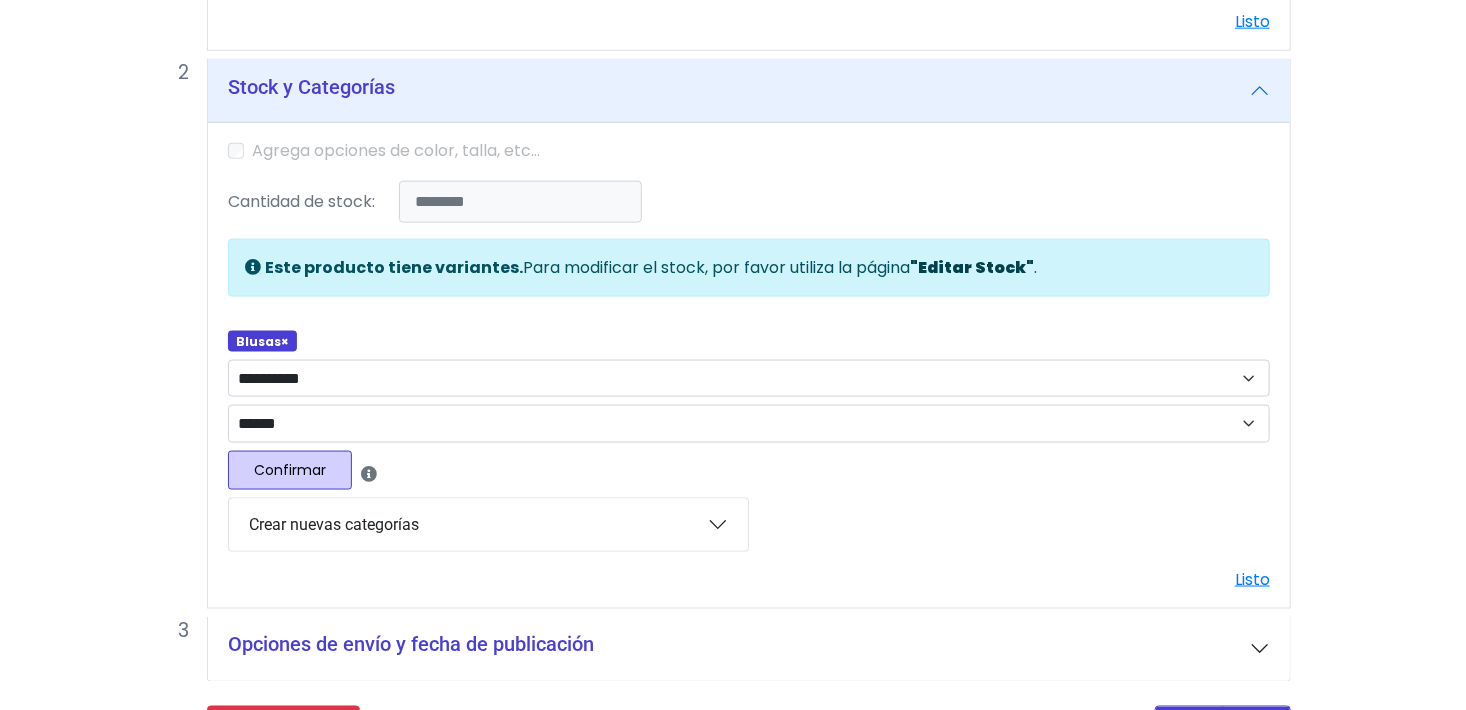 click on "Crear nuevas categorías" at bounding box center [488, 525] 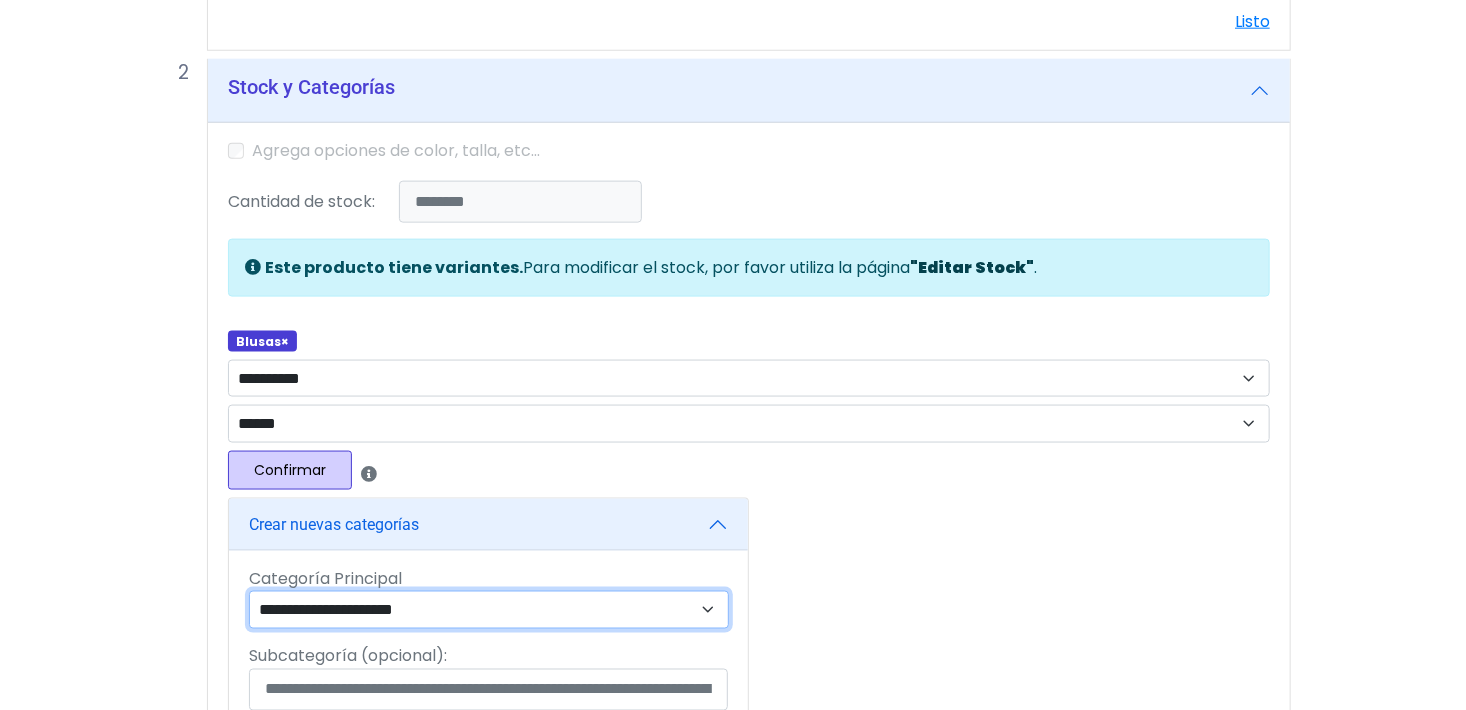 click on "**********" at bounding box center [489, 610] 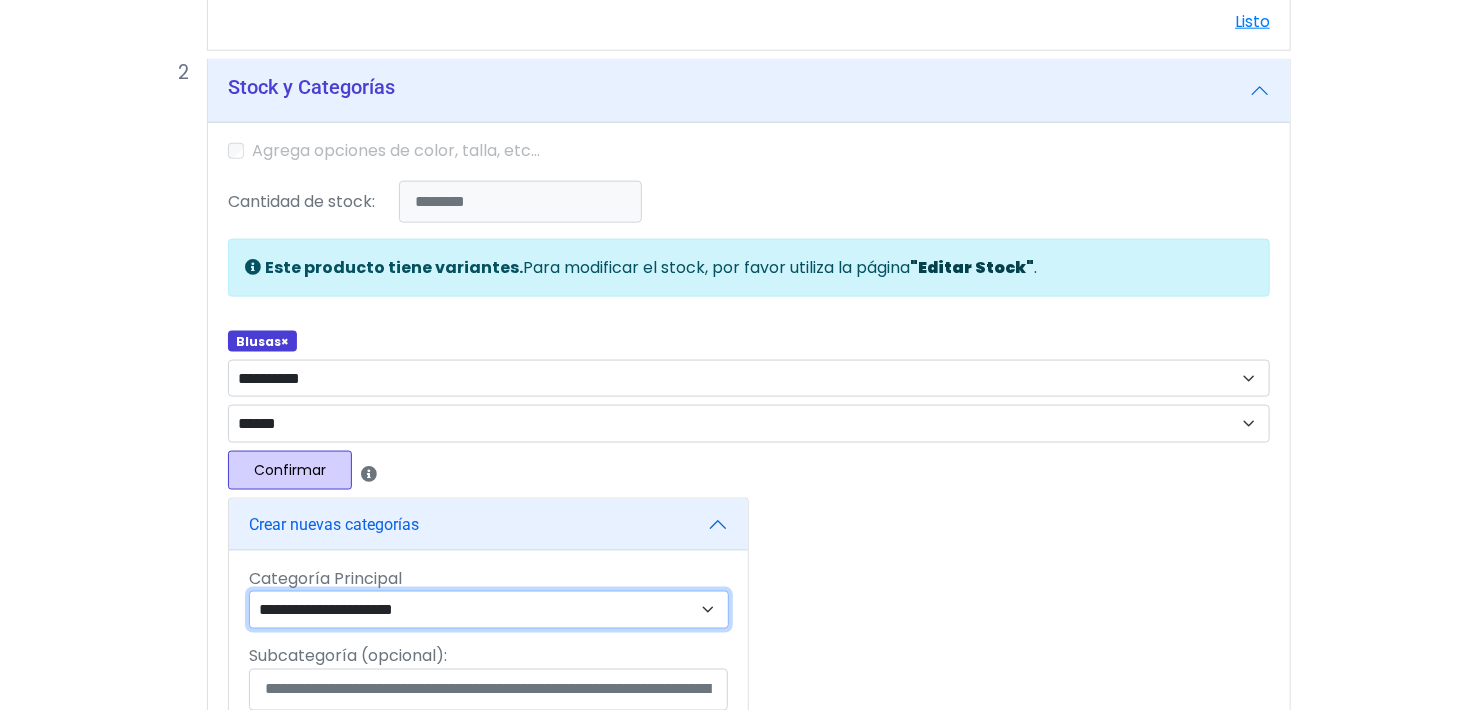 select on "**" 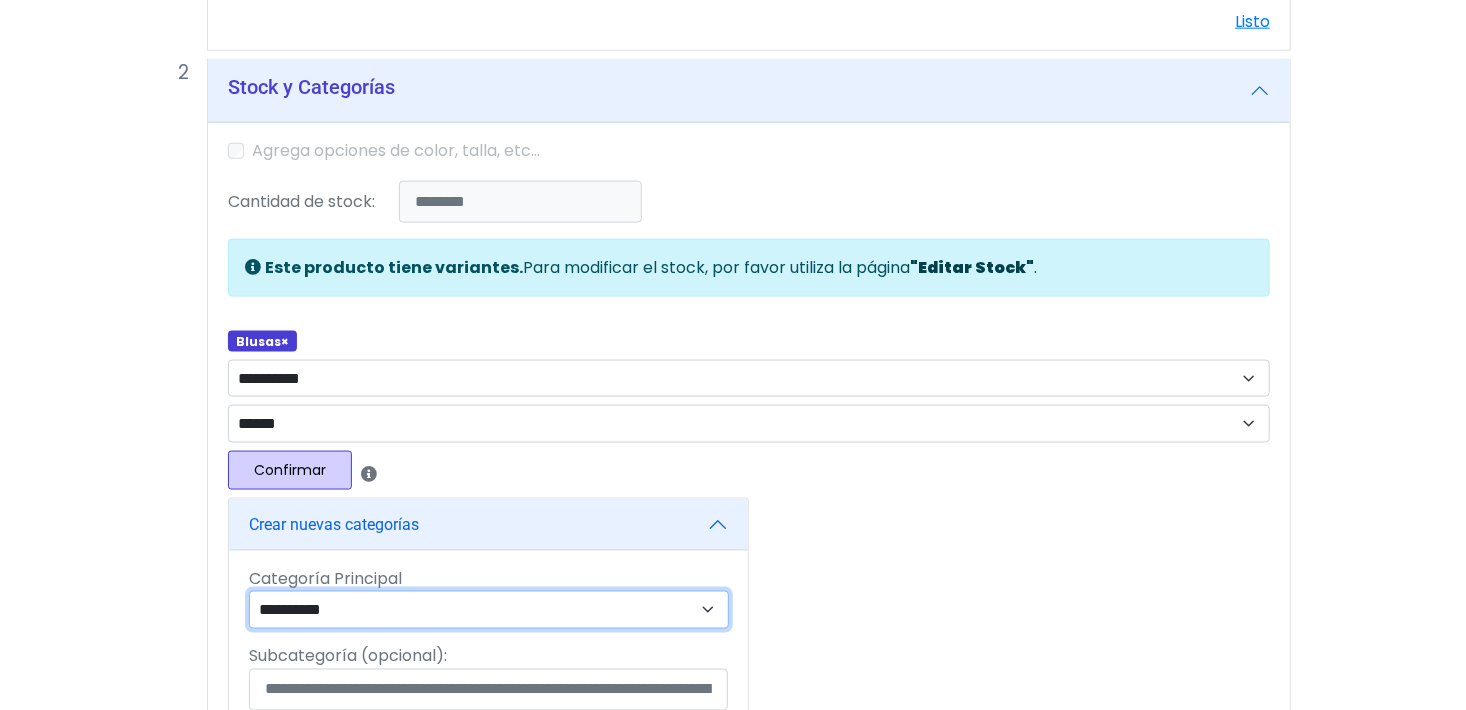 click on "**********" at bounding box center (489, 610) 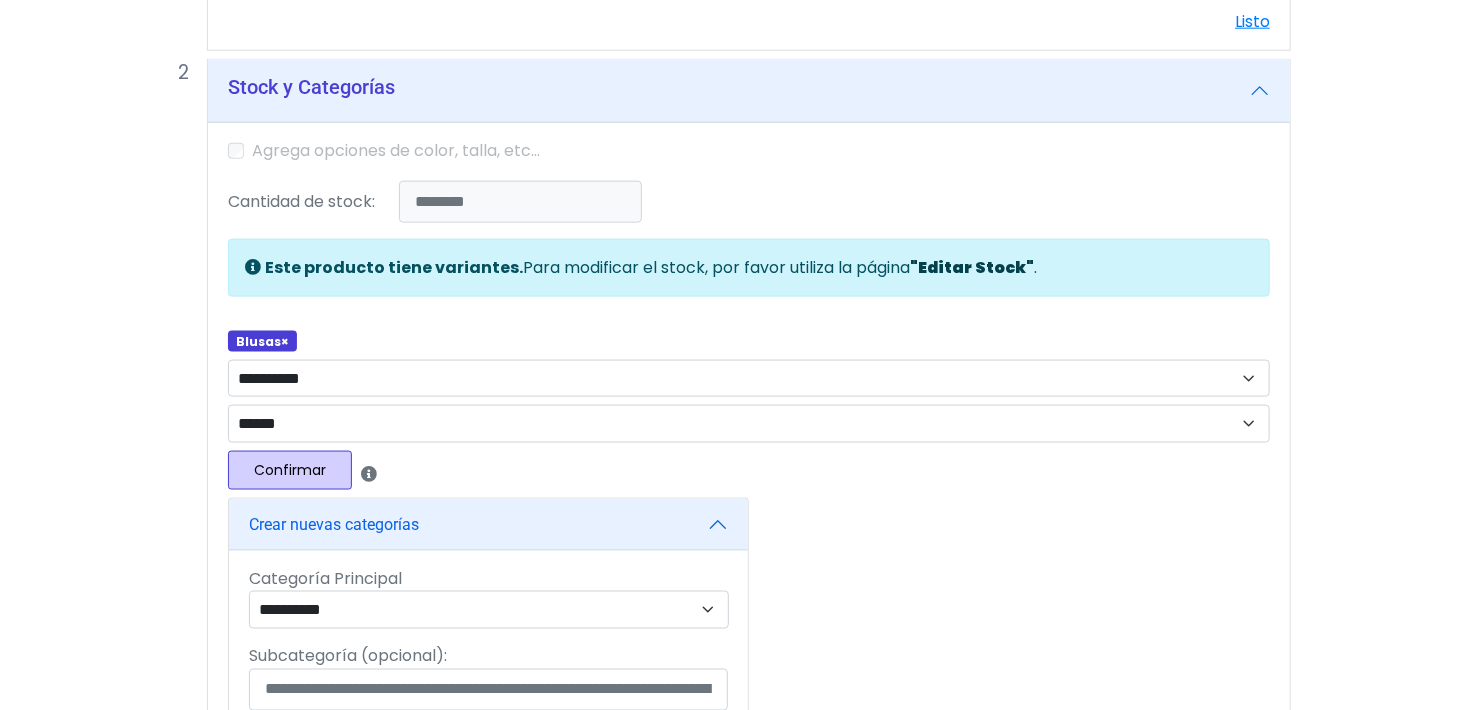 click on "**********" at bounding box center [733, -4] 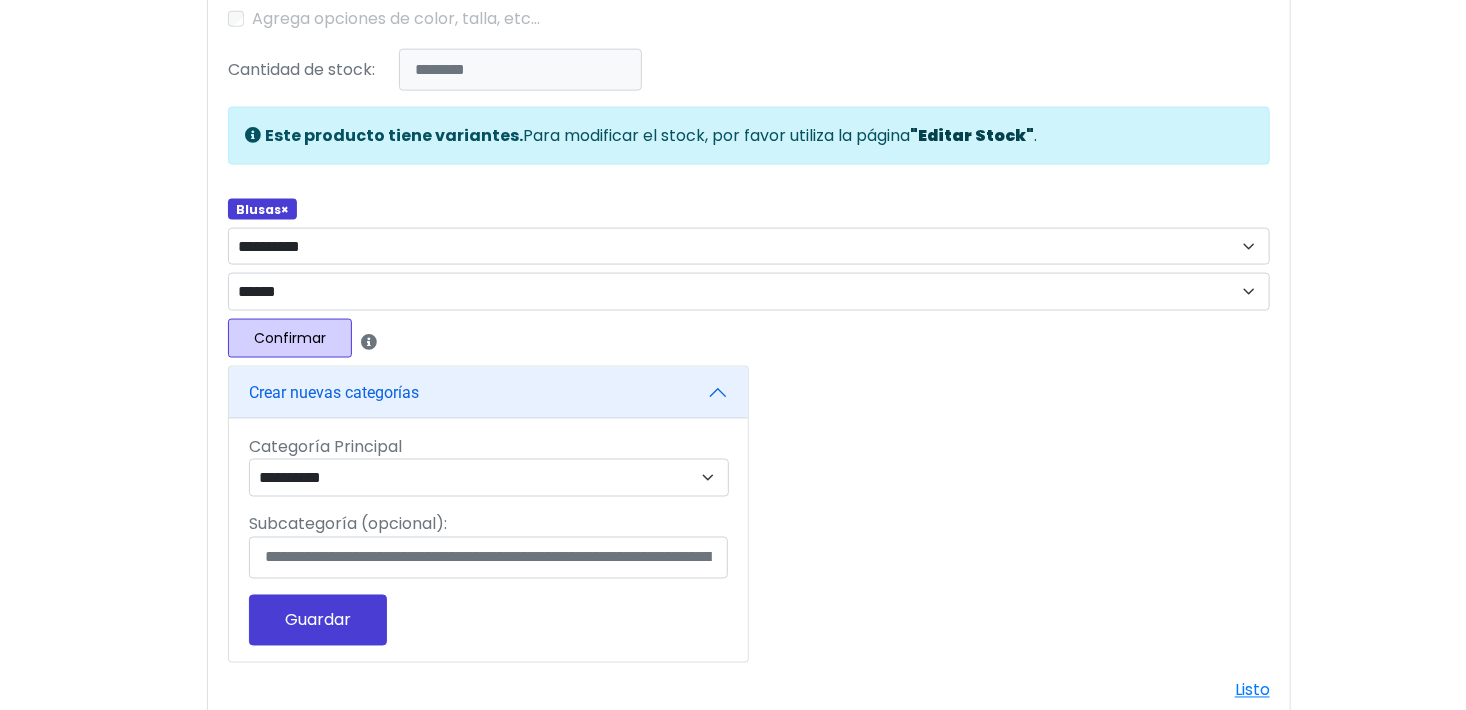 scroll, scrollTop: 1352, scrollLeft: 0, axis: vertical 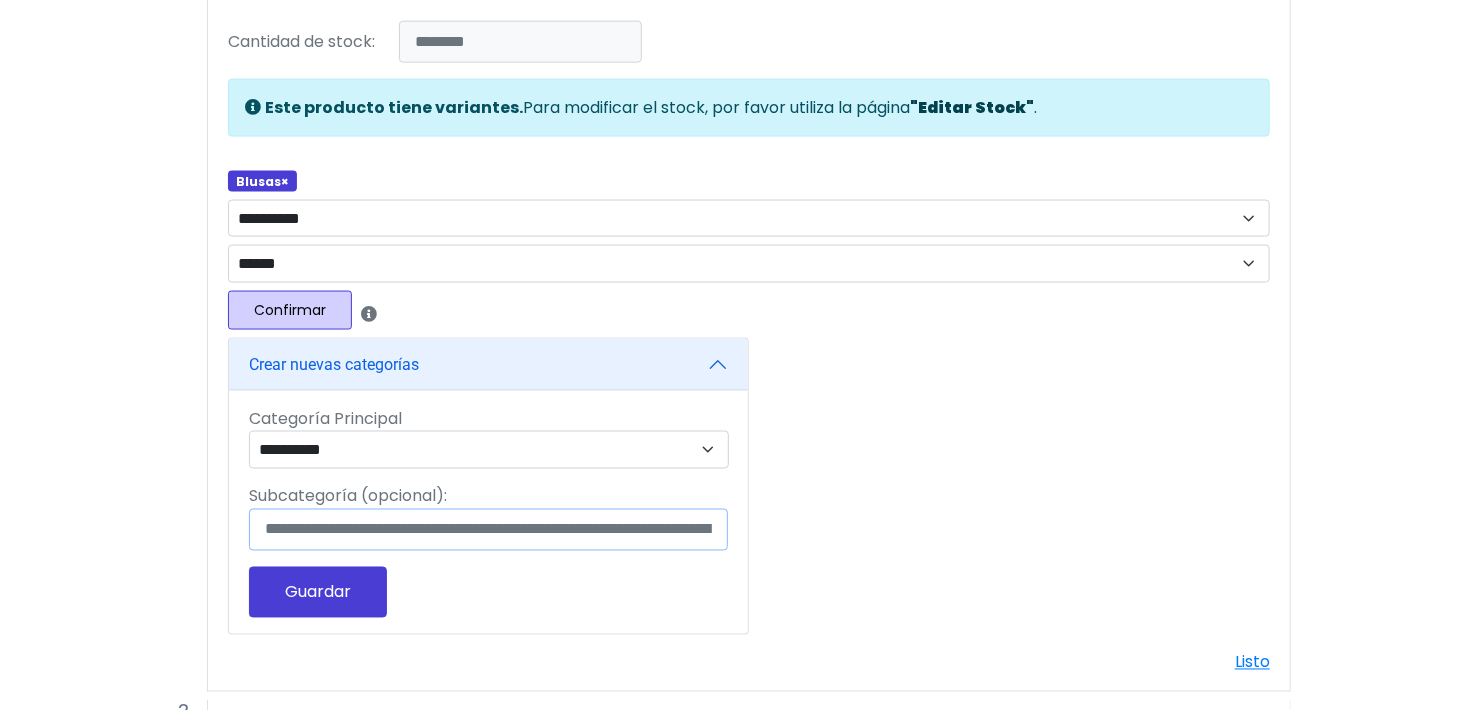 click on "Subcategoría (opcional):" at bounding box center (488, 530) 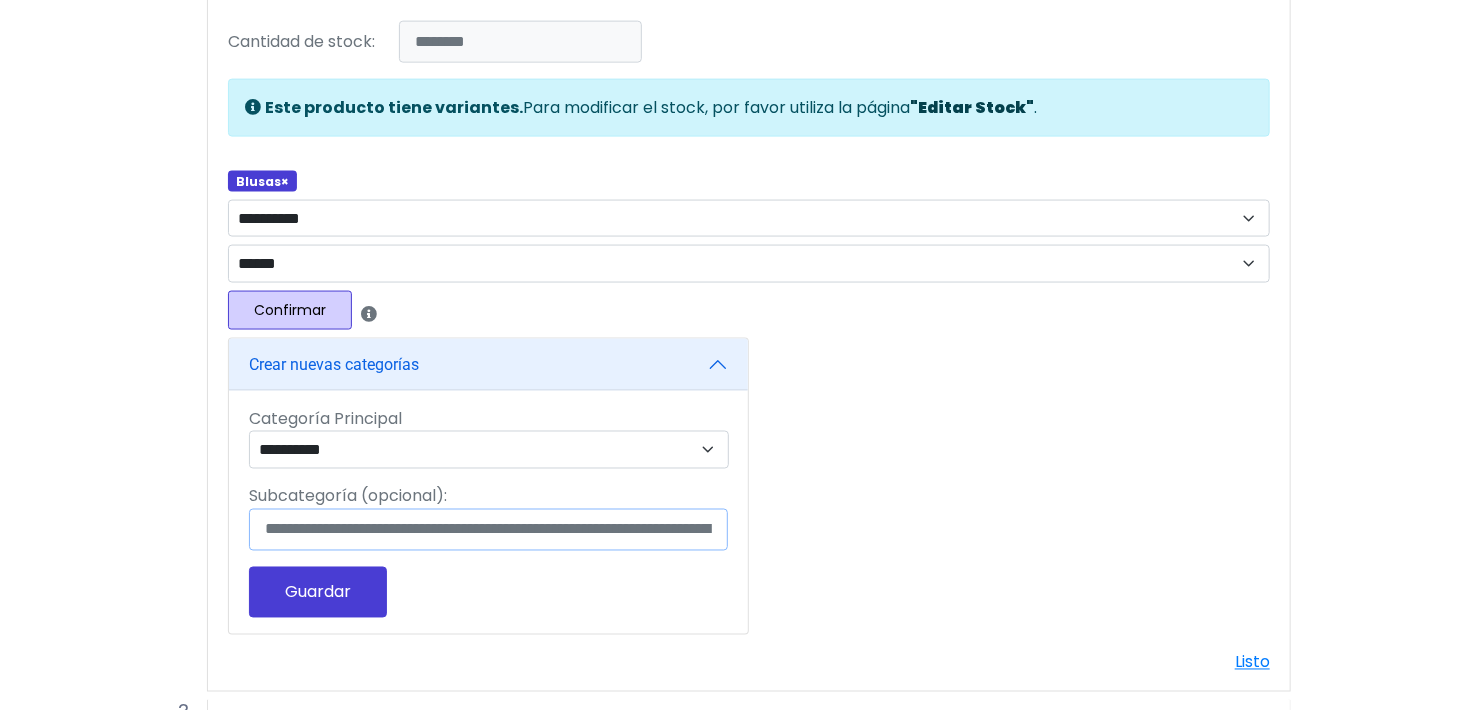 type on "********" 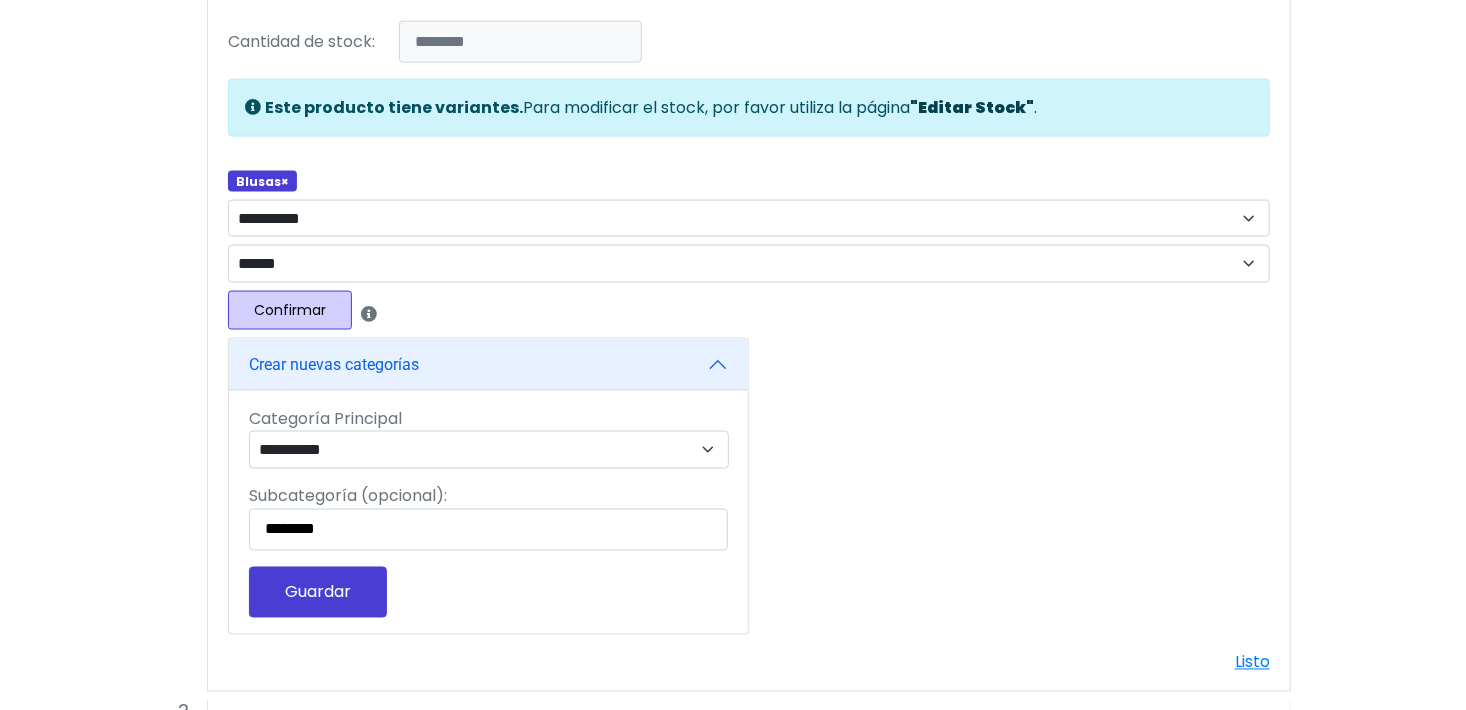 click on "Guardar" at bounding box center [318, 592] 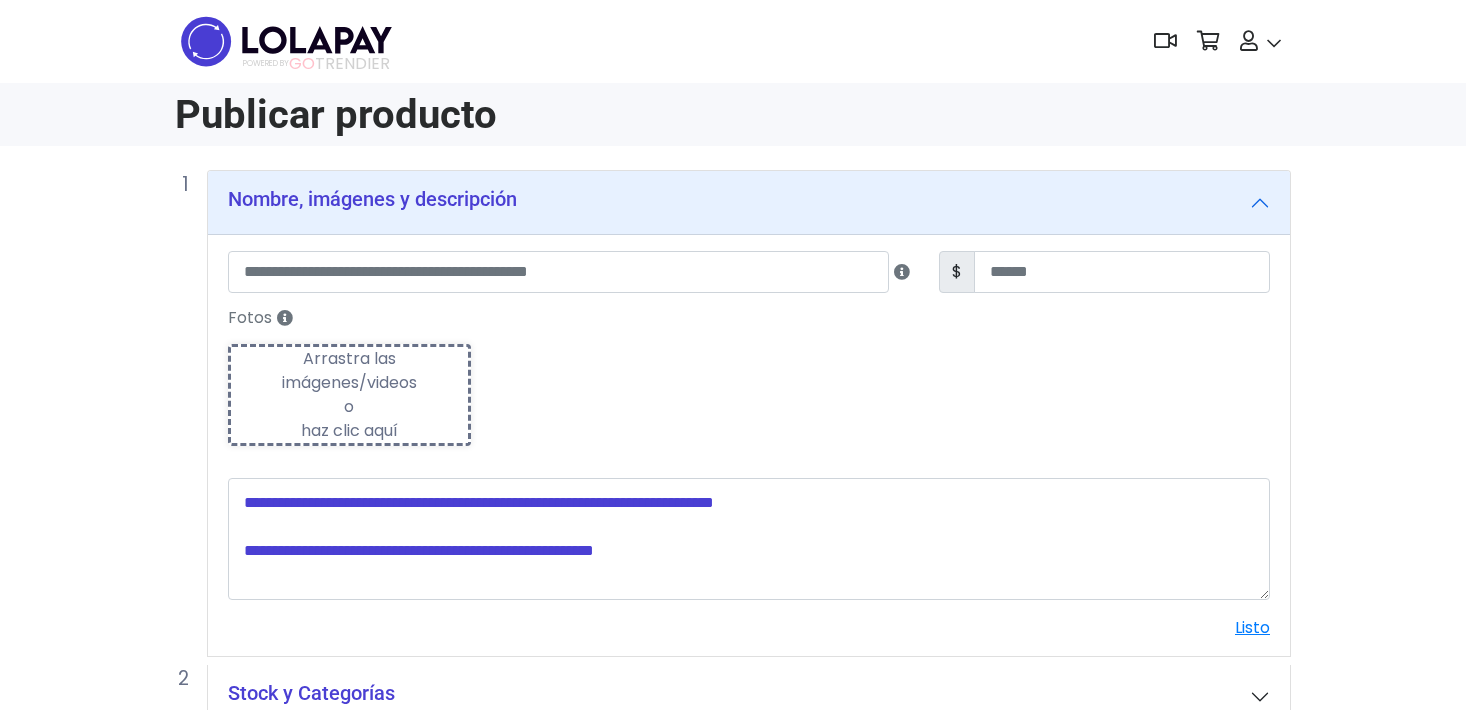 type on "**********" 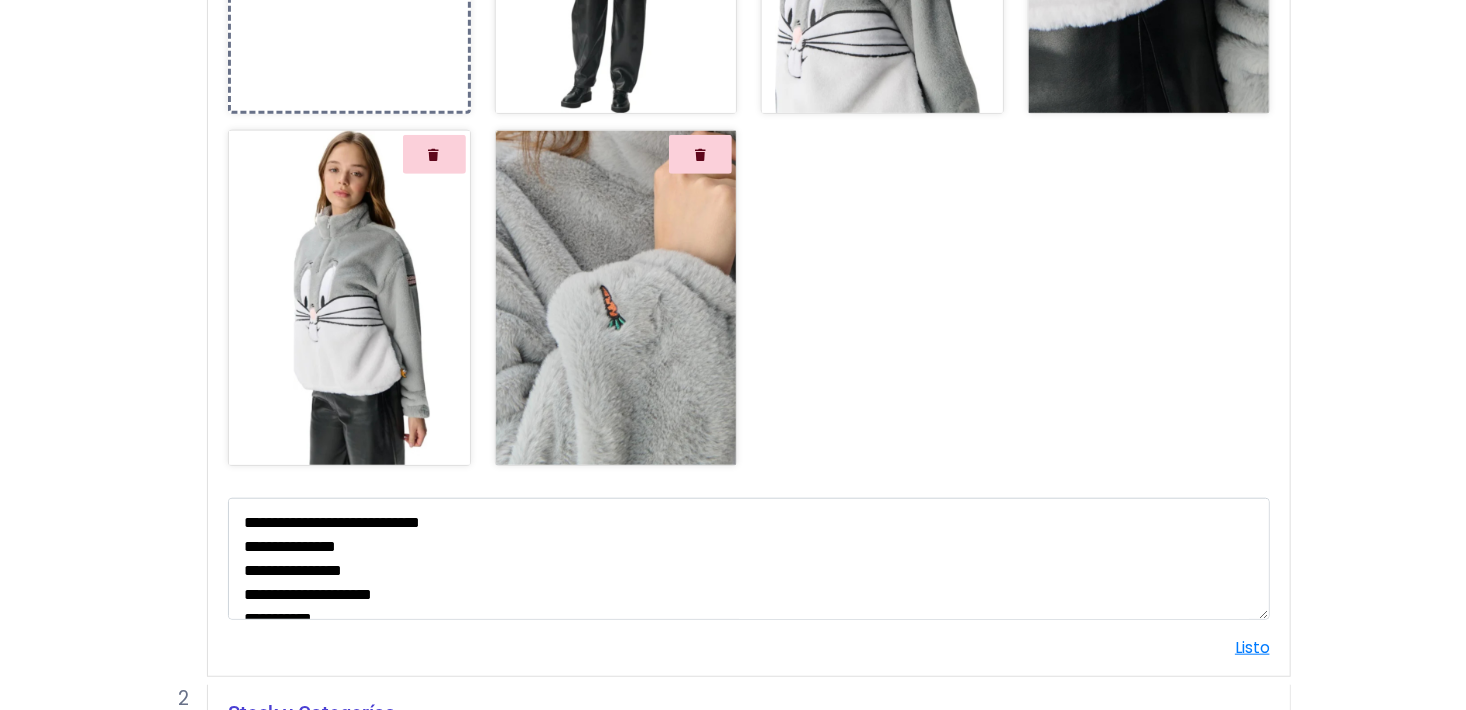 scroll, scrollTop: 767, scrollLeft: 0, axis: vertical 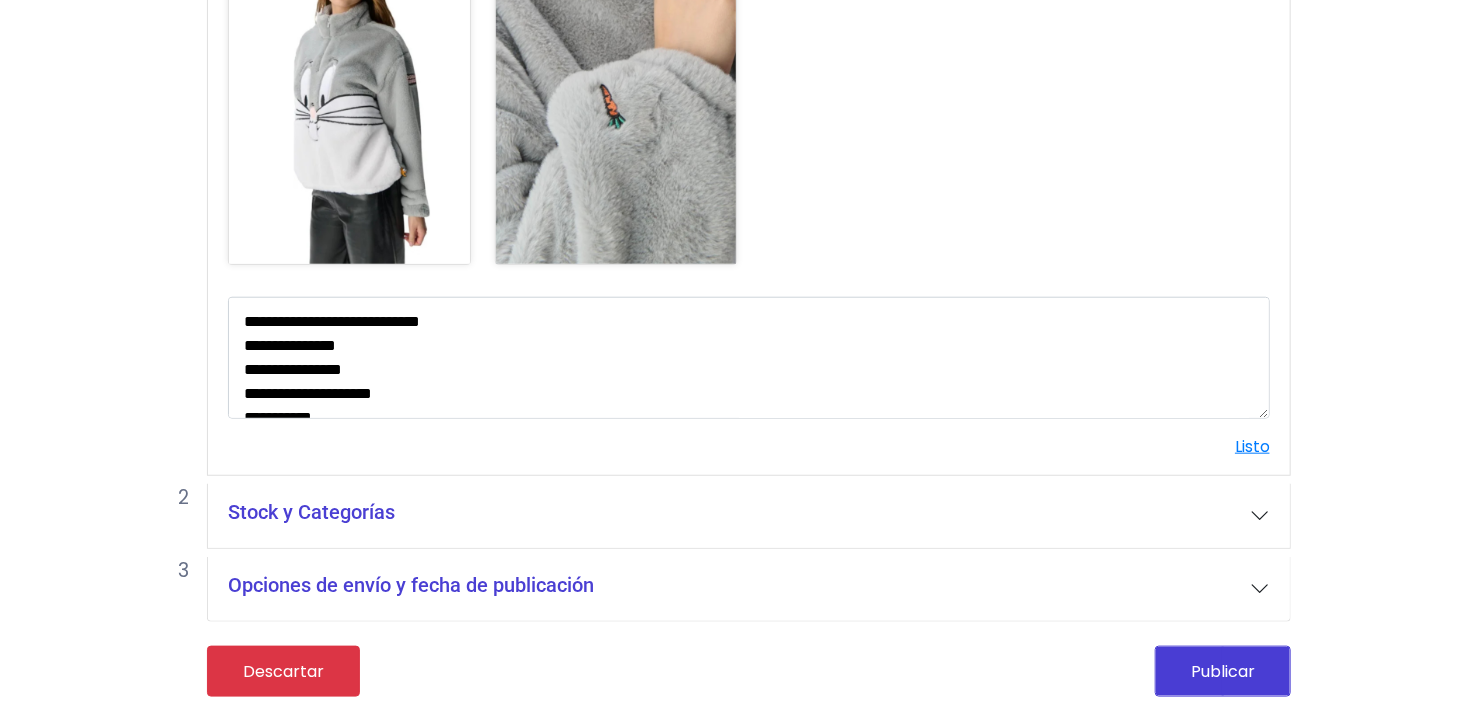 click on "Stock y Categorías" at bounding box center [749, 516] 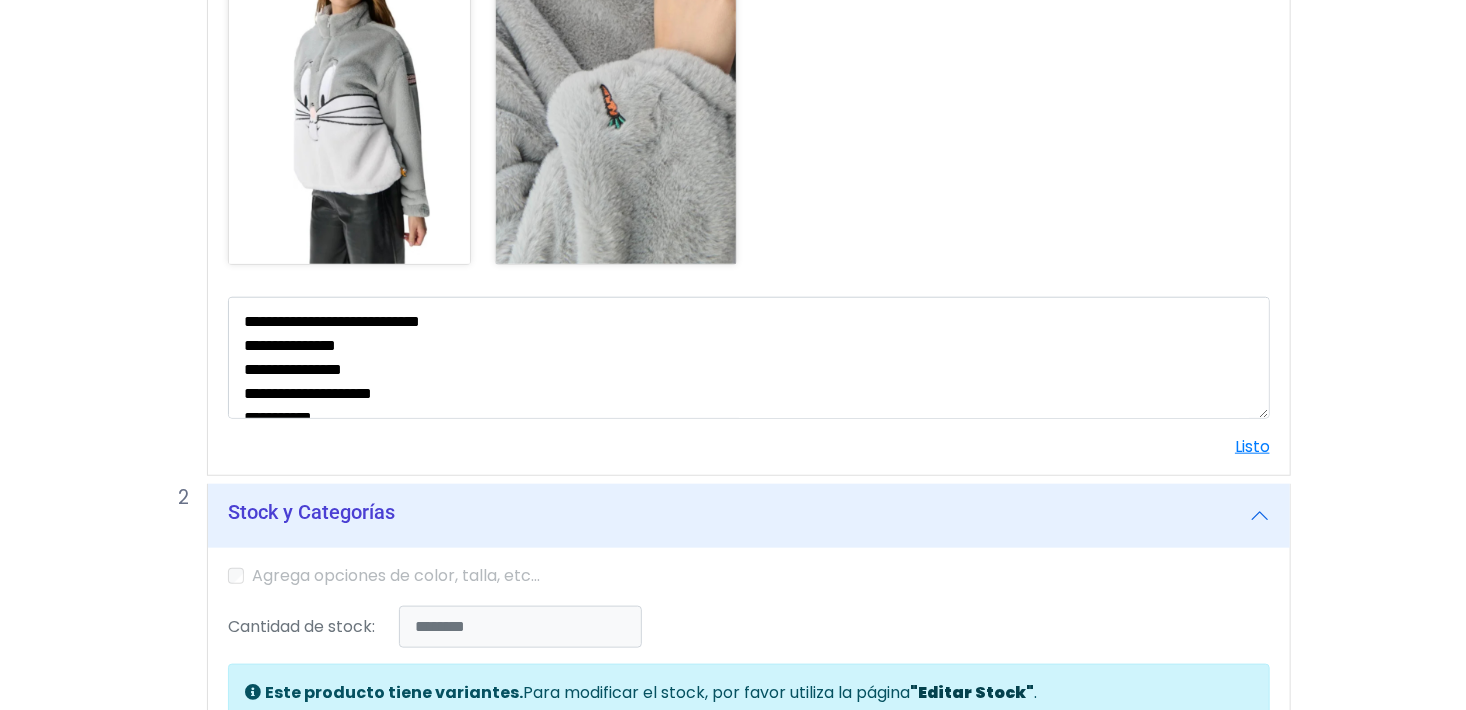 type 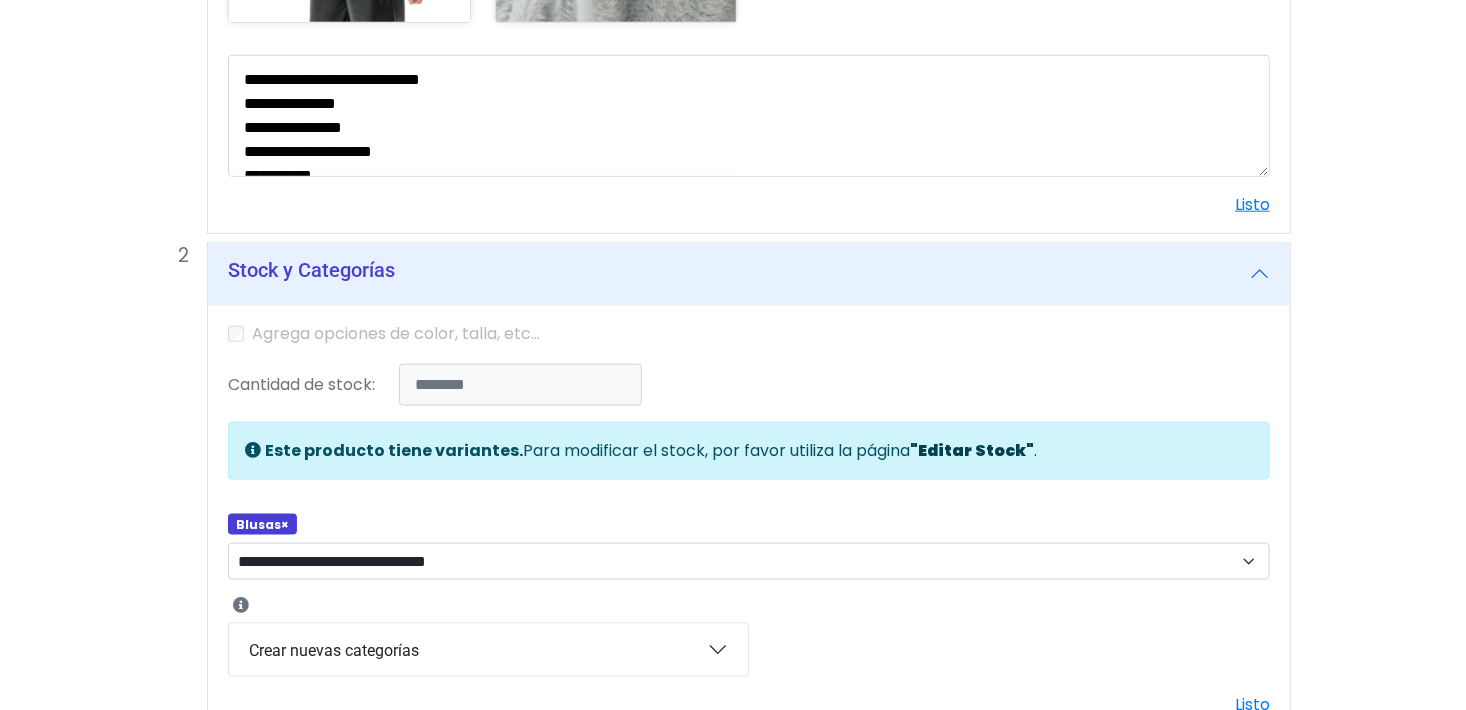 scroll, scrollTop: 1192, scrollLeft: 0, axis: vertical 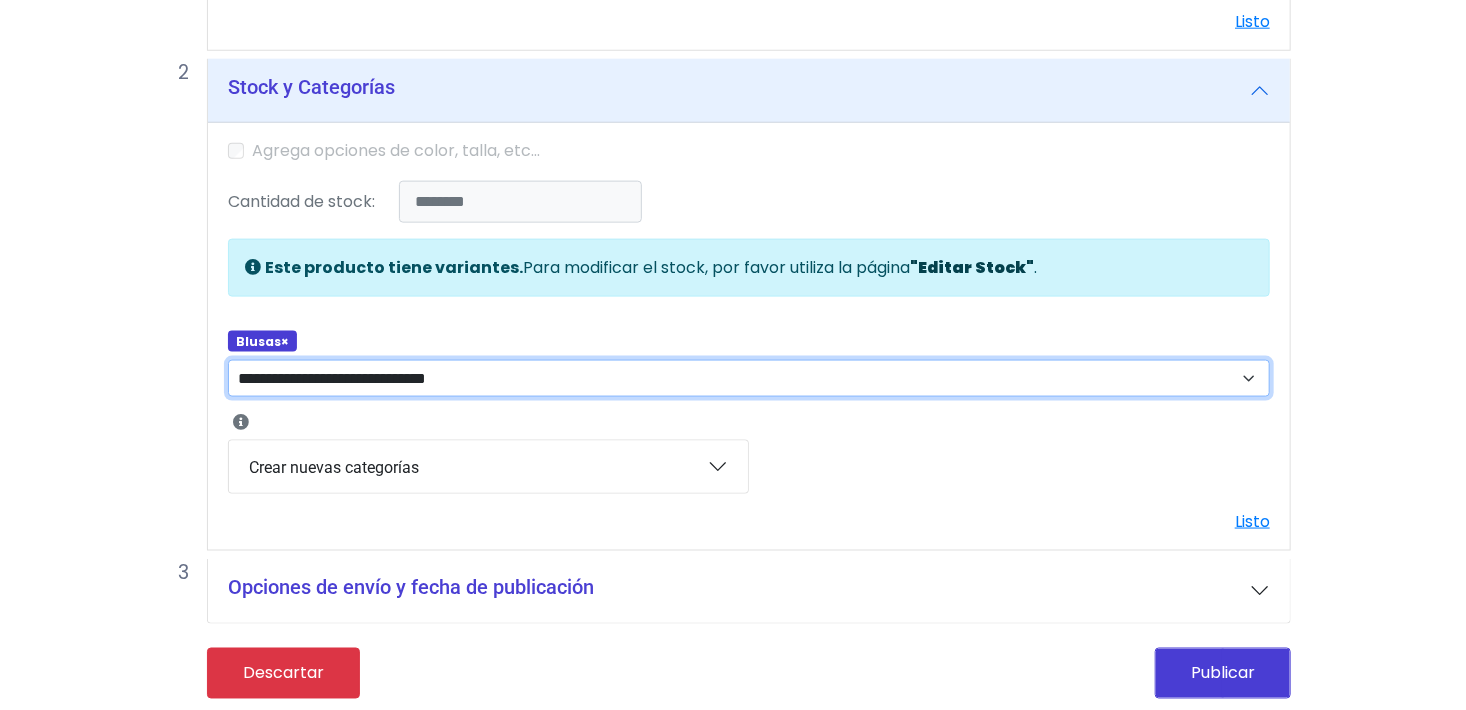 click on "**********" at bounding box center [749, 379] 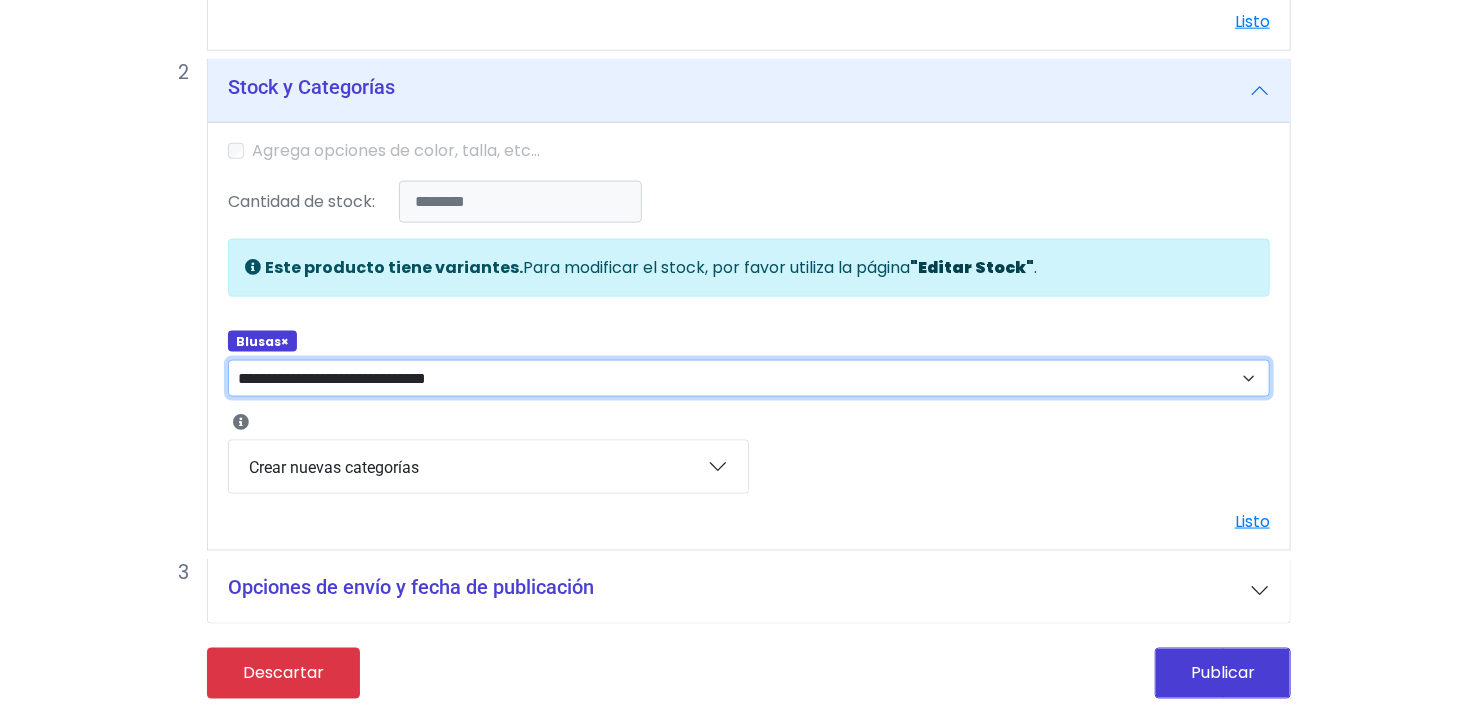 select on "**" 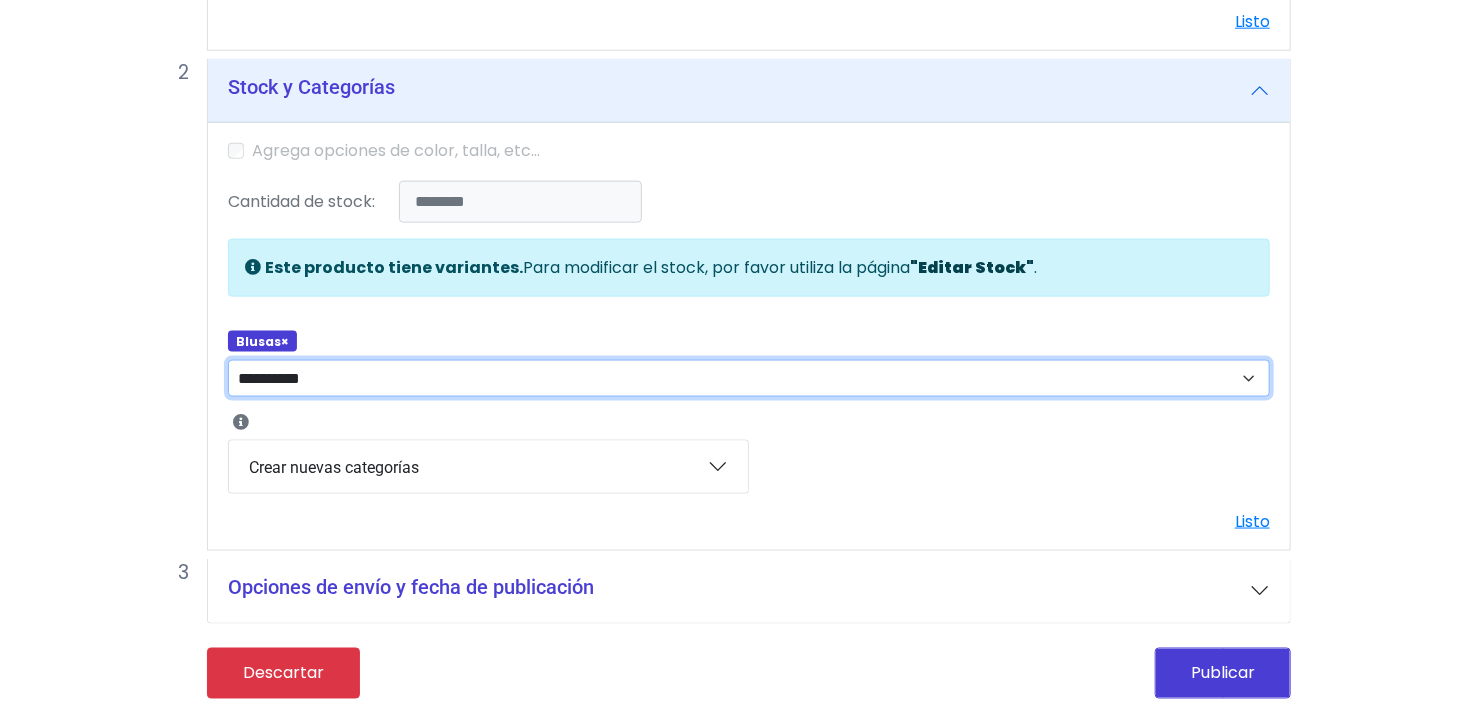 click on "**********" at bounding box center (749, 379) 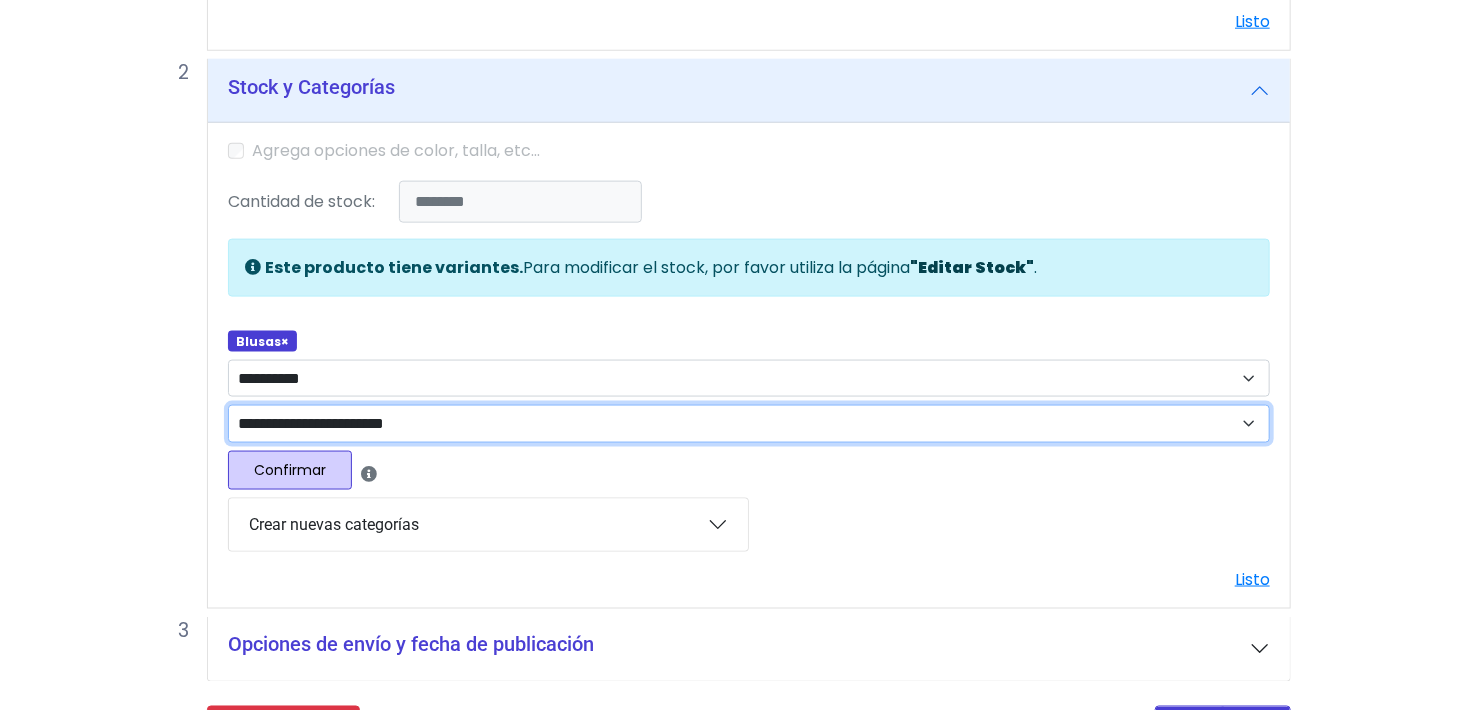click on "**********" at bounding box center (749, 424) 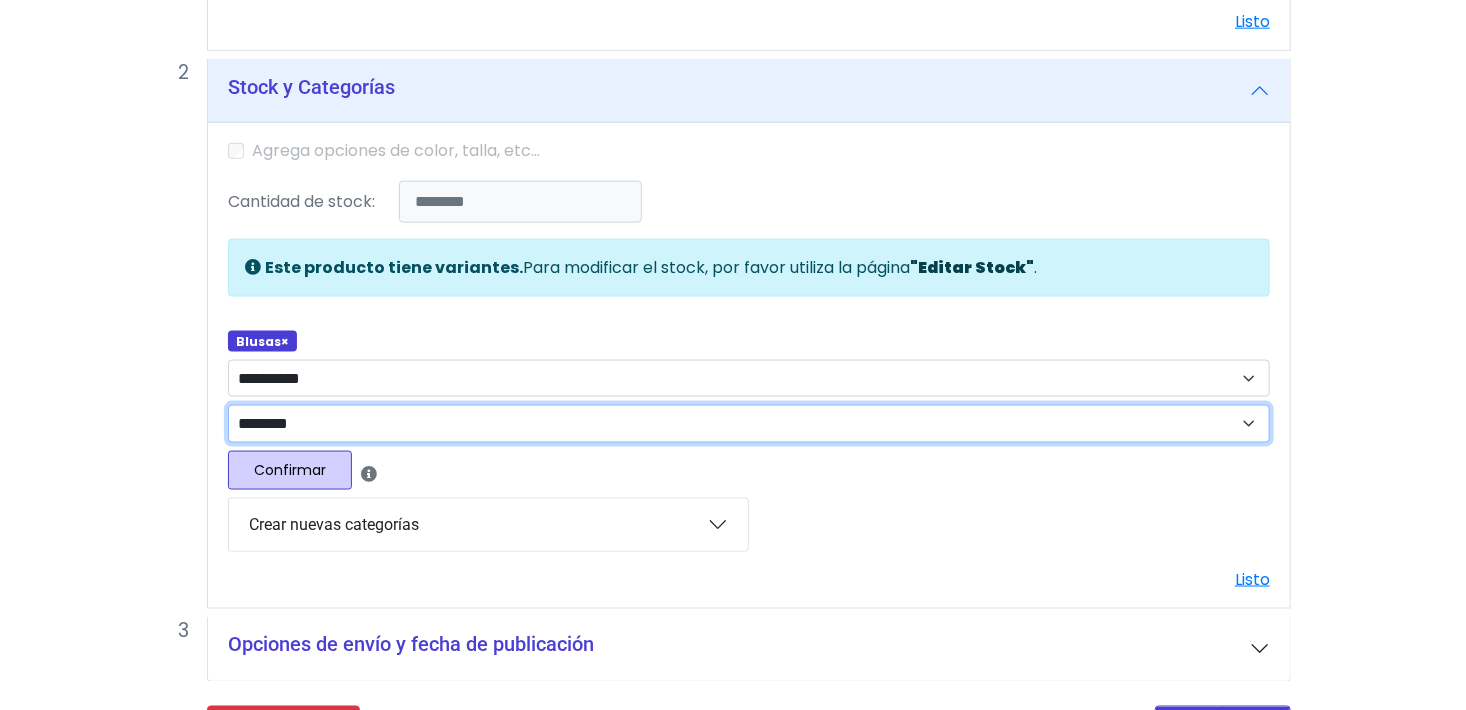 click on "**********" at bounding box center (749, 424) 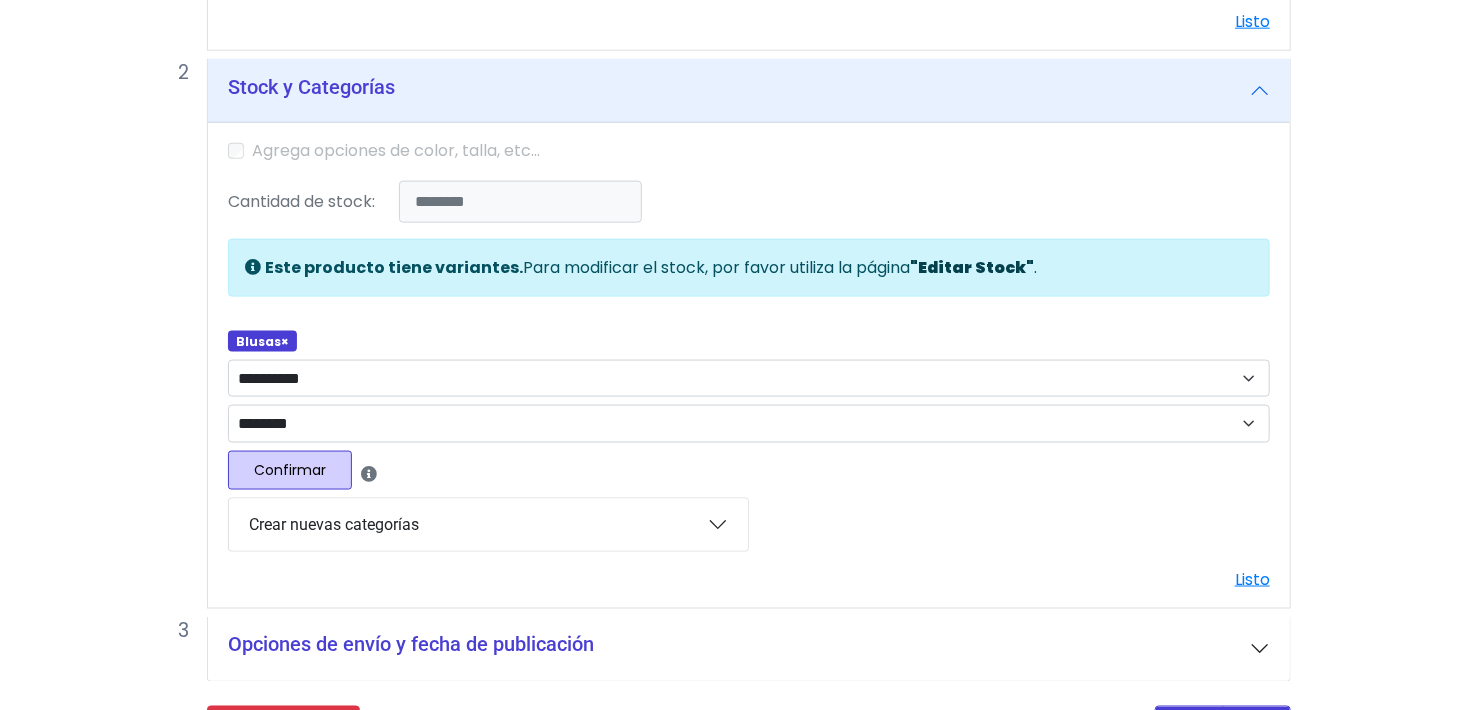 click on "Confirmar" at bounding box center (290, 470) 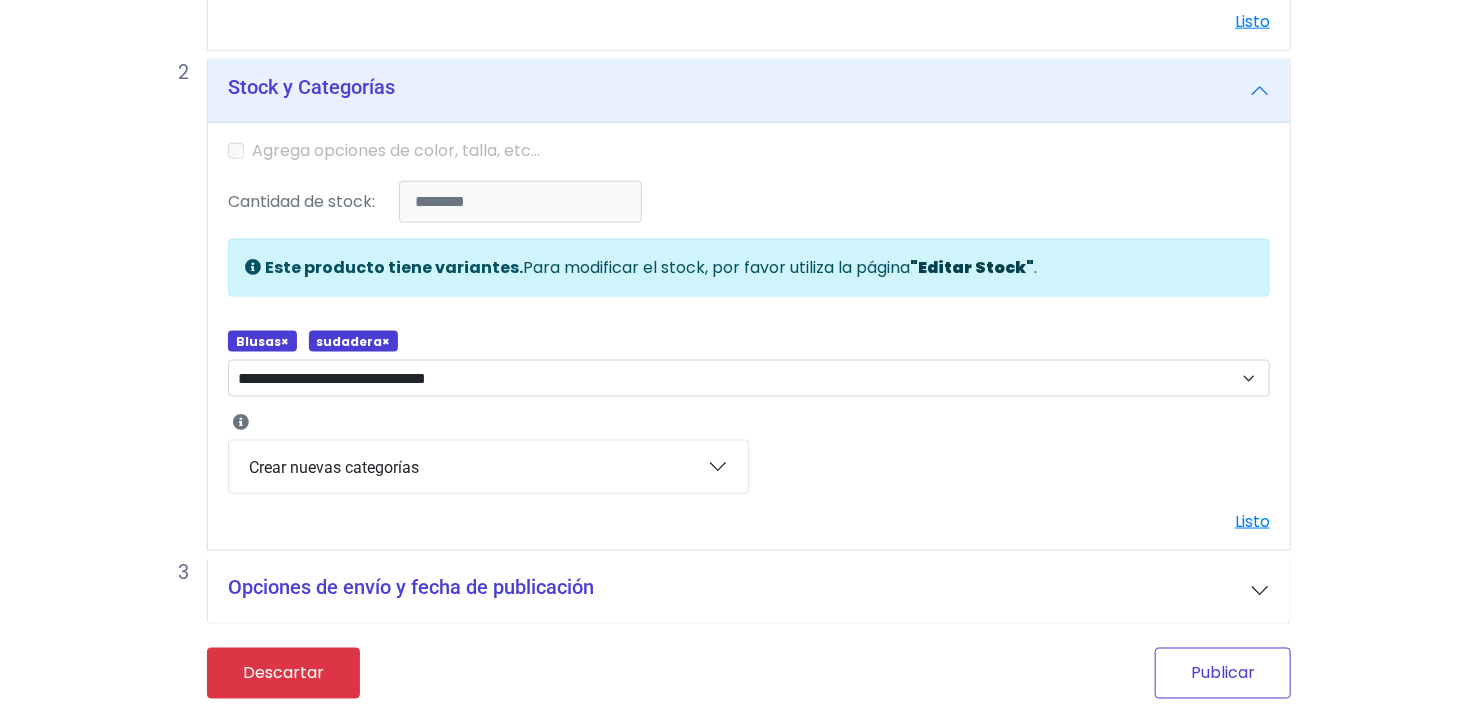 click on "Publicar" at bounding box center (1223, 673) 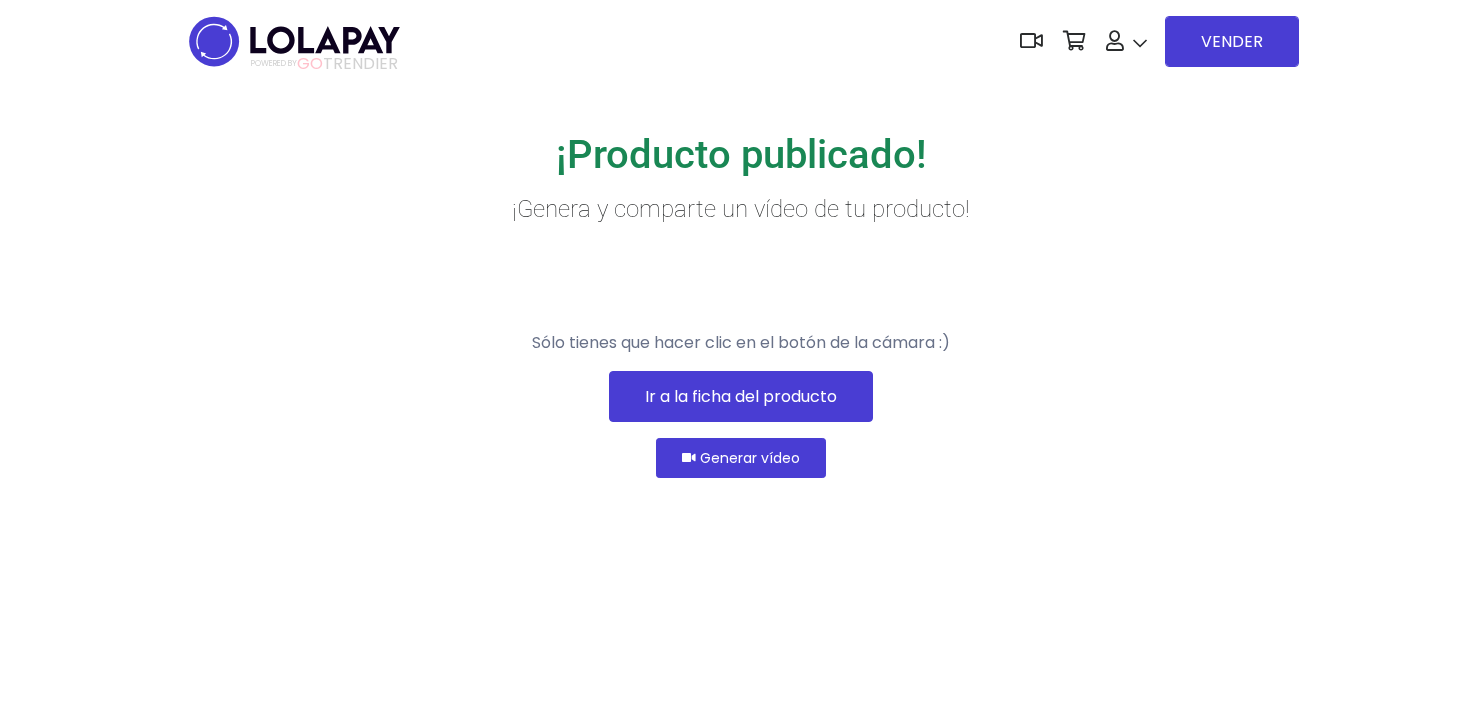 scroll, scrollTop: 0, scrollLeft: 0, axis: both 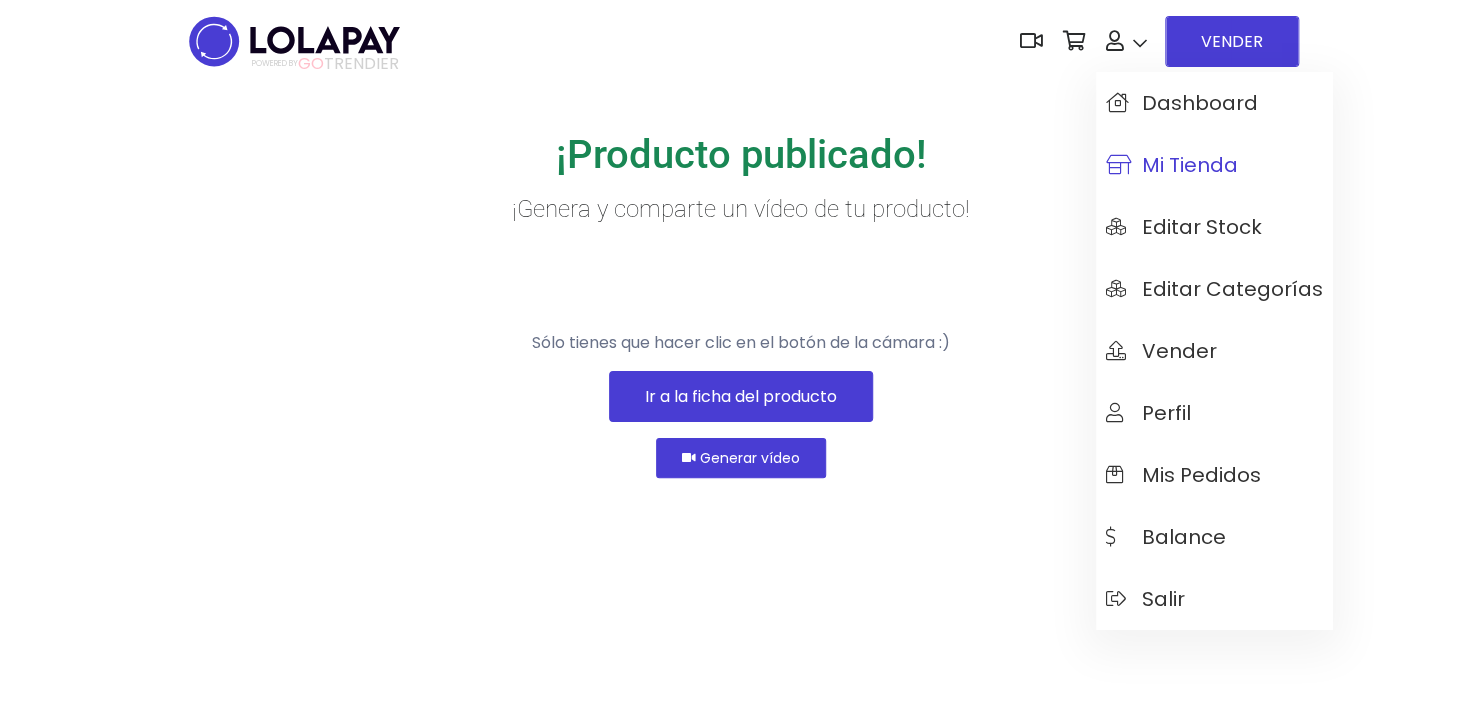 click on "Mi tienda" at bounding box center (1172, 165) 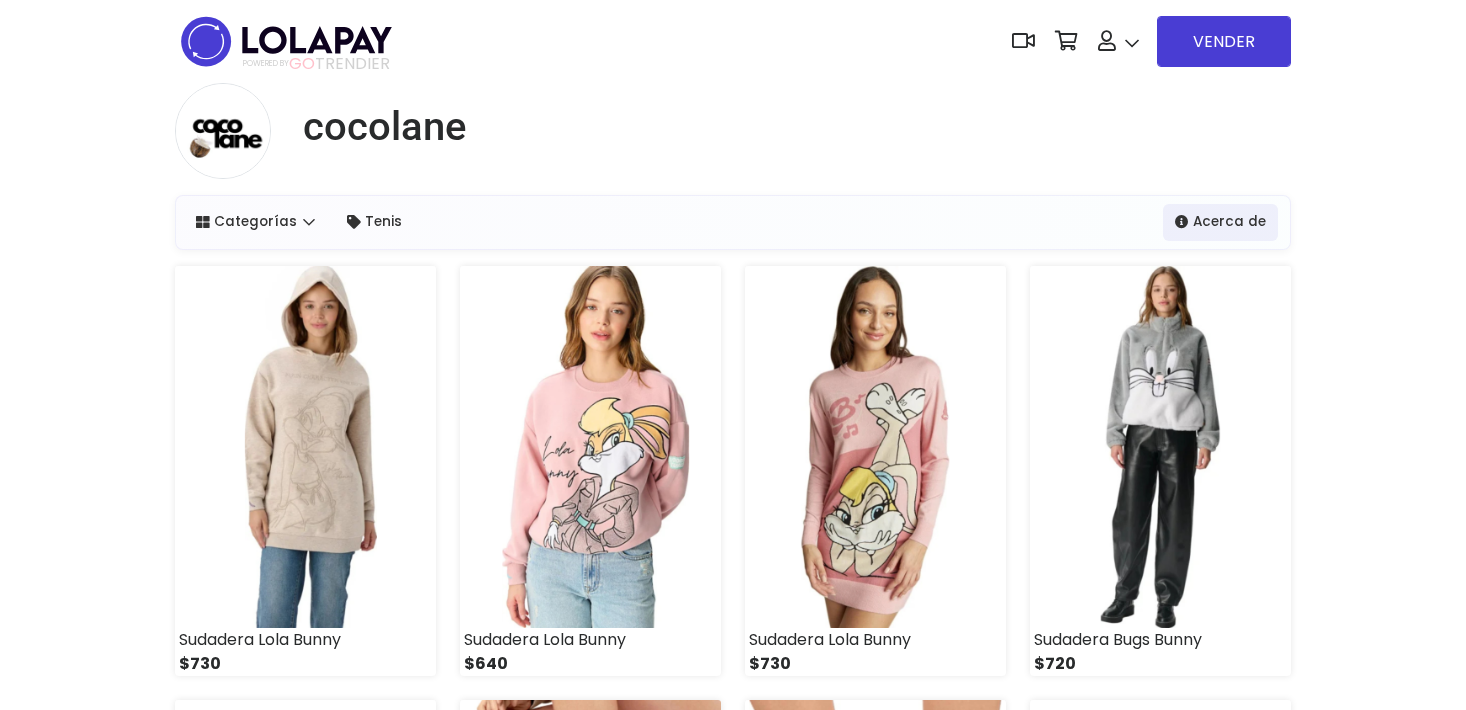 scroll, scrollTop: 0, scrollLeft: 0, axis: both 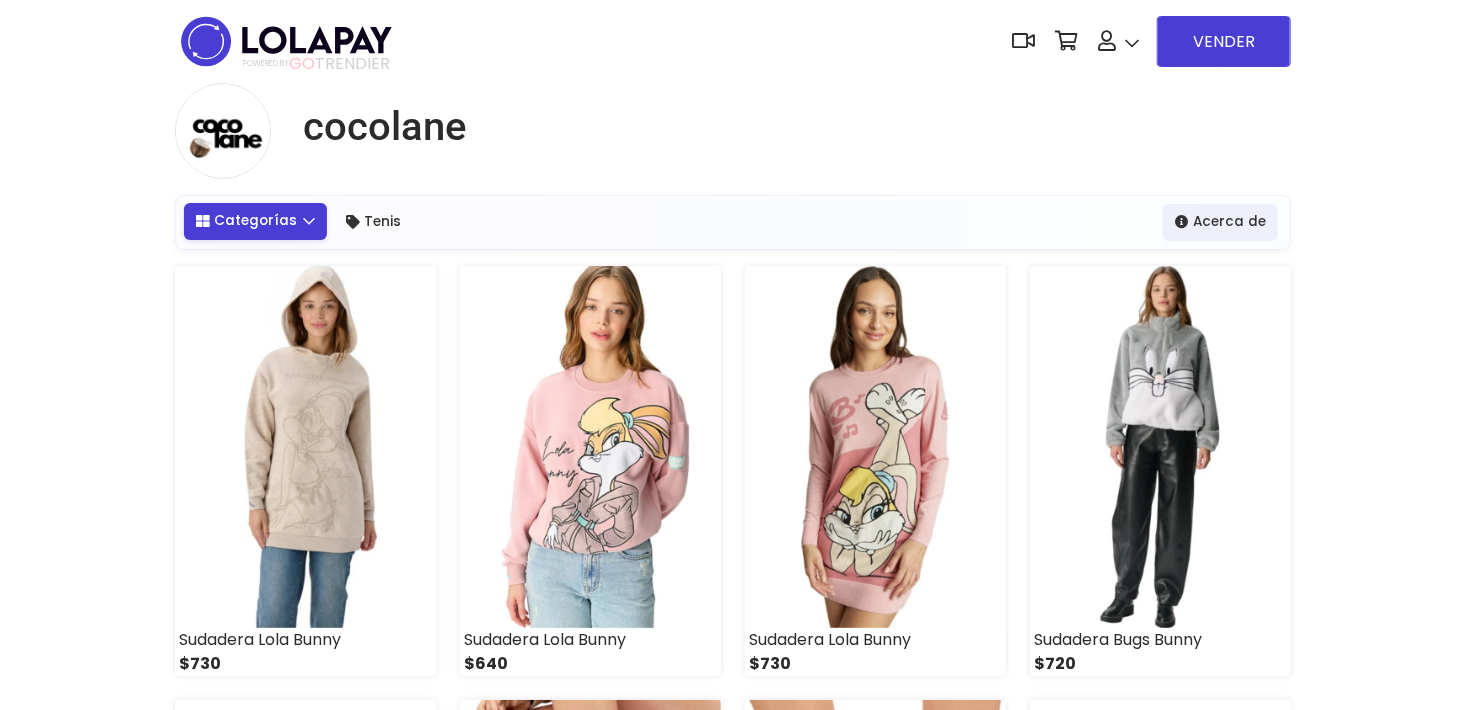 click on "Categorías" at bounding box center (255, 221) 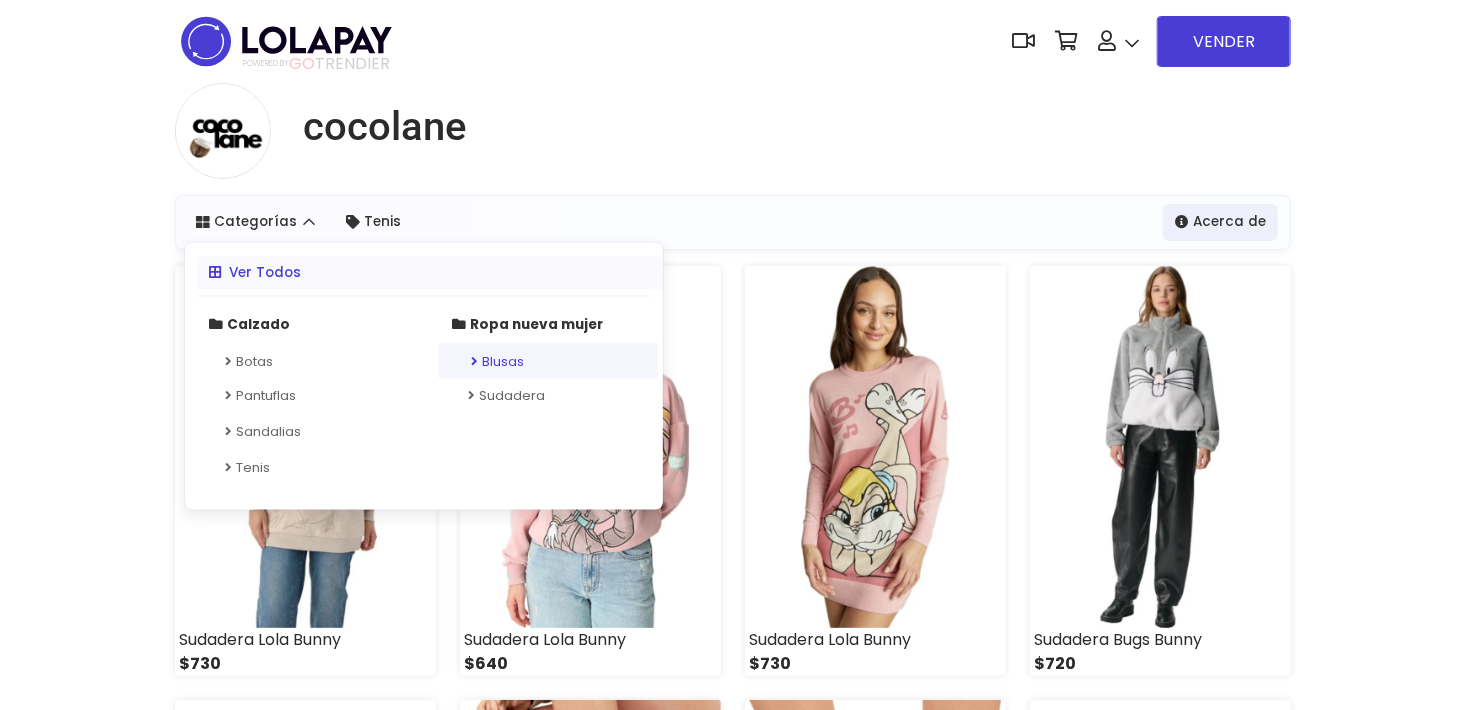 click on "Blusas" at bounding box center [548, 361] 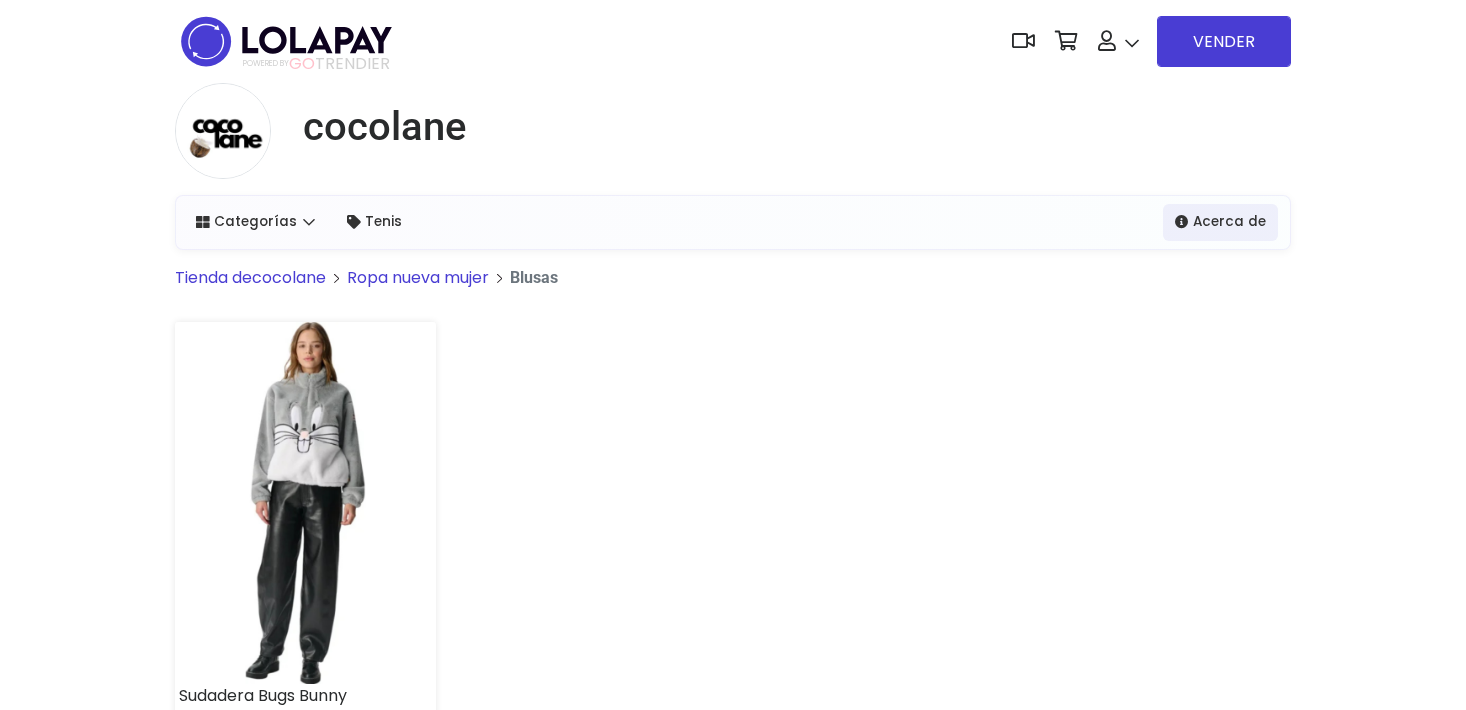 scroll, scrollTop: 0, scrollLeft: 0, axis: both 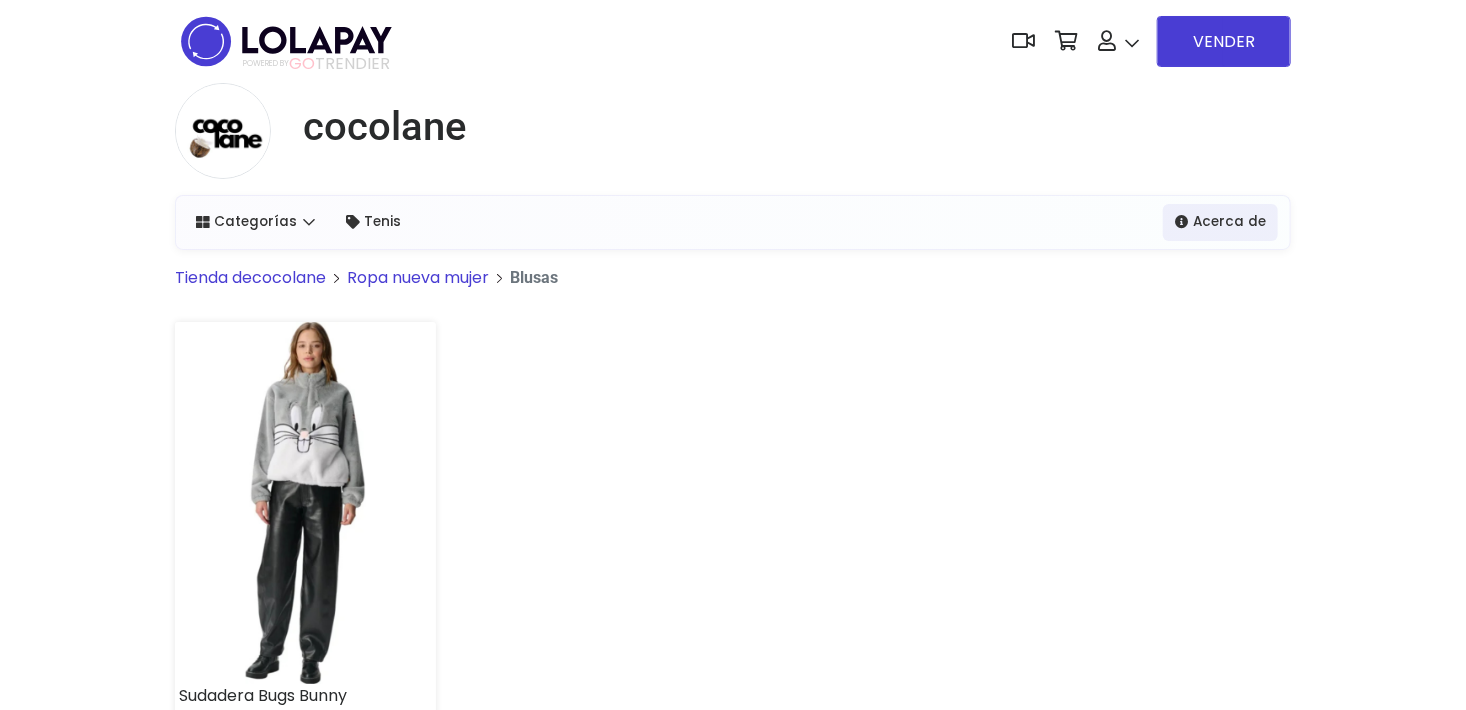 click on "Tienda de" at bounding box center (213, 277) 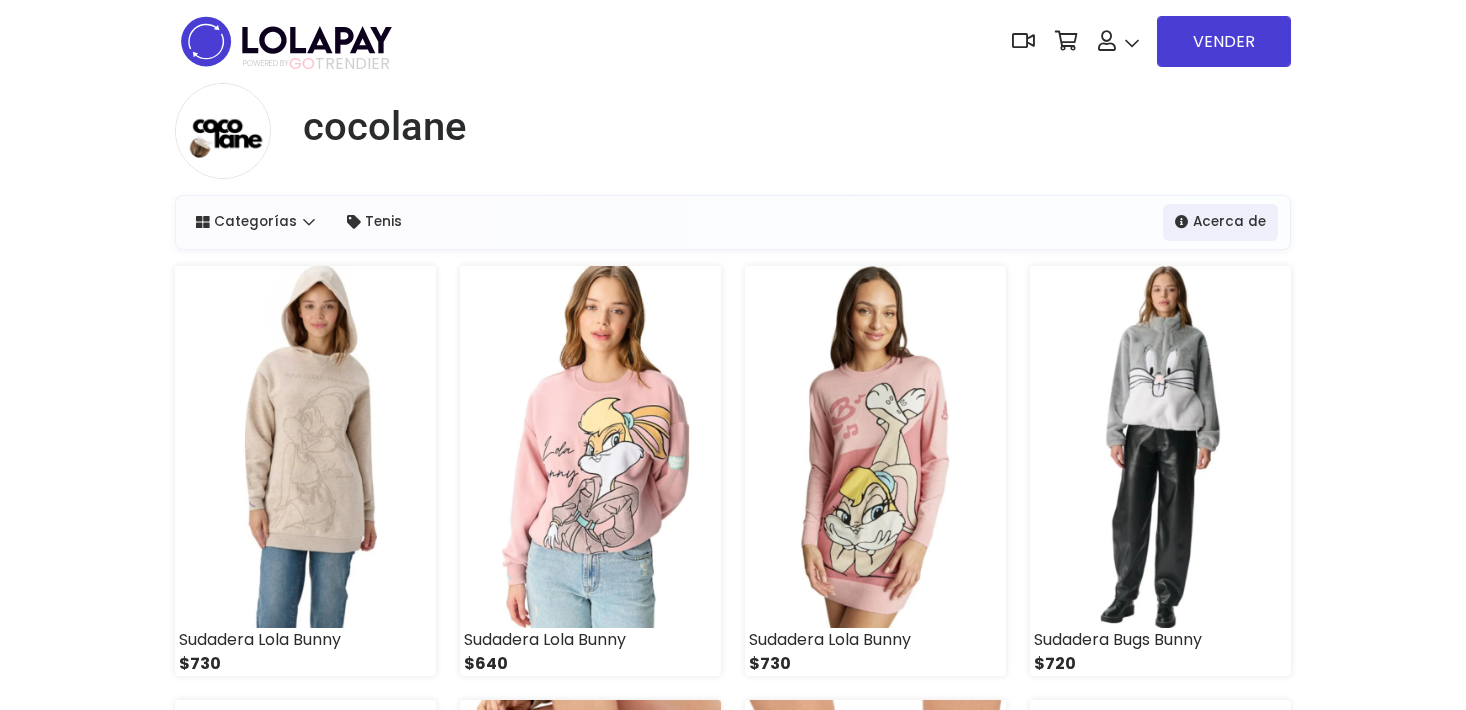 scroll, scrollTop: 0, scrollLeft: 0, axis: both 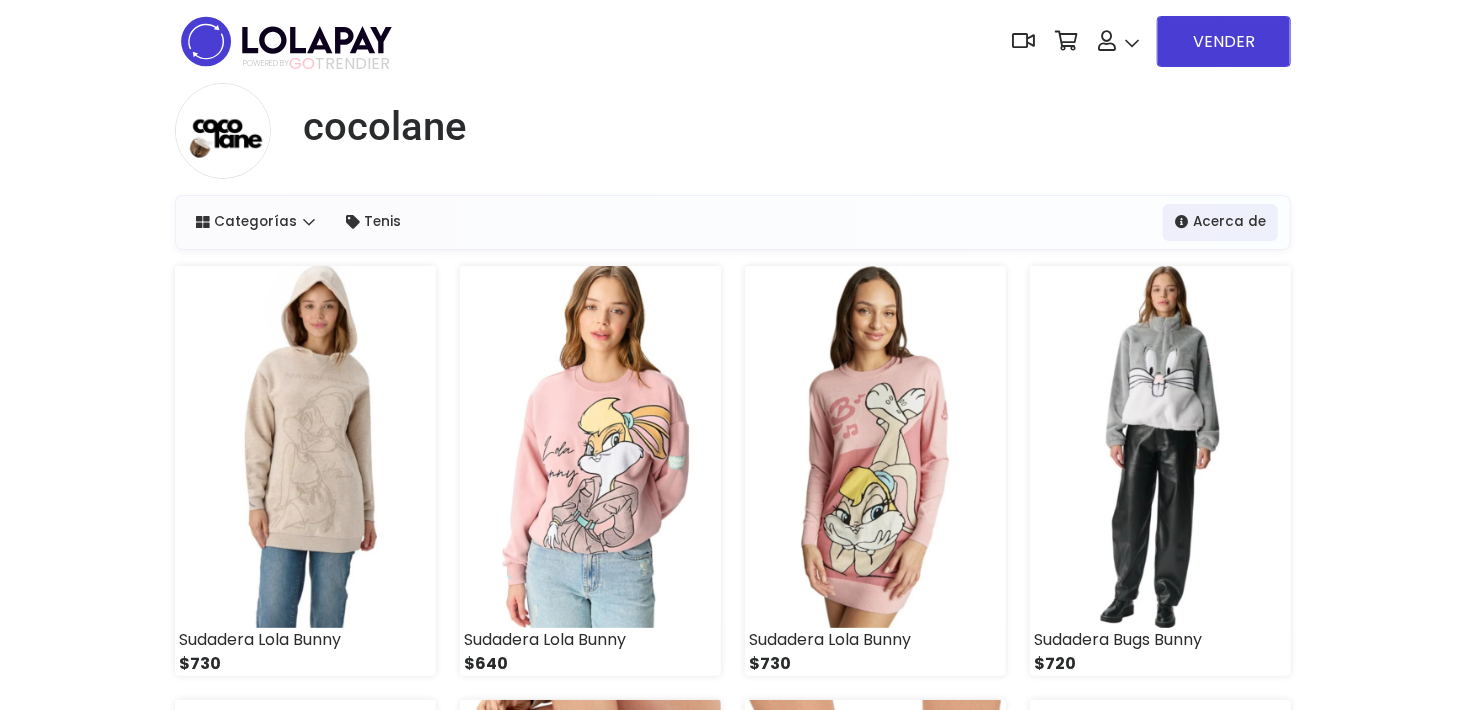 click on "cocolane
Categorías
Ver Todos
Calzado
Ropa nueva mujer" at bounding box center [733, 1500] 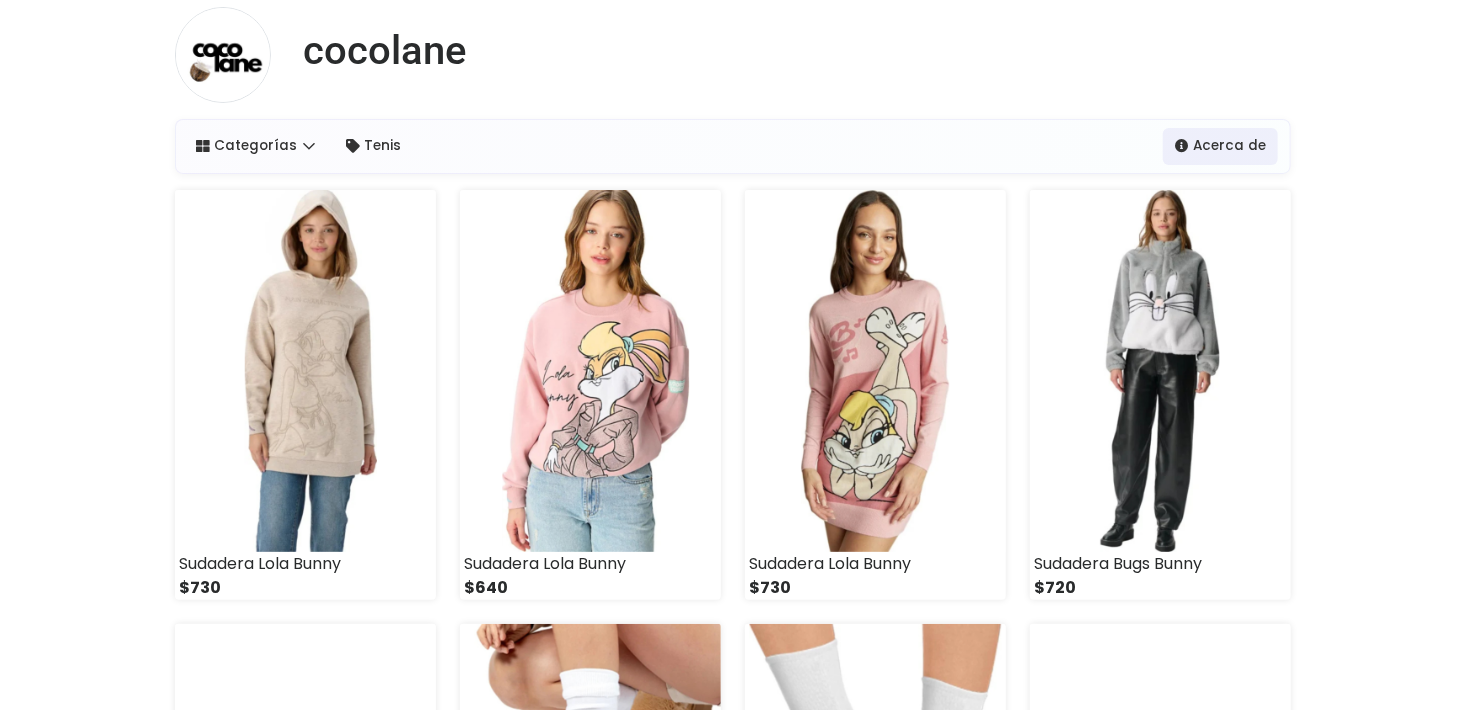 scroll, scrollTop: 0, scrollLeft: 0, axis: both 